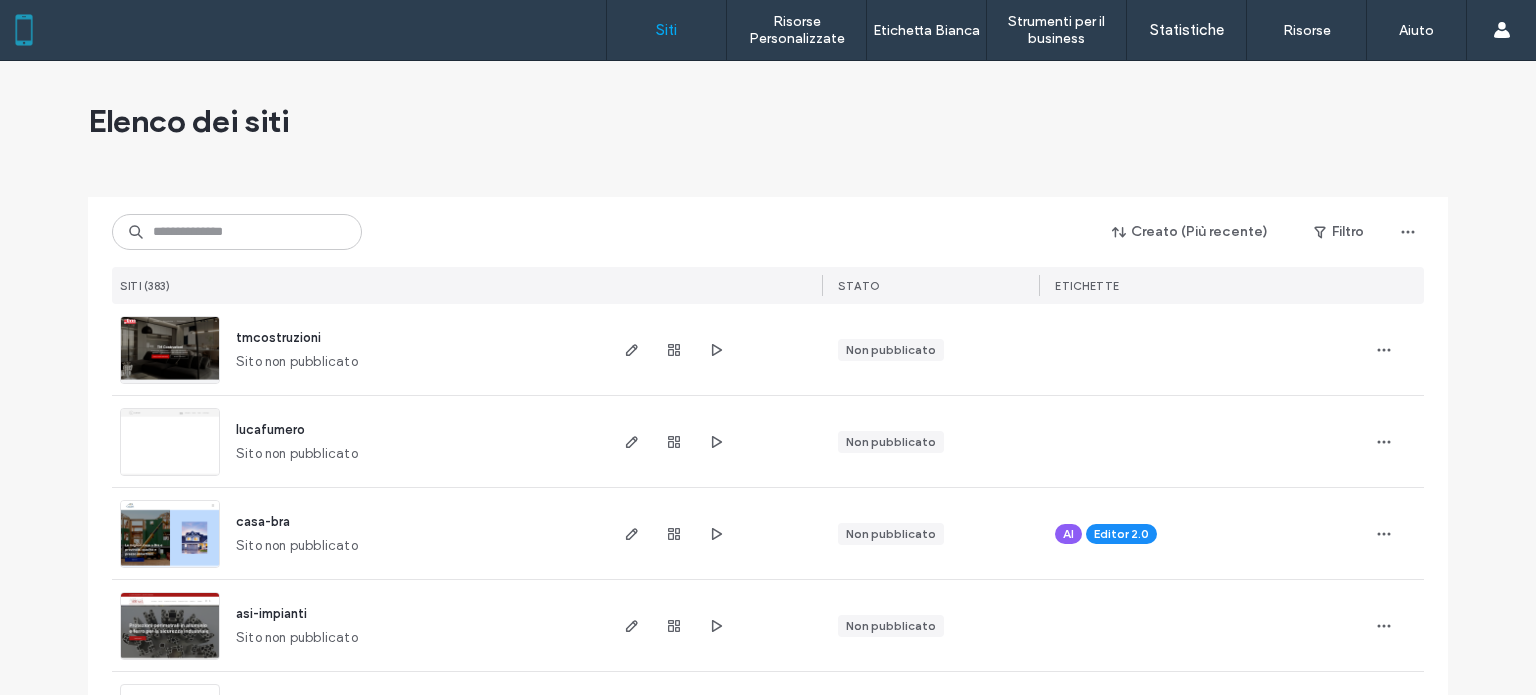 scroll, scrollTop: 0, scrollLeft: 0, axis: both 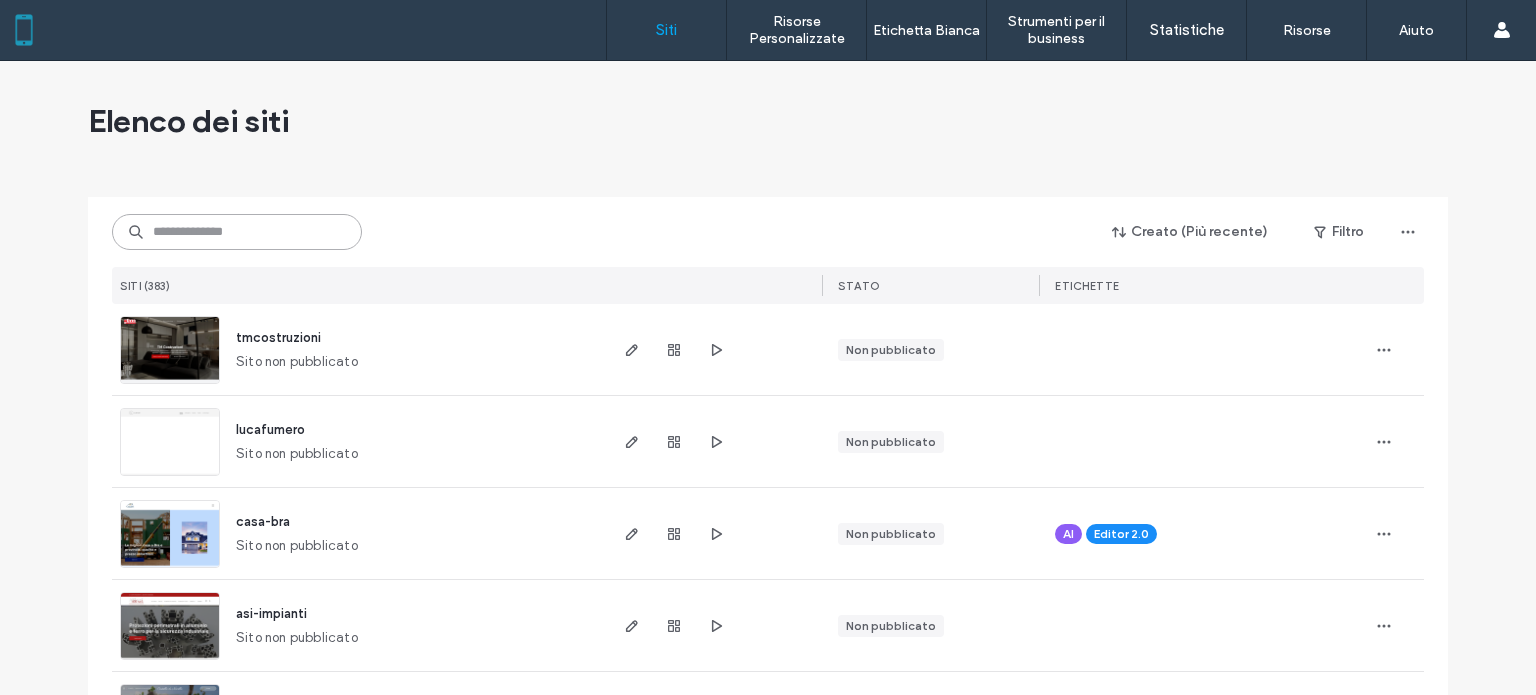 click at bounding box center (237, 232) 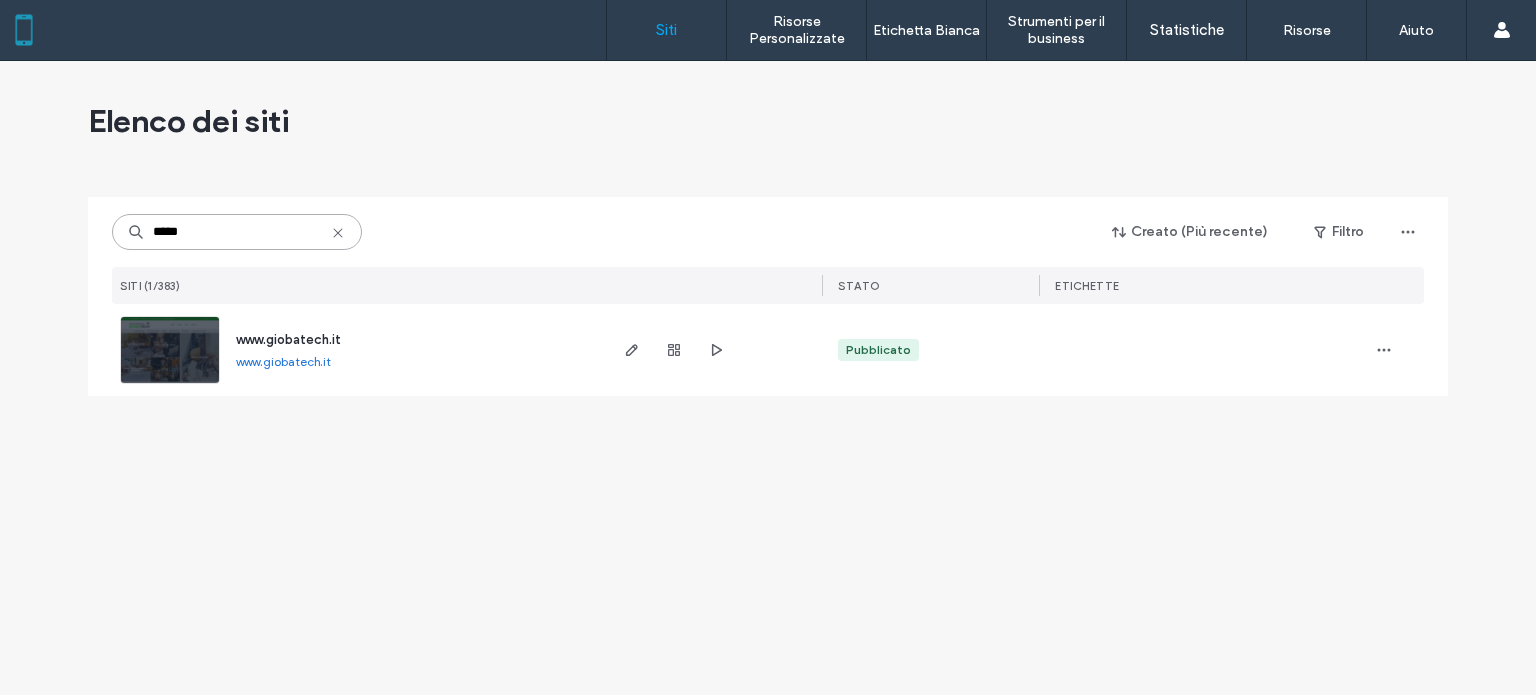 type on "*****" 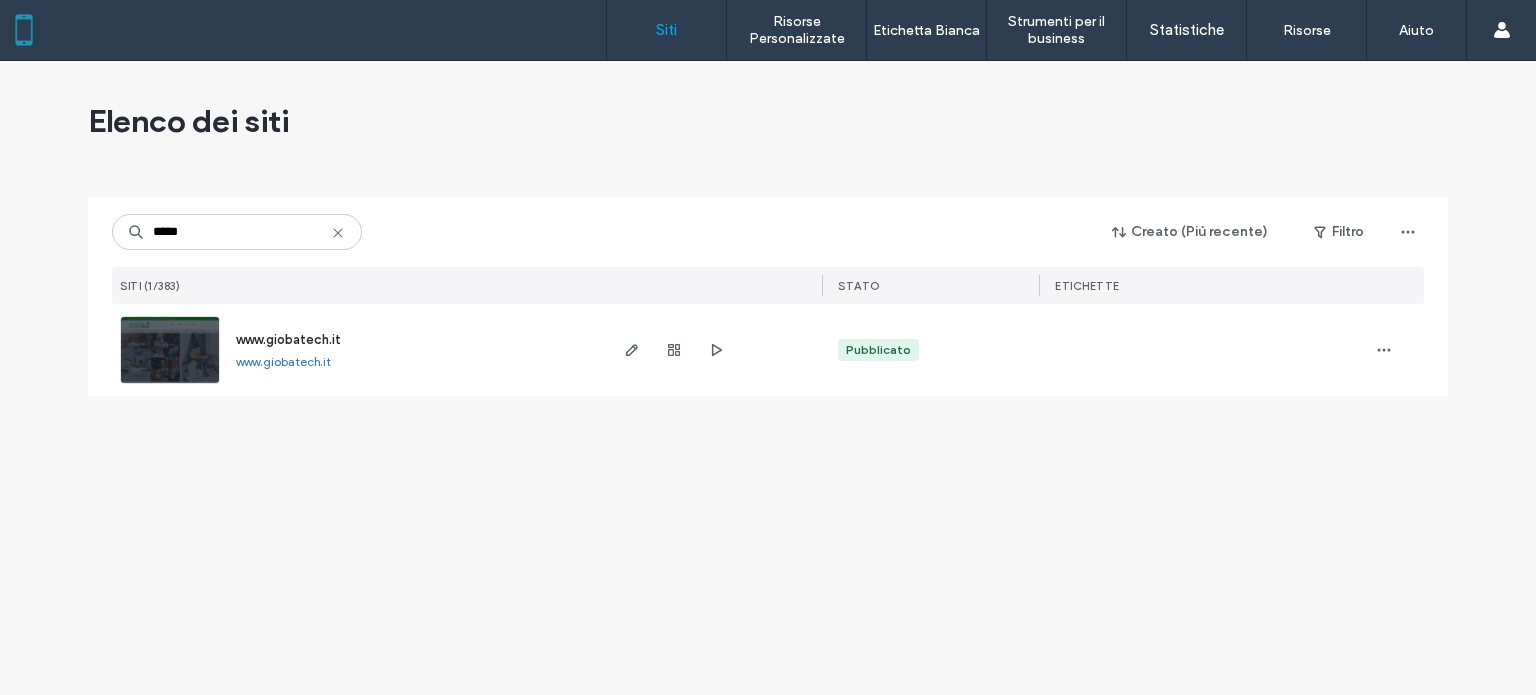 click on "www.giobatech.it" at bounding box center [288, 339] 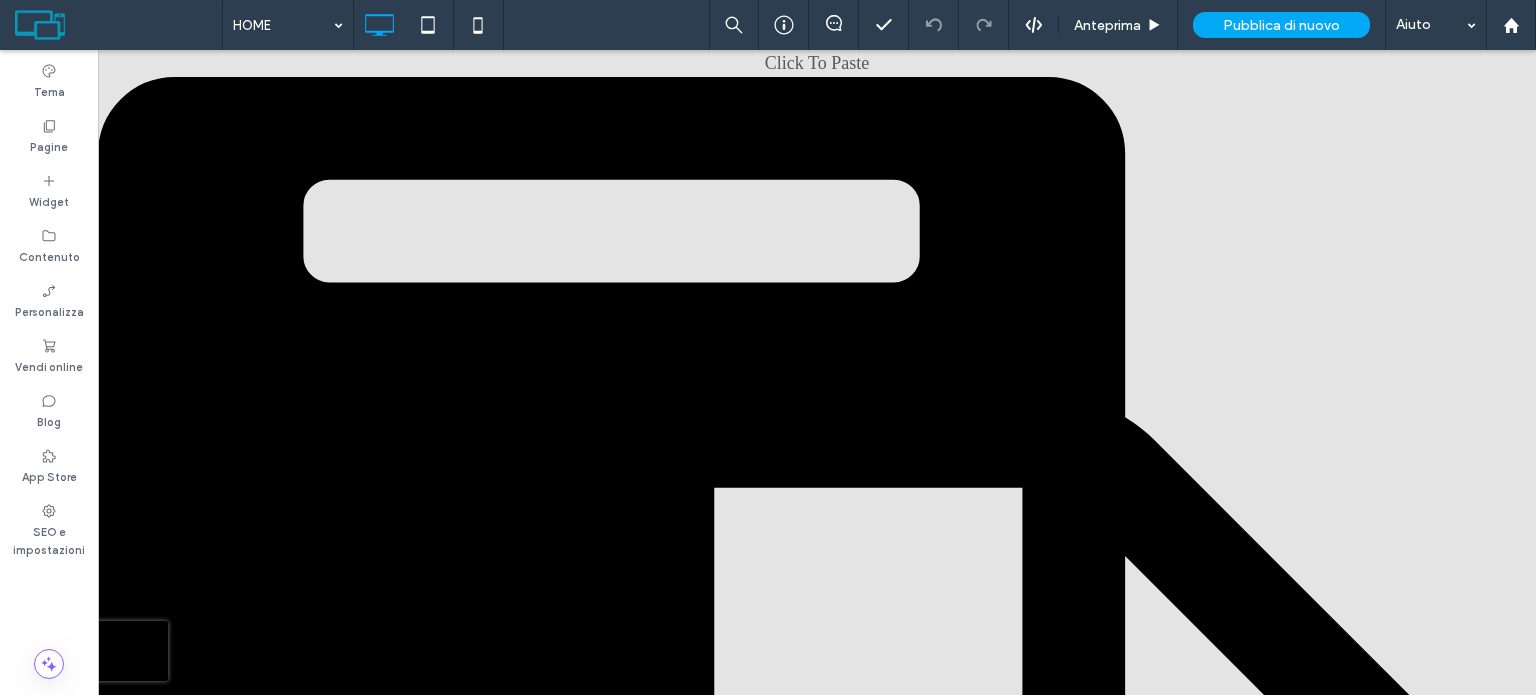 scroll, scrollTop: 0, scrollLeft: 0, axis: both 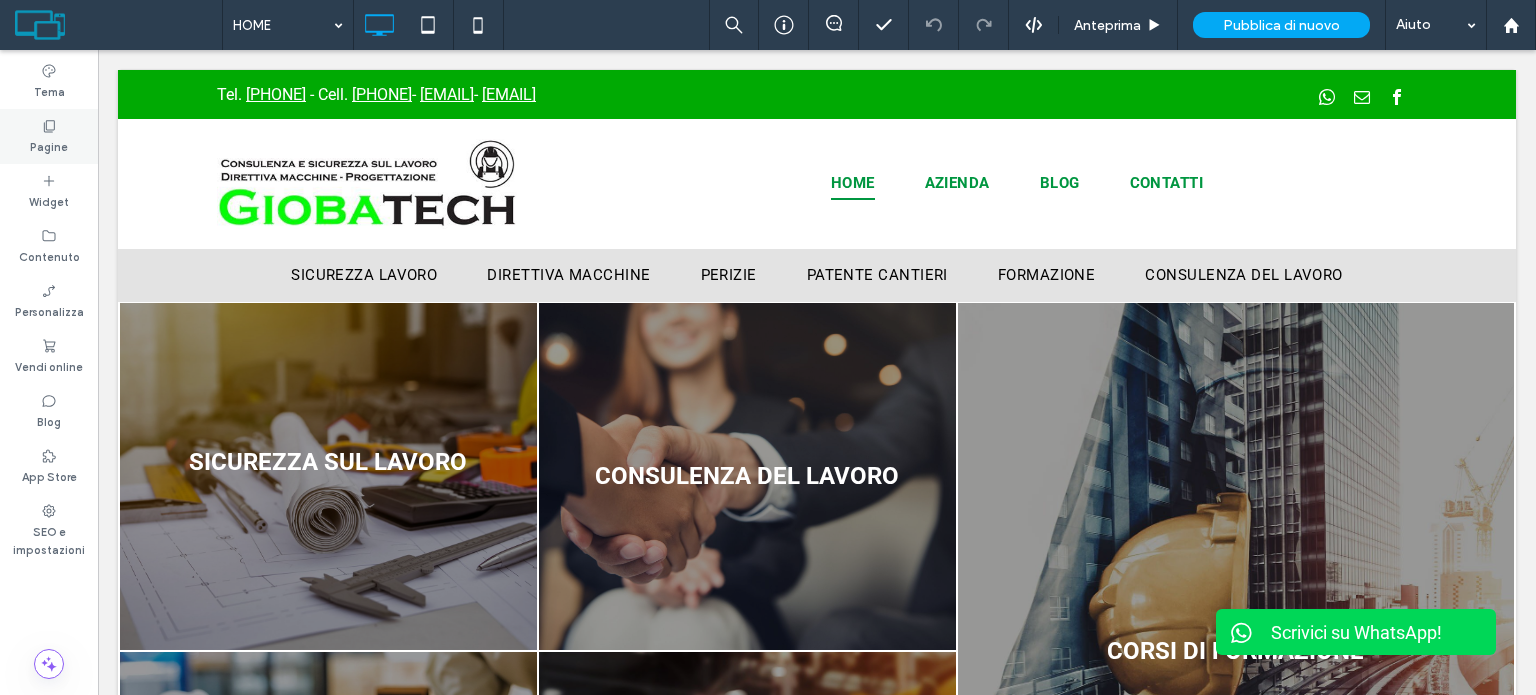 click on "Pagine" at bounding box center [49, 136] 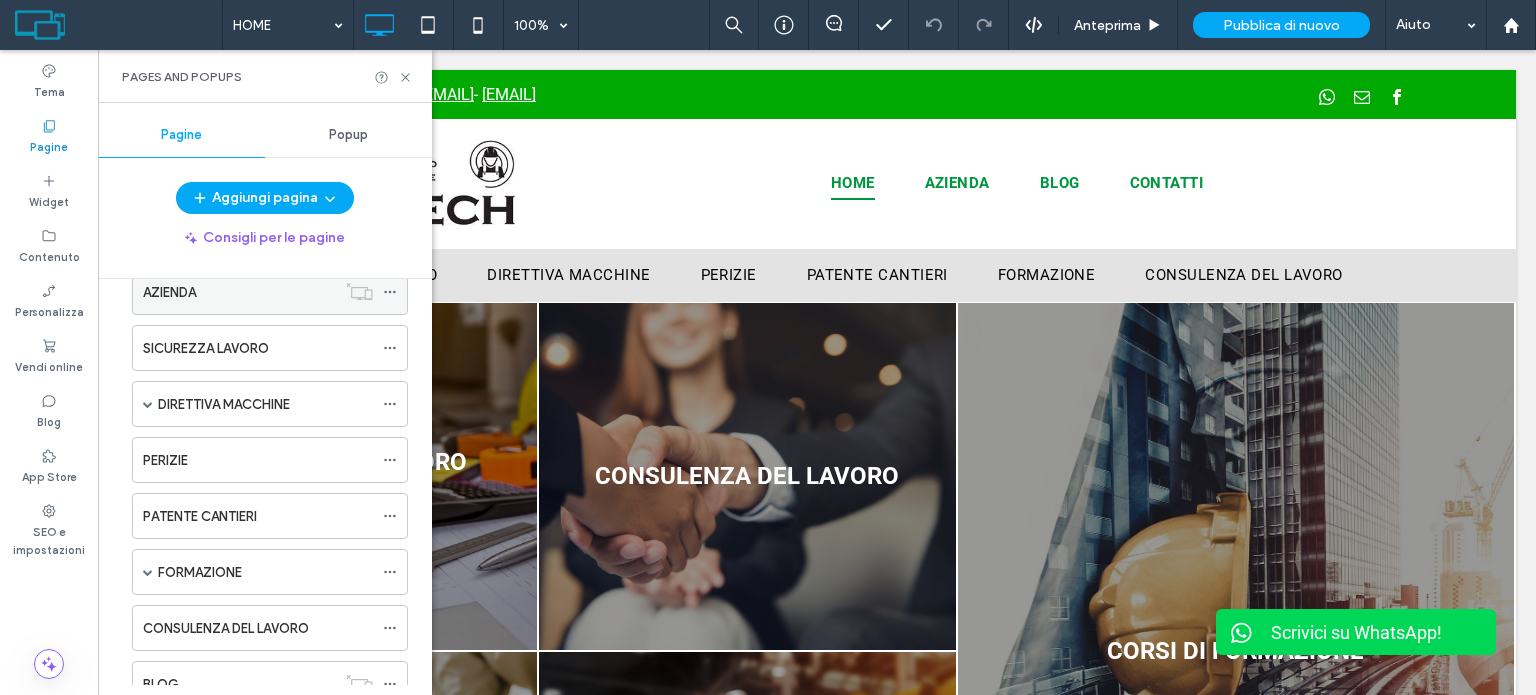 scroll, scrollTop: 200, scrollLeft: 0, axis: vertical 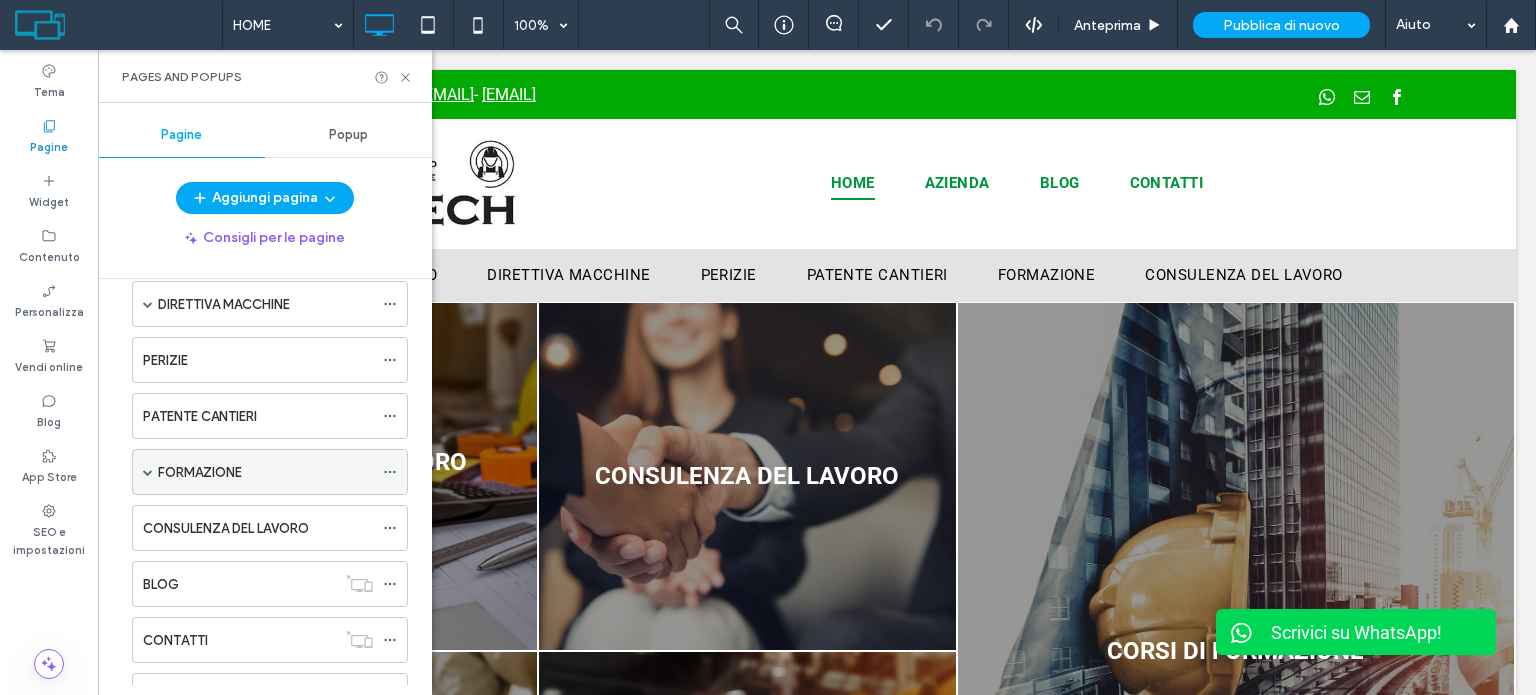click on "FORMAZIONE" at bounding box center (200, 472) 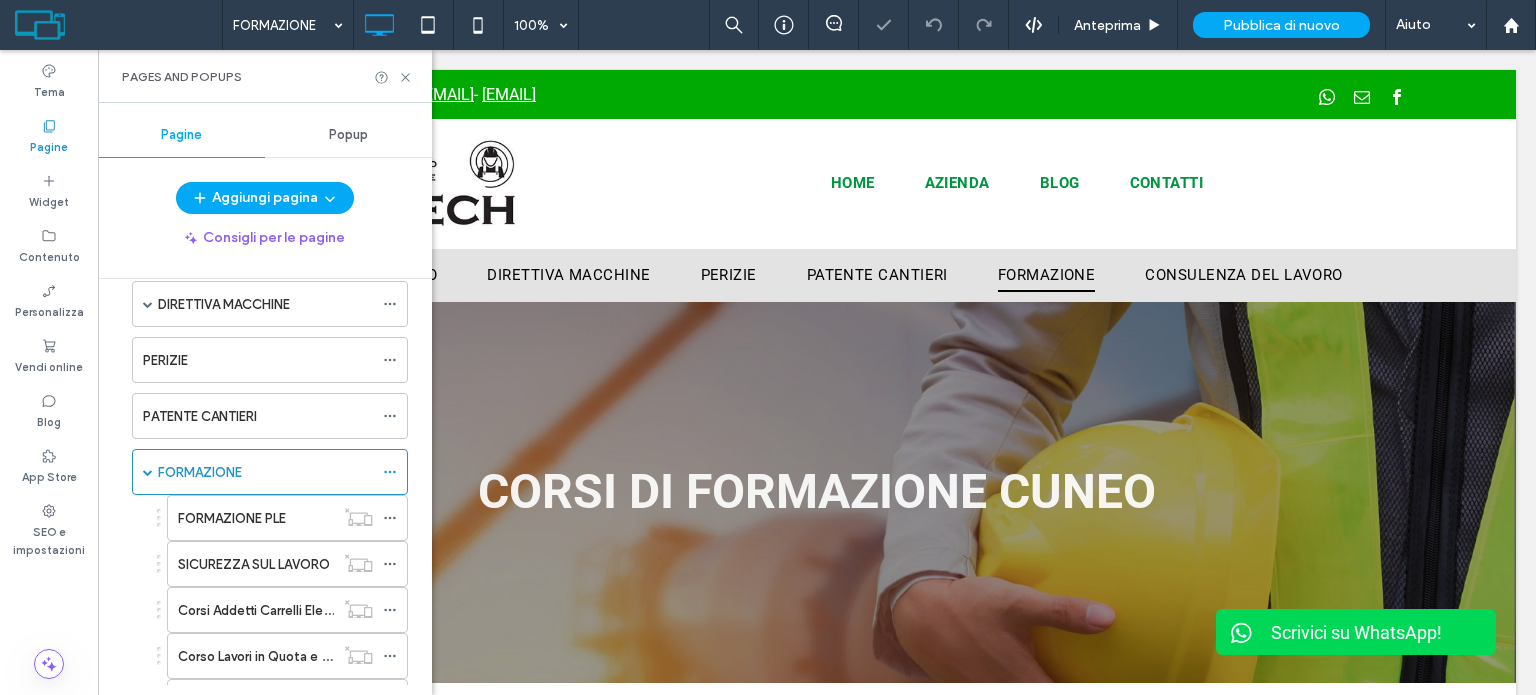 scroll, scrollTop: 0, scrollLeft: 0, axis: both 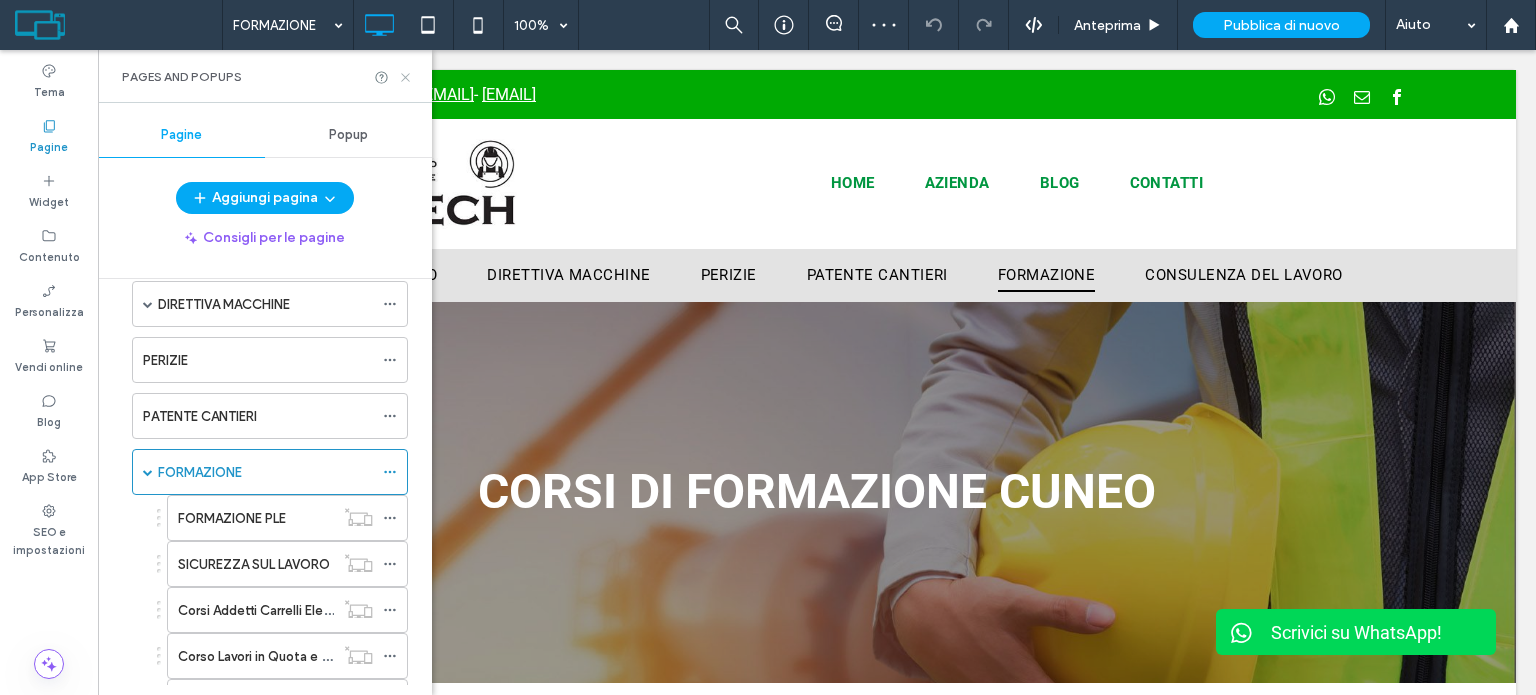 click 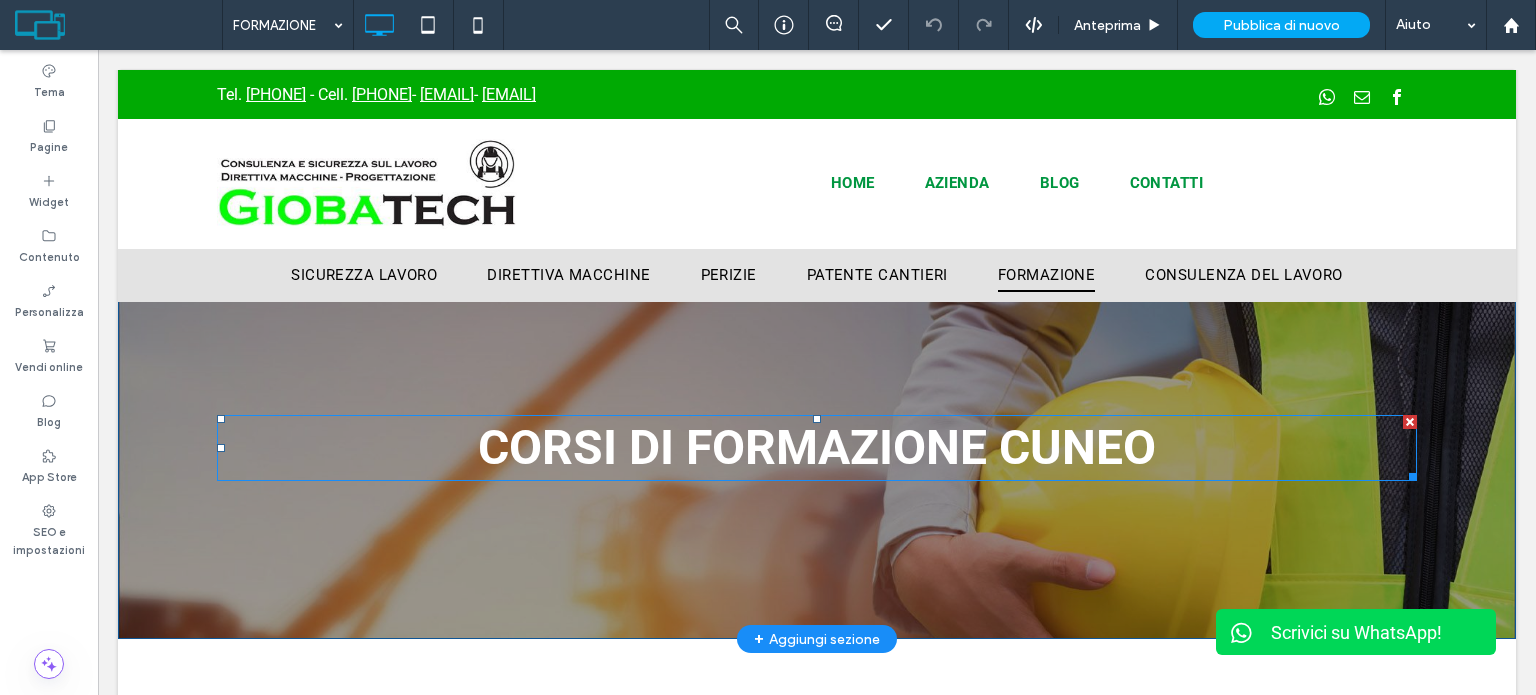 scroll, scrollTop: 0, scrollLeft: 0, axis: both 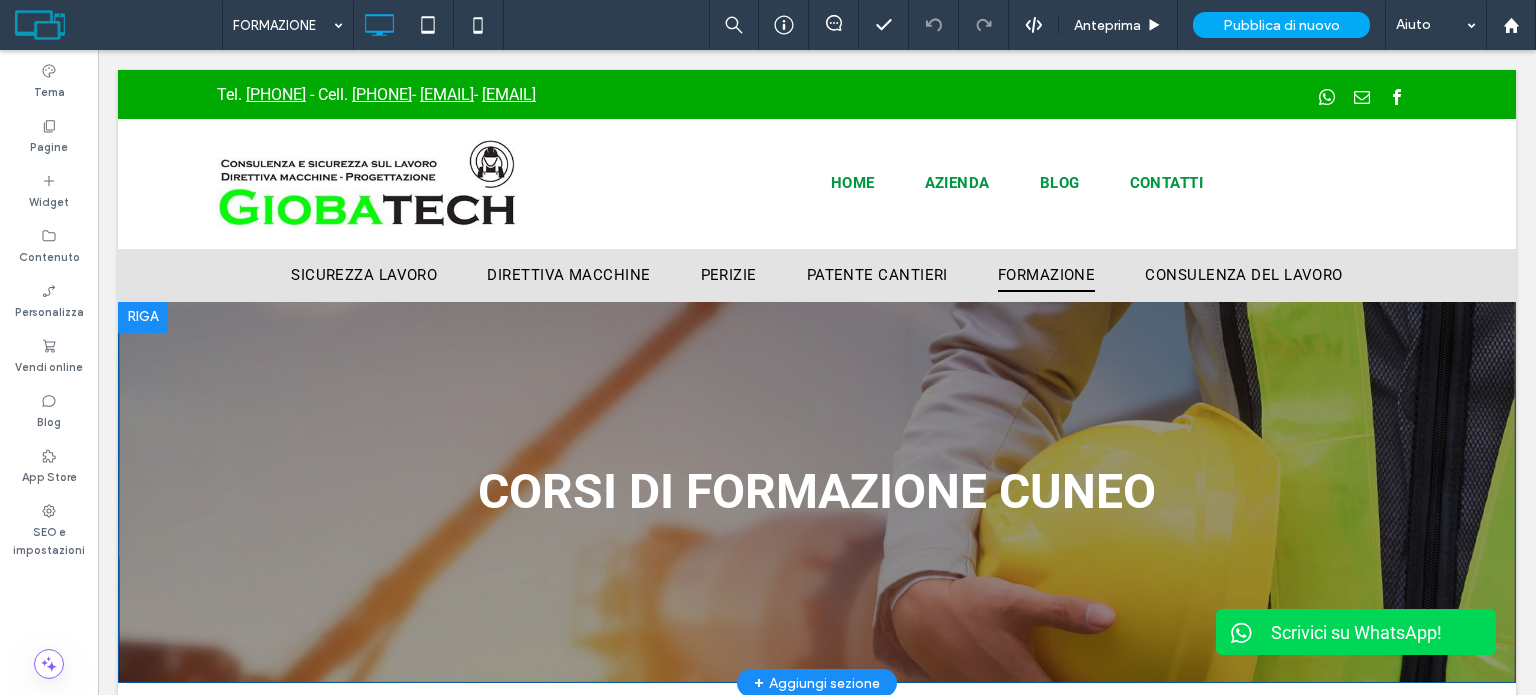 click on "CORSI DI FORMAZIONE CUNEO
Click To Paste
Riga + Aggiungi sezione" at bounding box center [817, 492] 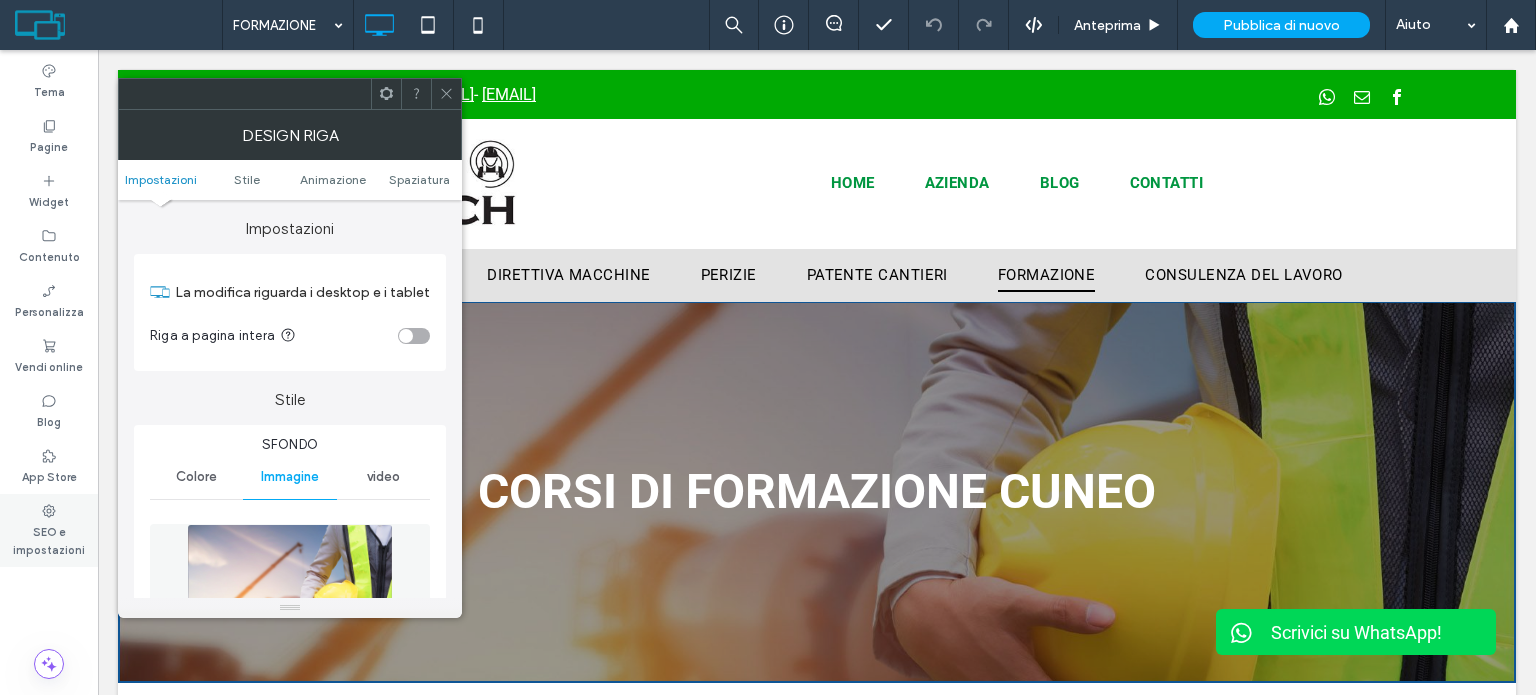 click on "SEO e impostazioni" at bounding box center (49, 539) 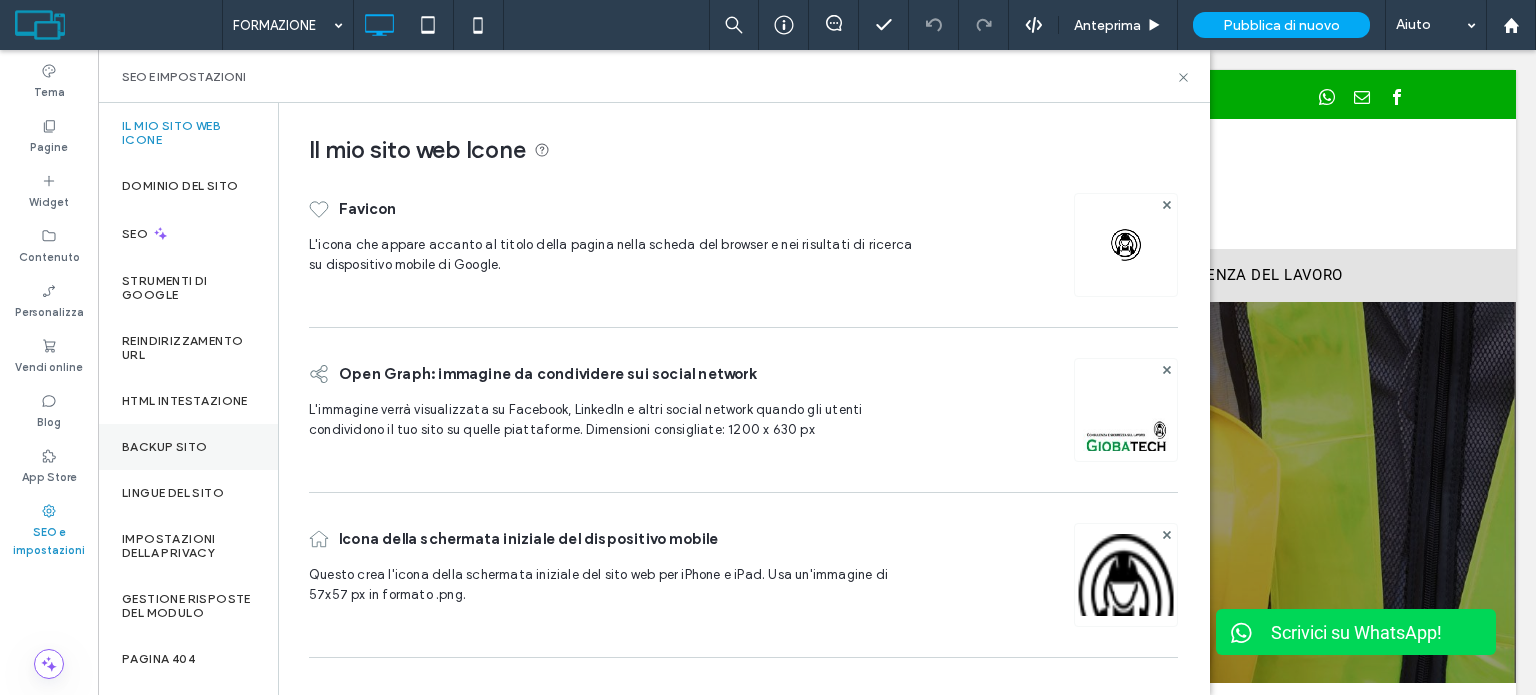 click on "Backup sito" at bounding box center (188, 447) 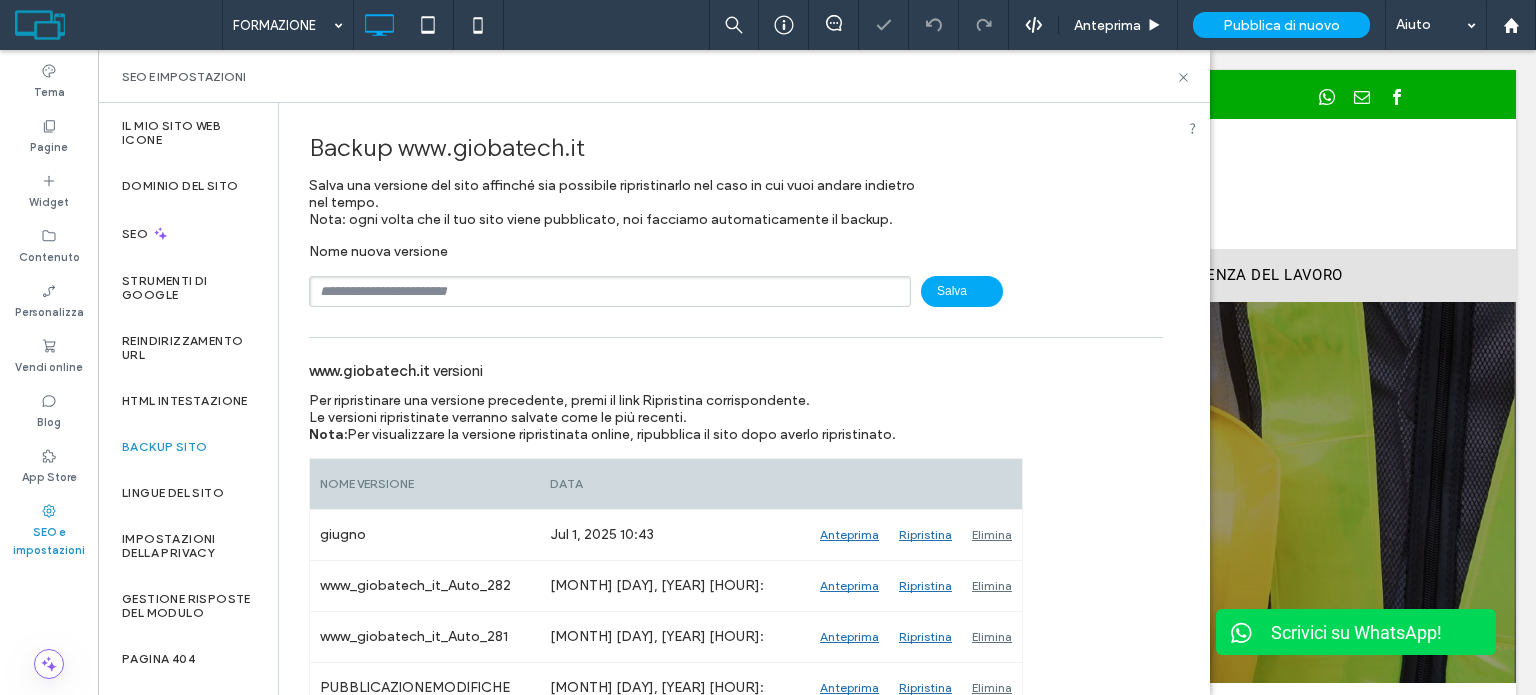 click at bounding box center [610, 291] 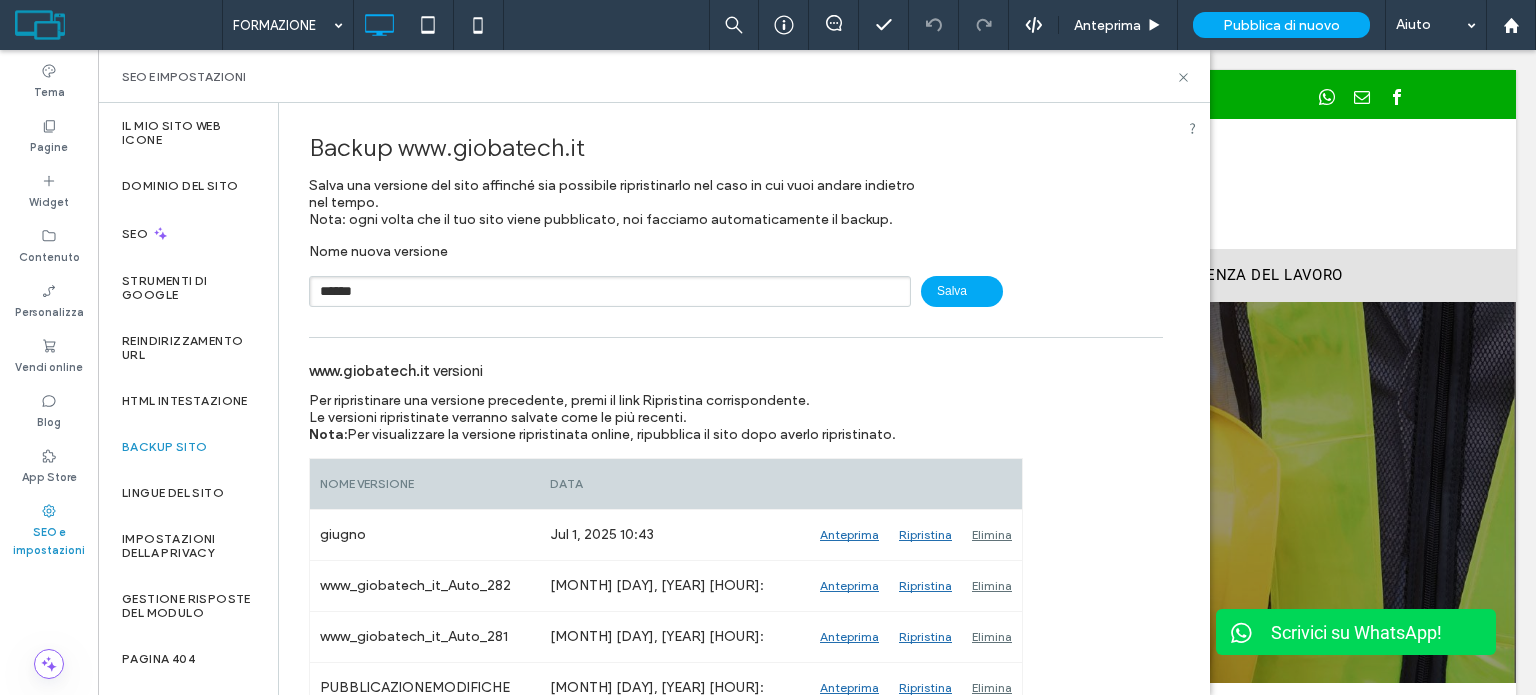 type on "******" 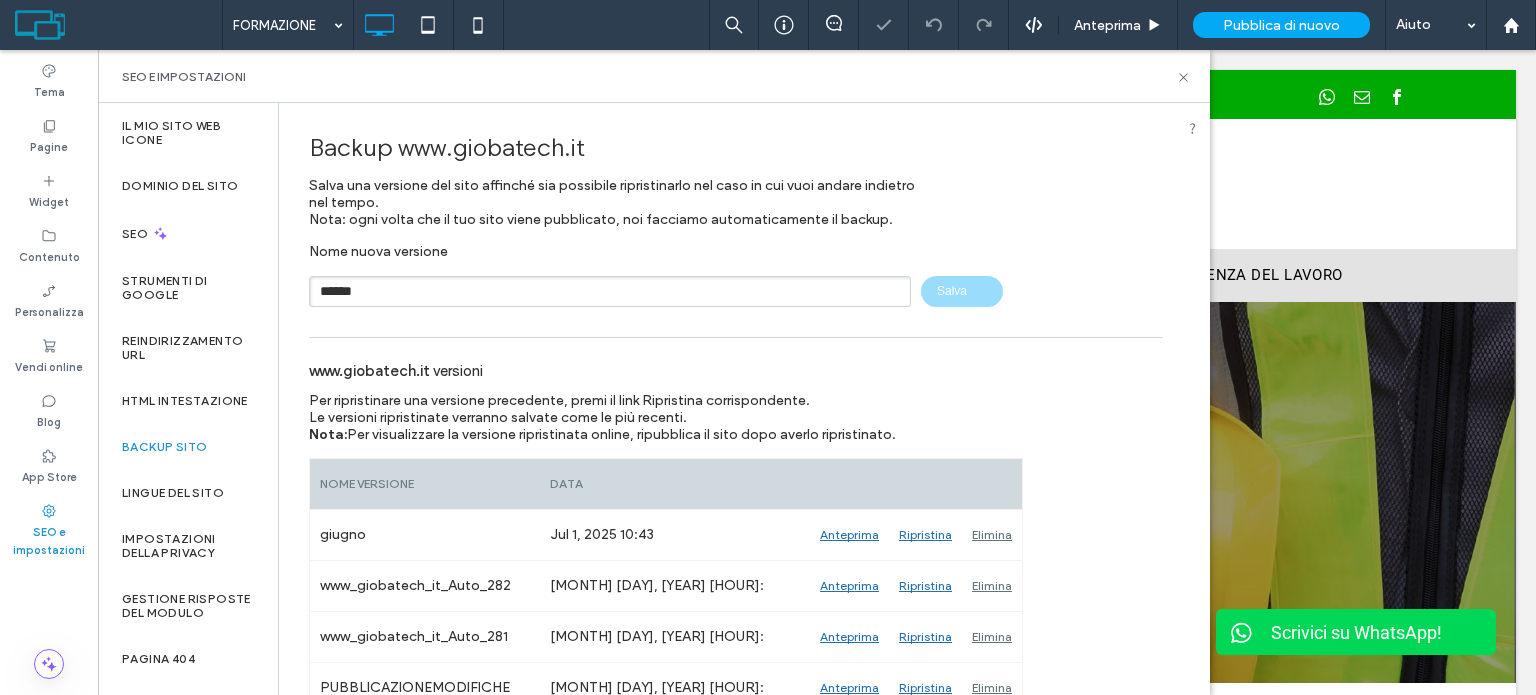 type 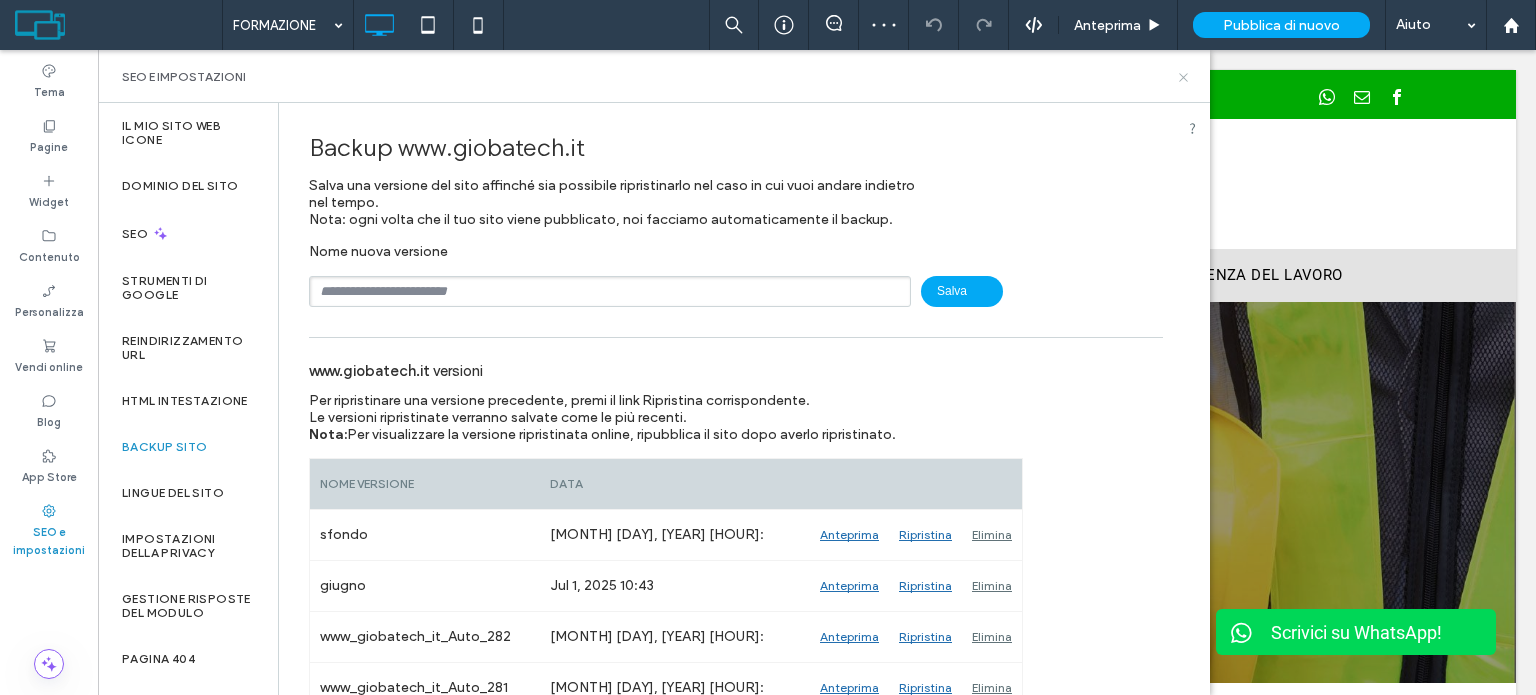 click 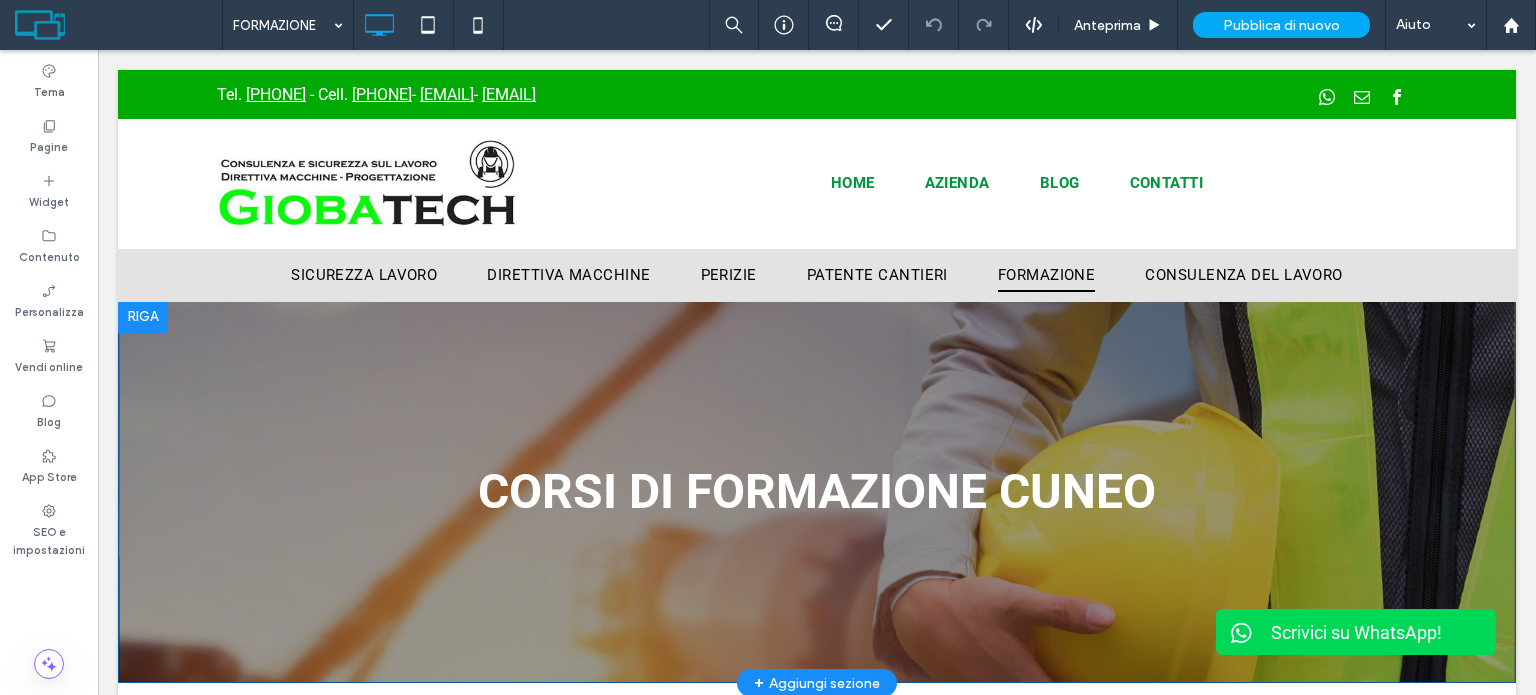 click on "CORSI DI FORMAZIONE CUNEO
Click To Paste
Riga + Aggiungi sezione" at bounding box center (817, 492) 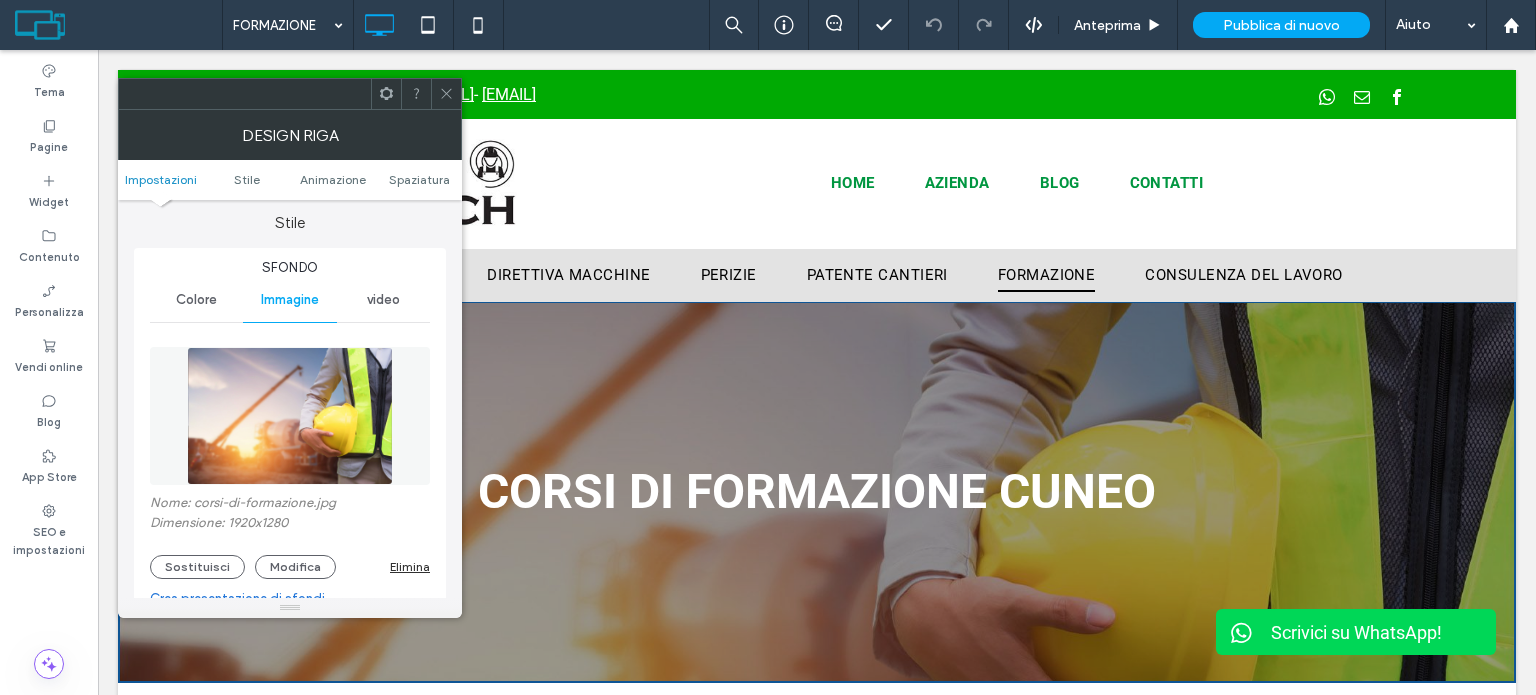 scroll, scrollTop: 200, scrollLeft: 0, axis: vertical 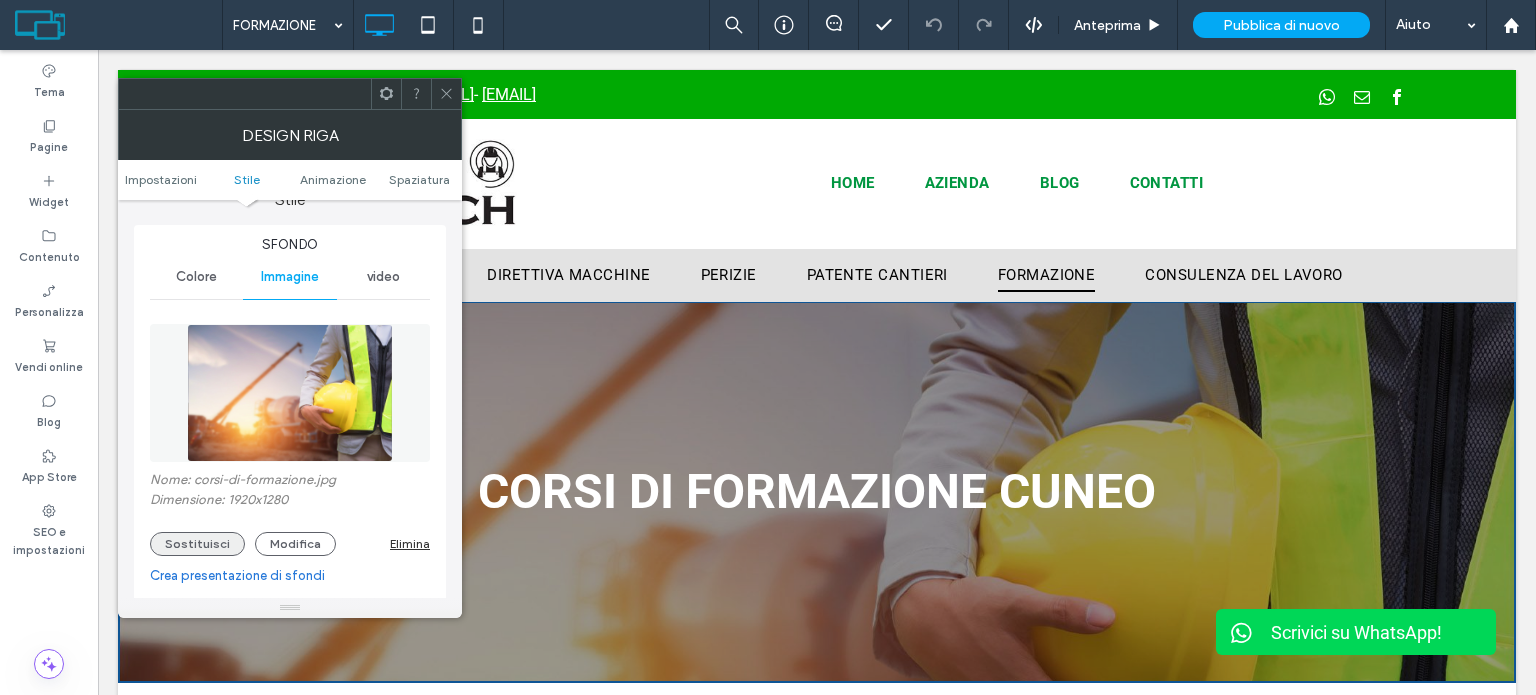 click on "Sostituisci" at bounding box center [197, 544] 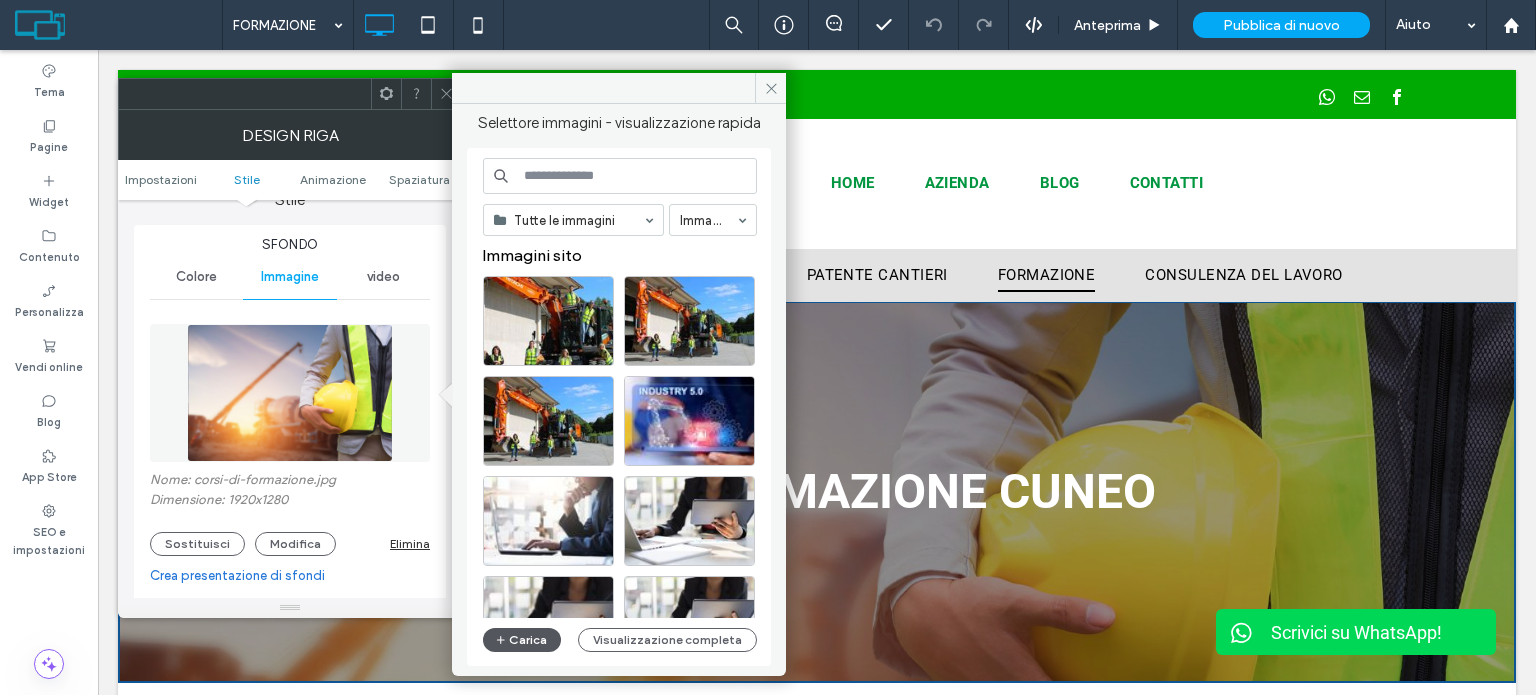 click on "Carica" at bounding box center (522, 640) 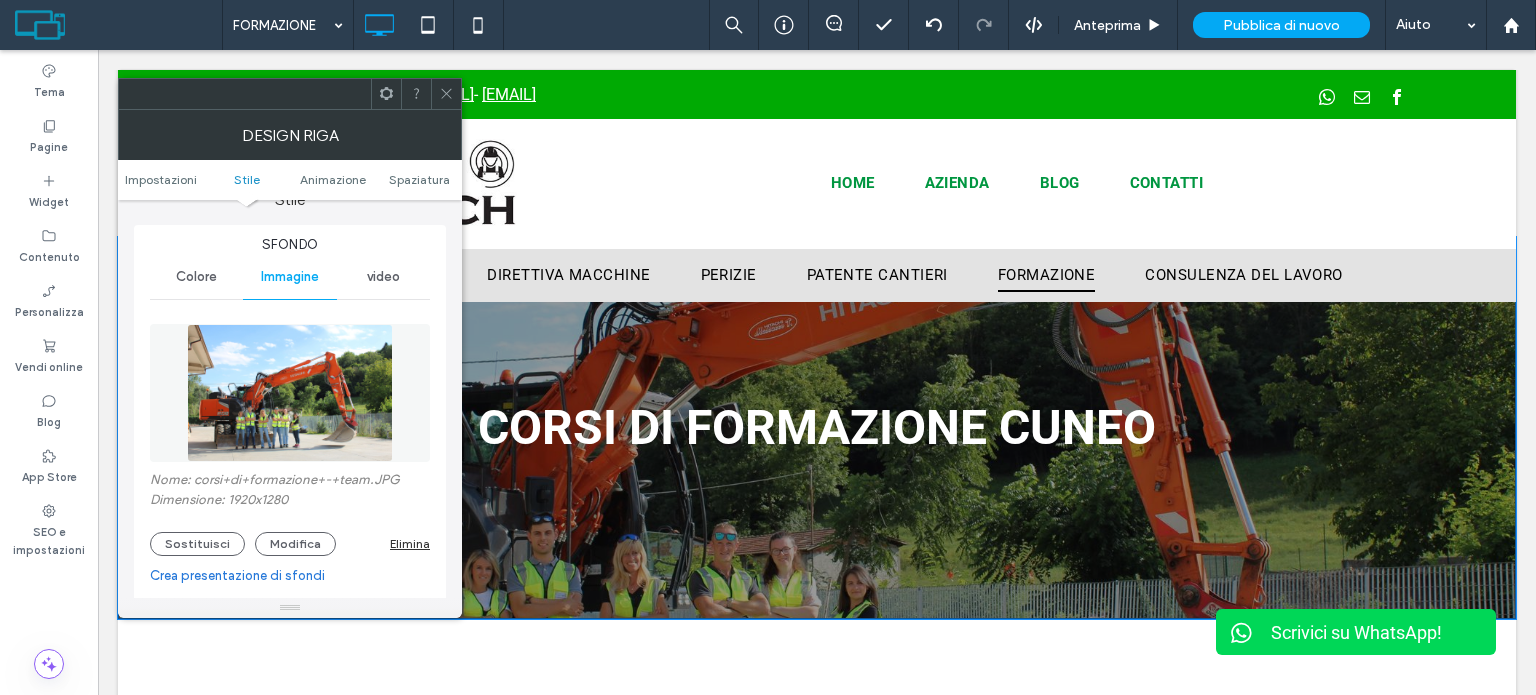scroll, scrollTop: 100, scrollLeft: 0, axis: vertical 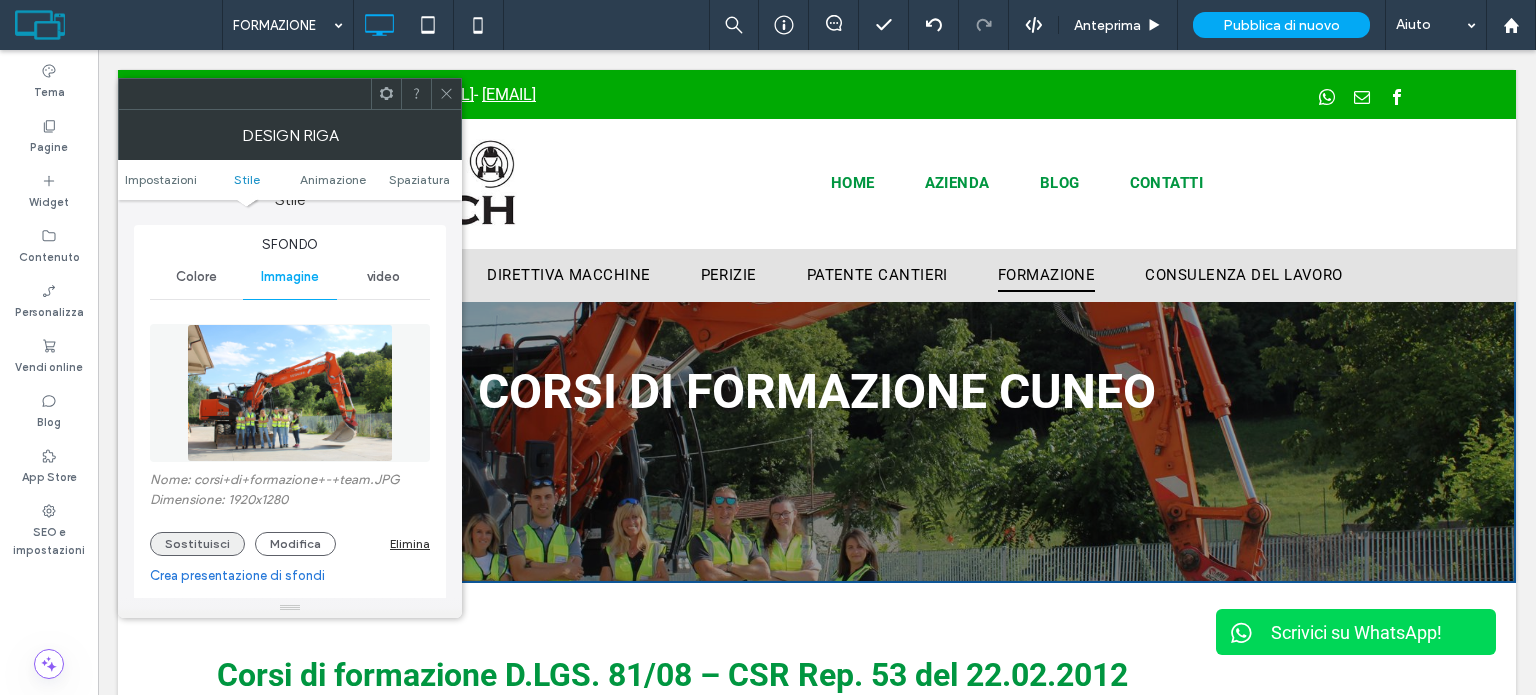 click on "Sostituisci" at bounding box center [197, 544] 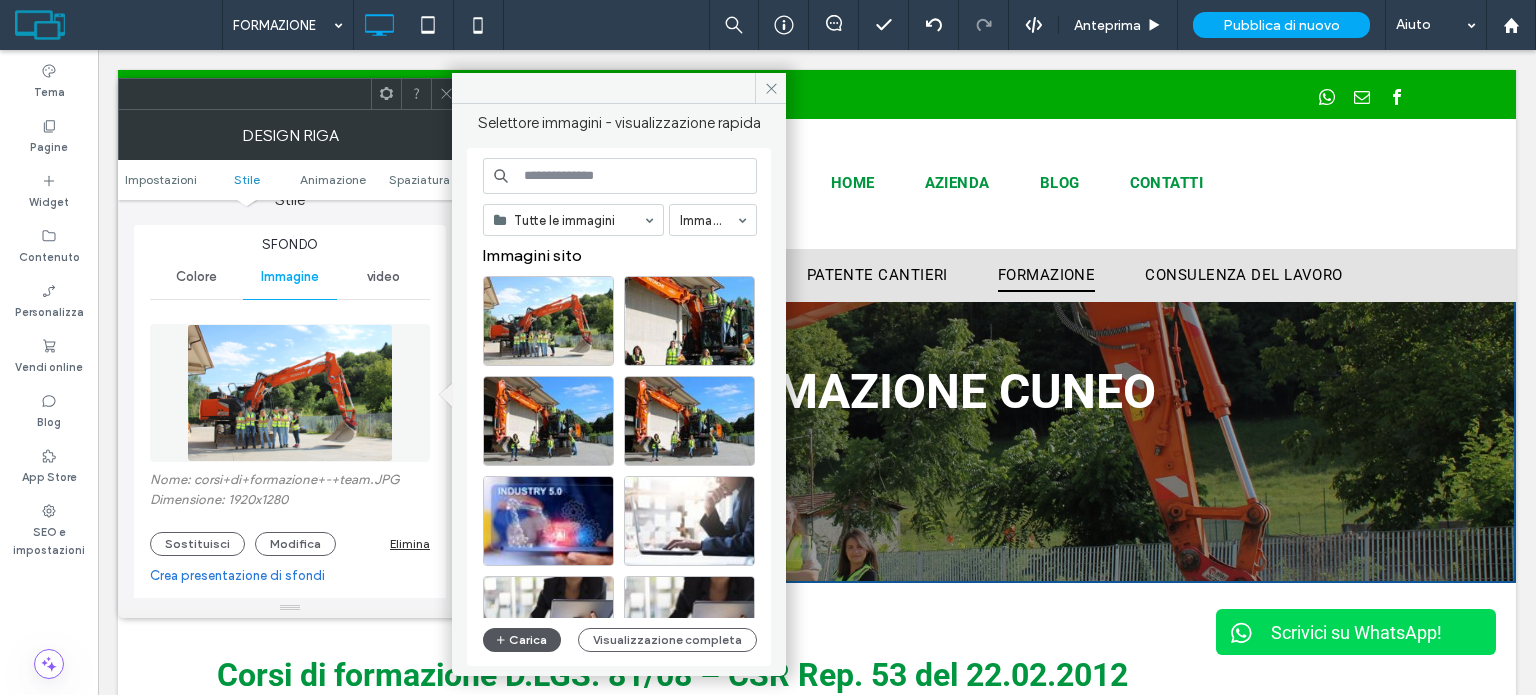 click 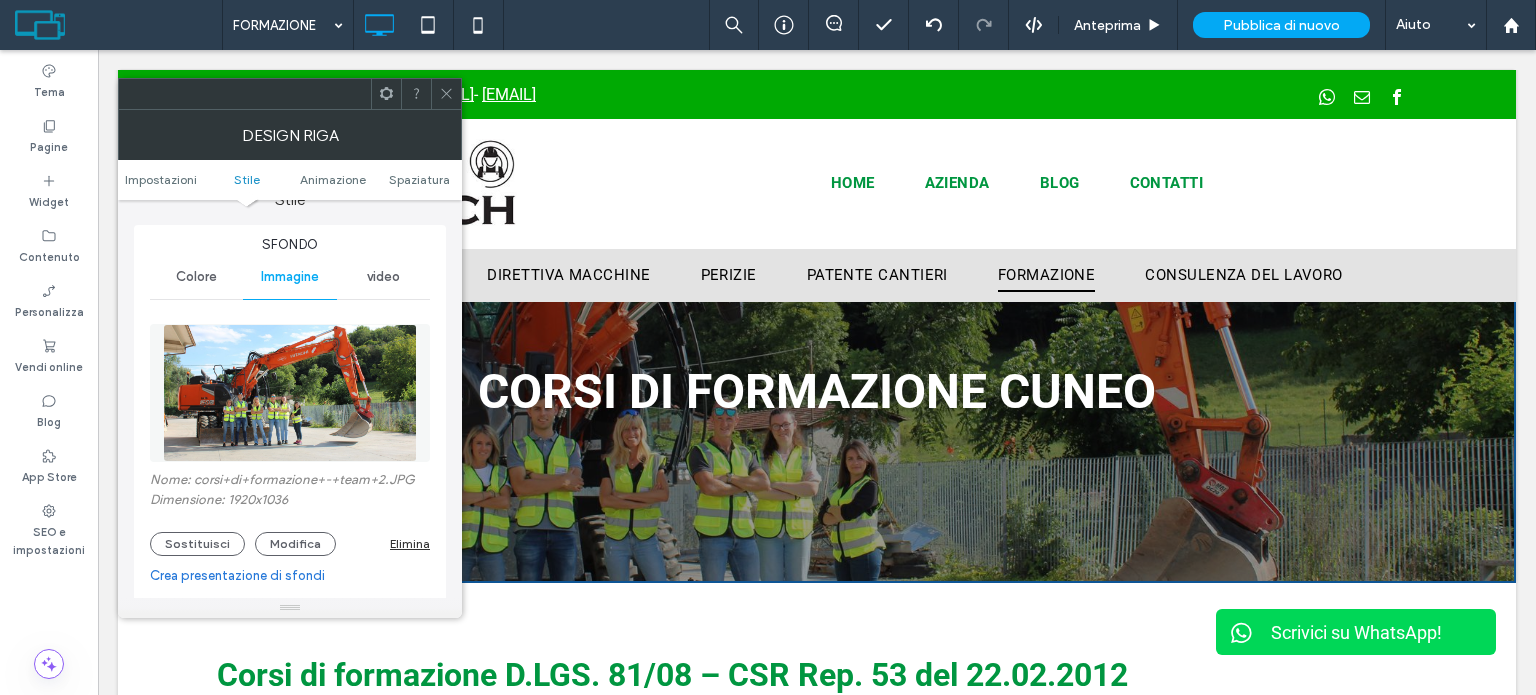 click 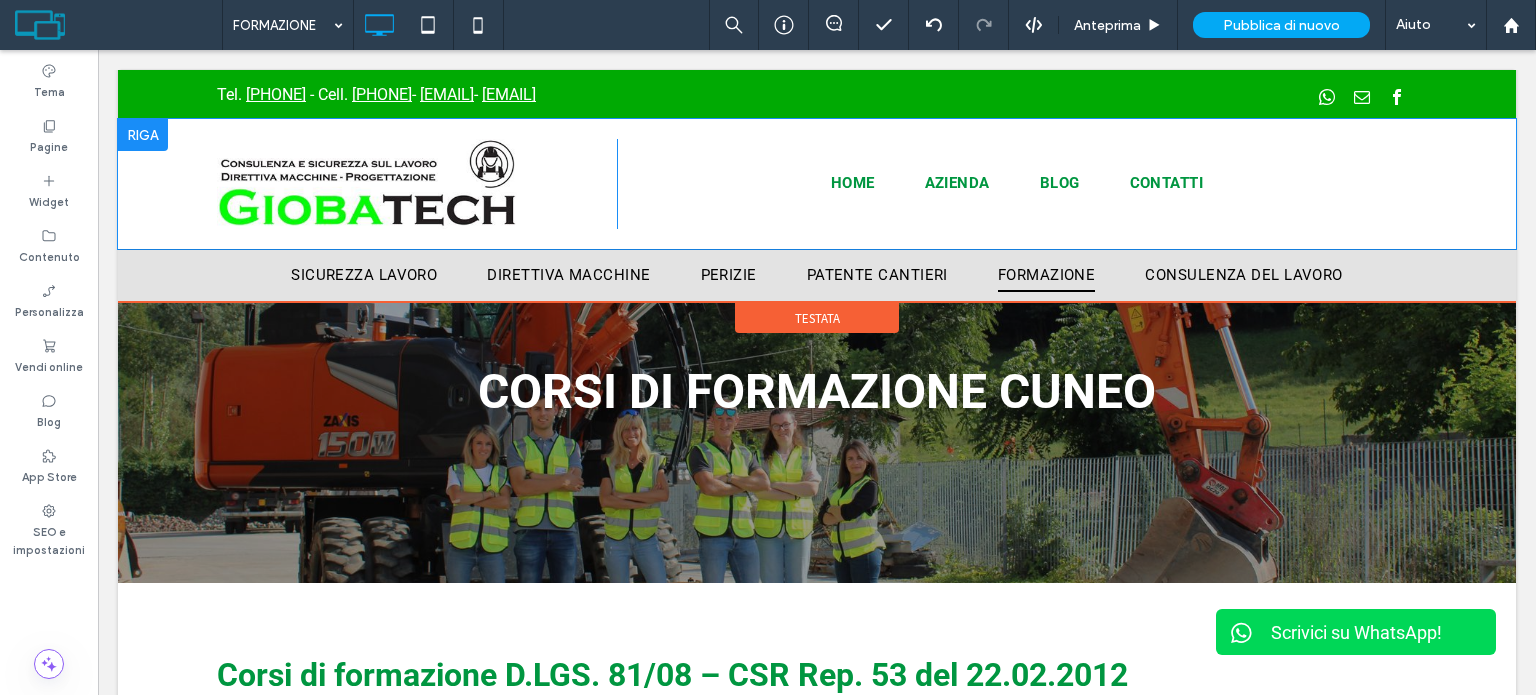 scroll, scrollTop: 0, scrollLeft: 0, axis: both 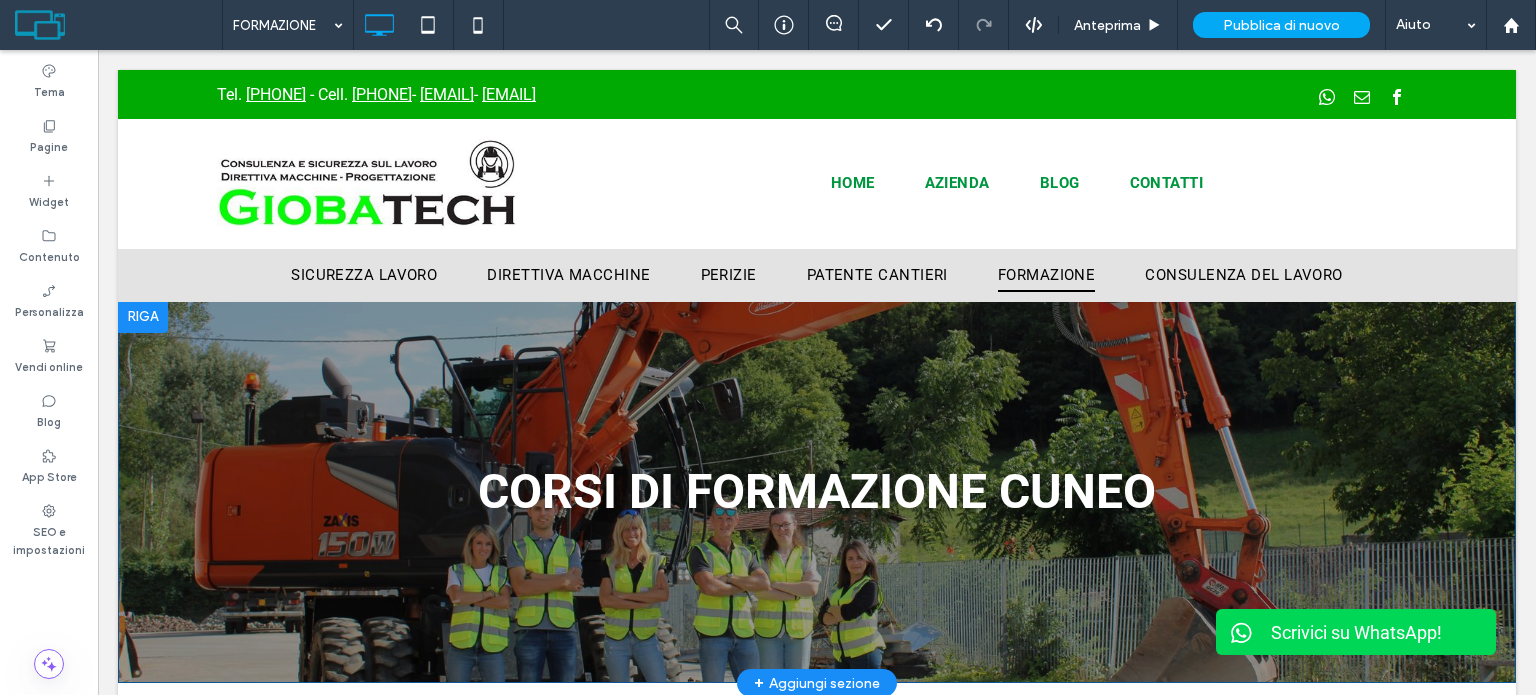 click on "CORSI DI FORMAZIONE CUNEO
Click To Paste
Riga + Aggiungi sezione" at bounding box center [817, 492] 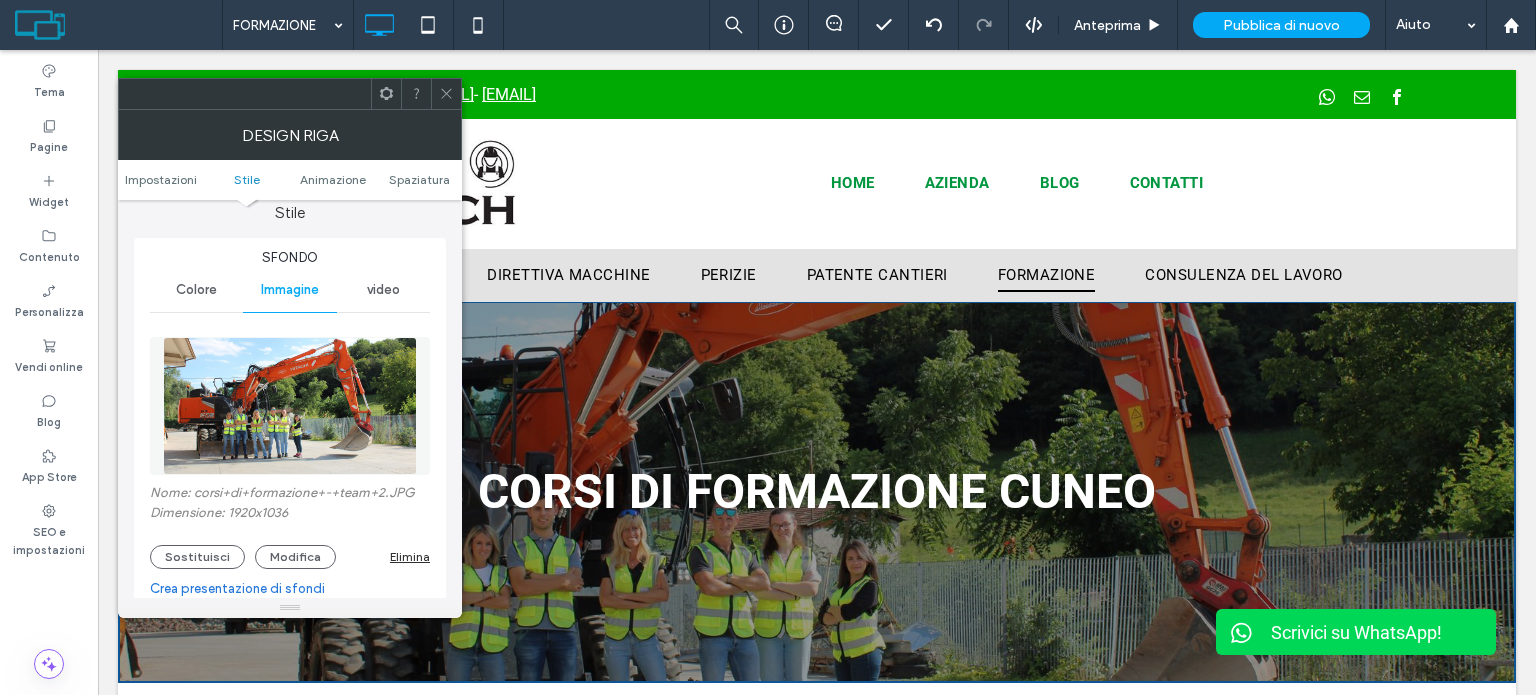 scroll, scrollTop: 200, scrollLeft: 0, axis: vertical 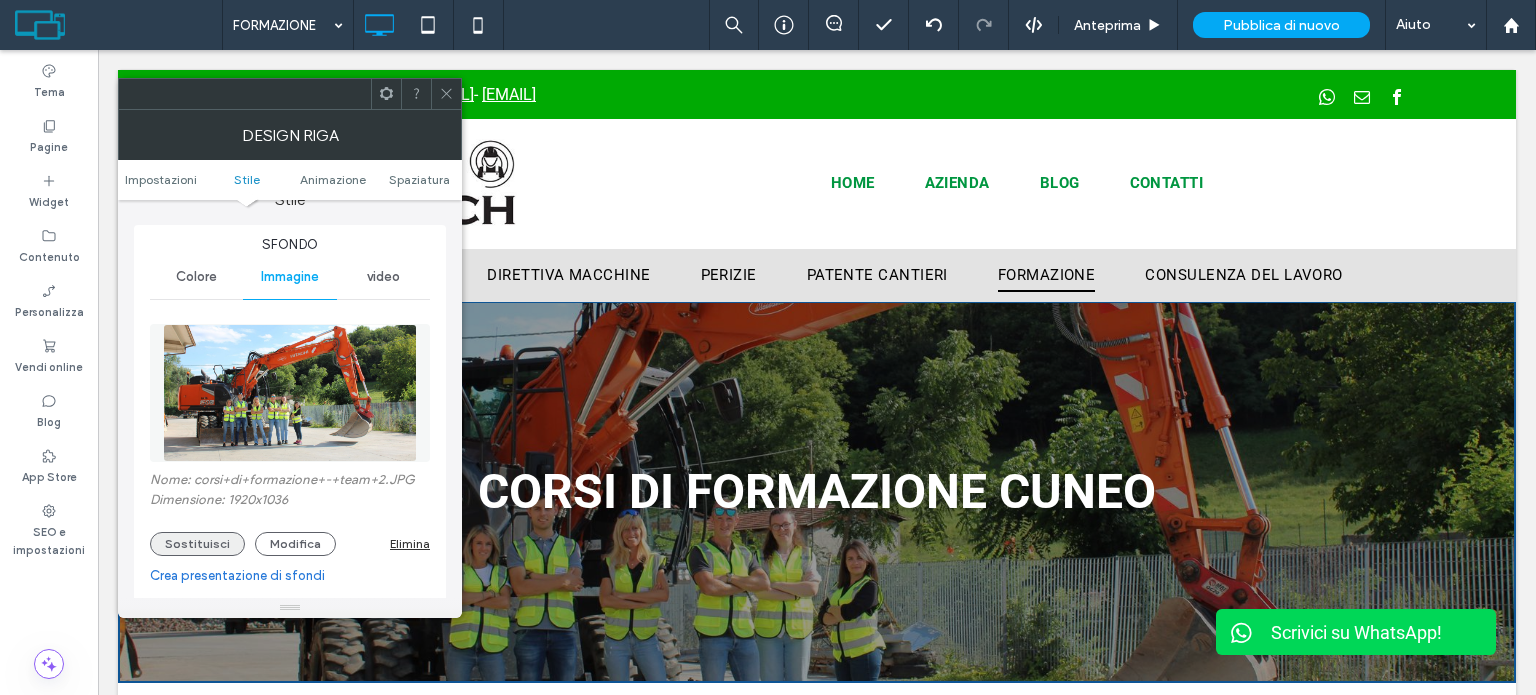 click on "Sostituisci" at bounding box center (197, 544) 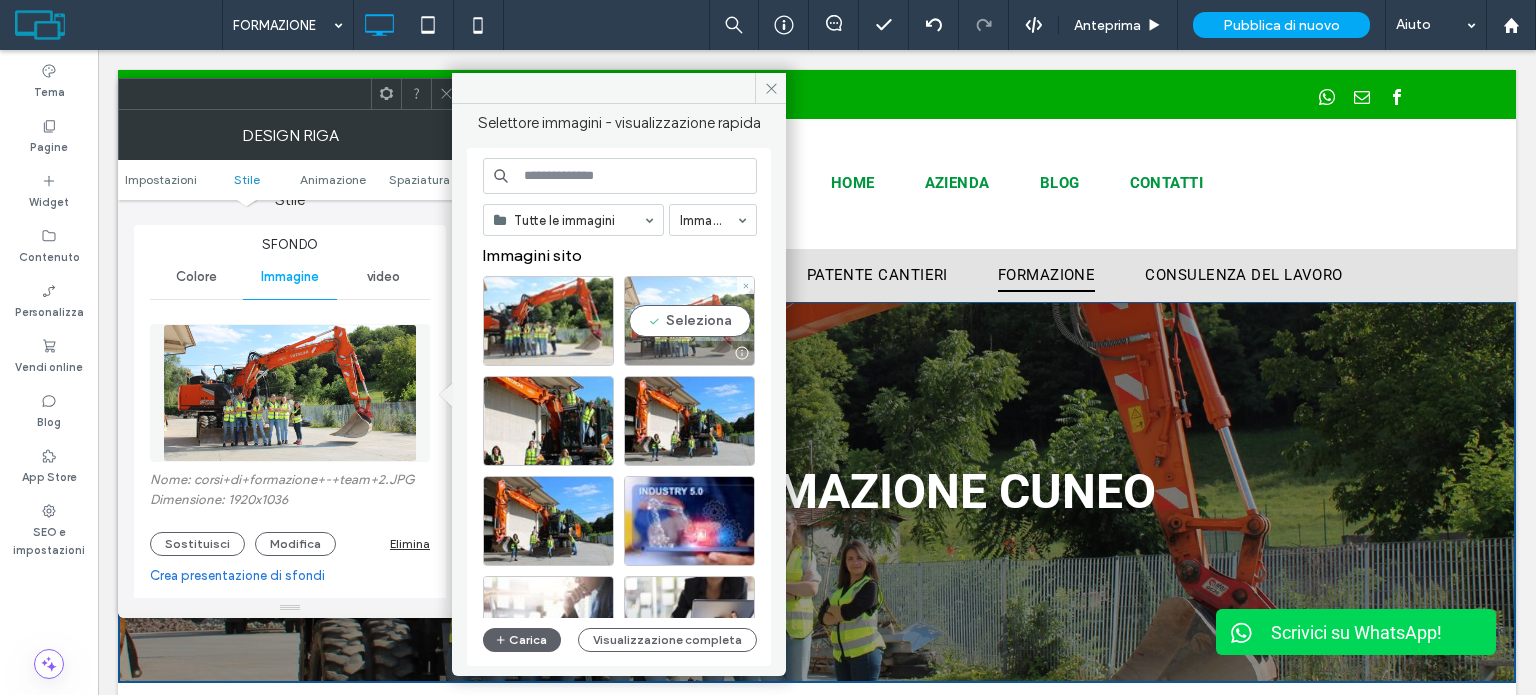 click on "Seleziona" at bounding box center (689, 321) 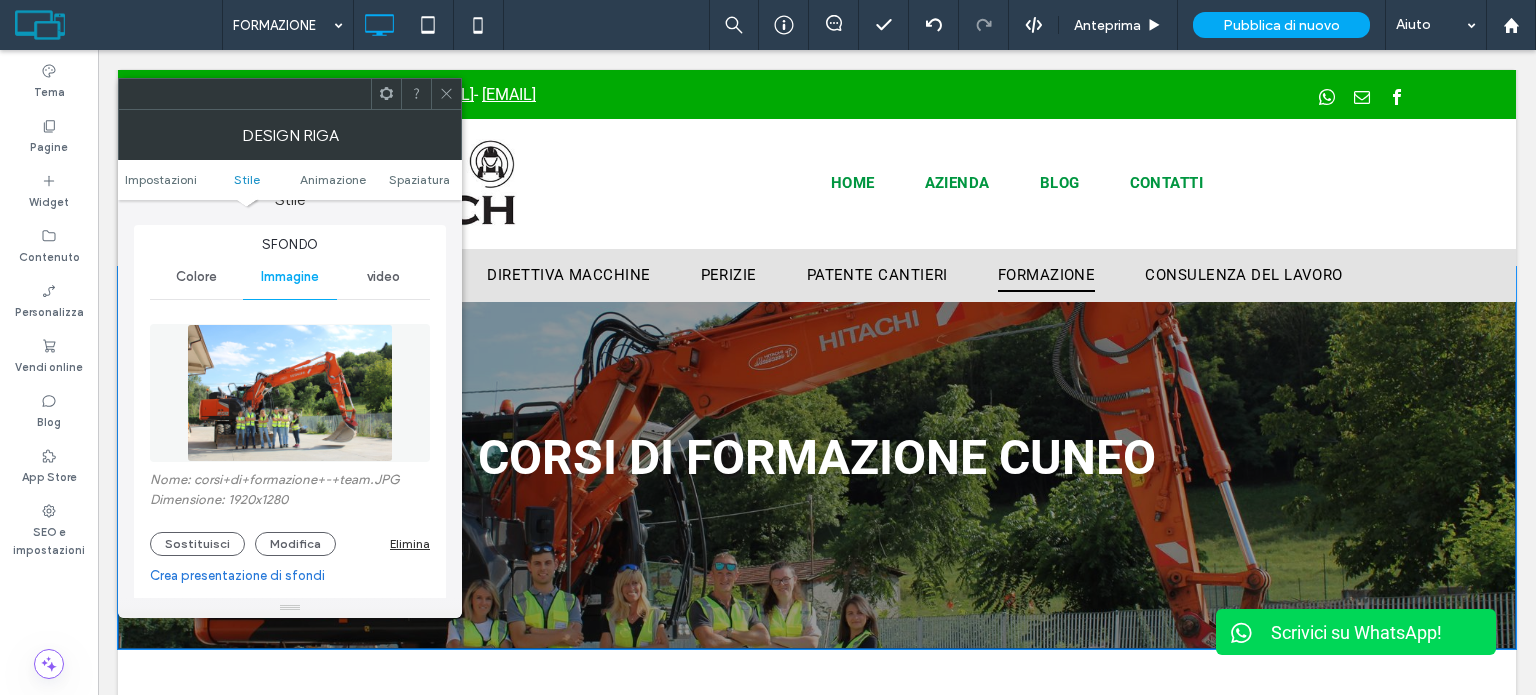 scroll, scrollTop: 0, scrollLeft: 0, axis: both 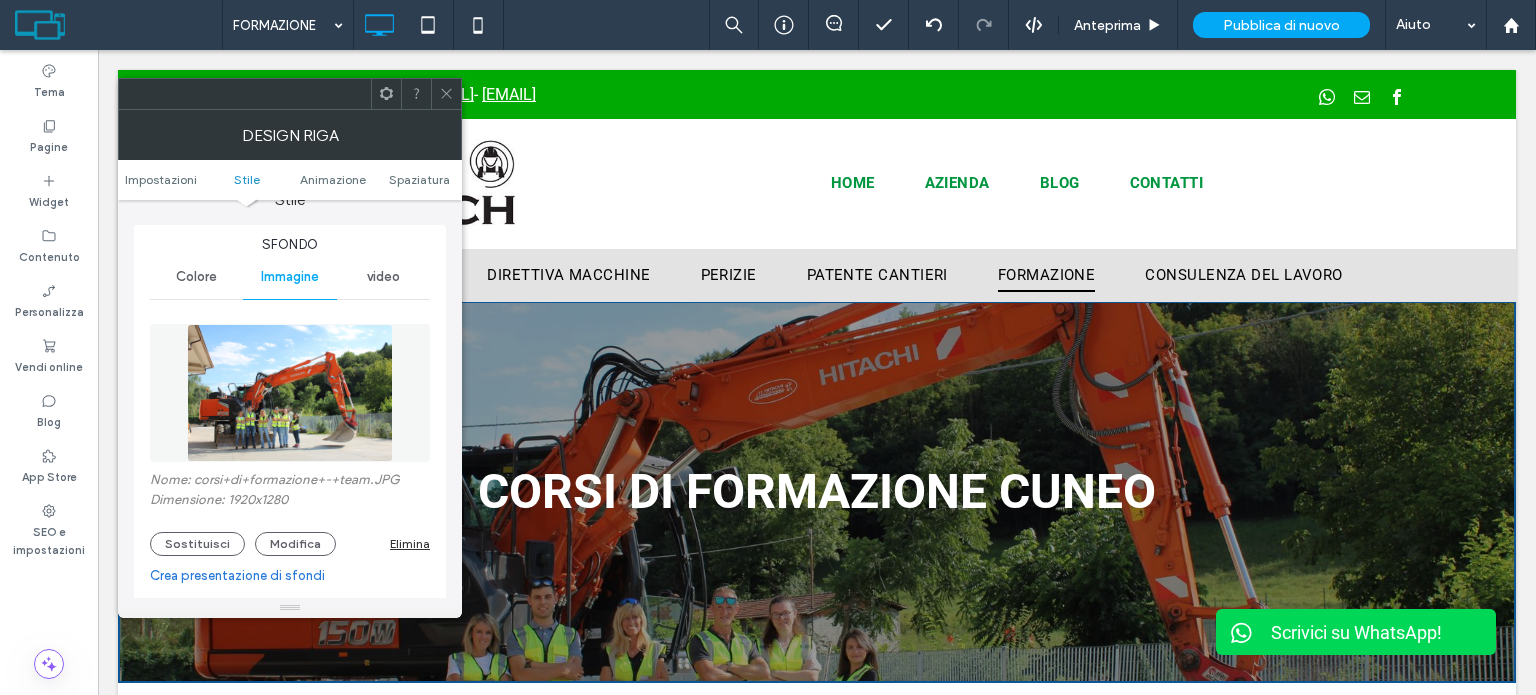 click 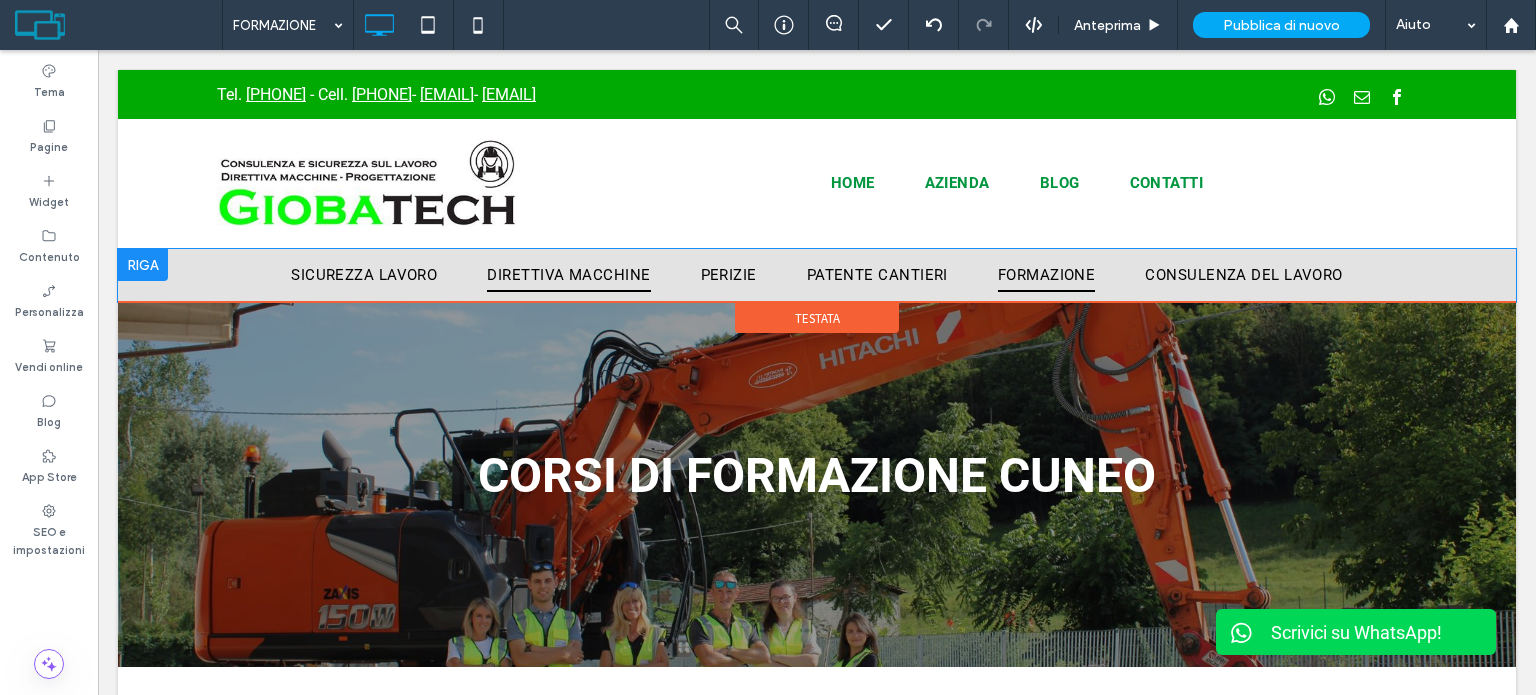 scroll, scrollTop: 0, scrollLeft: 0, axis: both 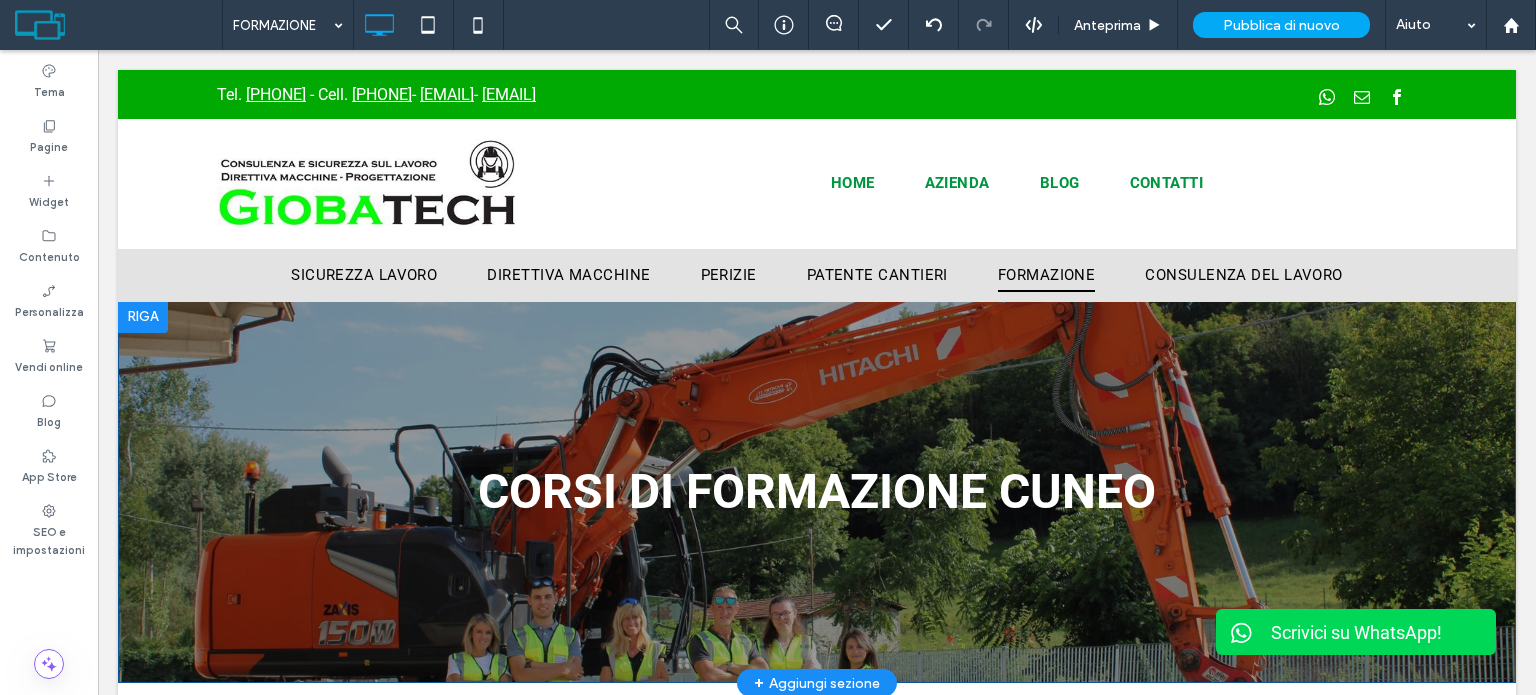 click on "CORSI DI FORMAZIONE CUNEO
Click To Paste
Riga + Aggiungi sezione" at bounding box center [817, 492] 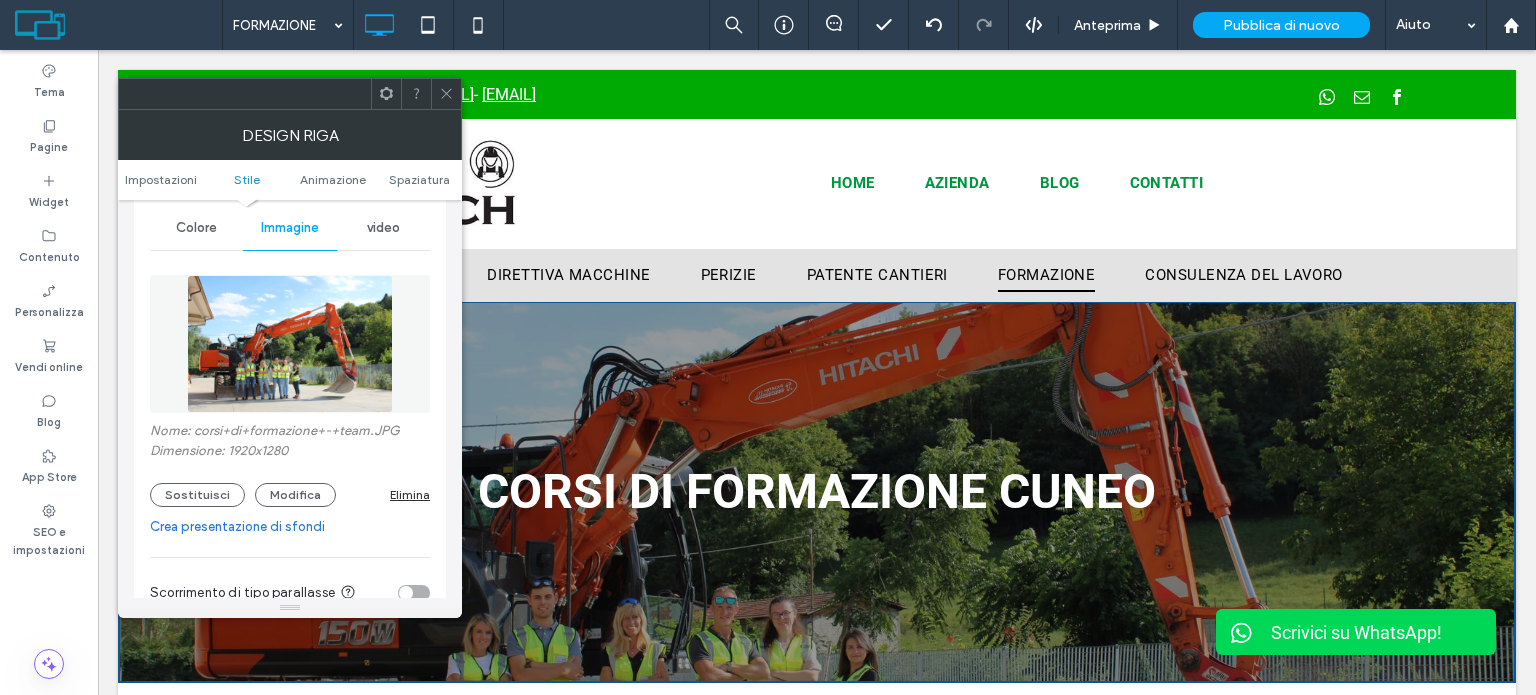scroll, scrollTop: 300, scrollLeft: 0, axis: vertical 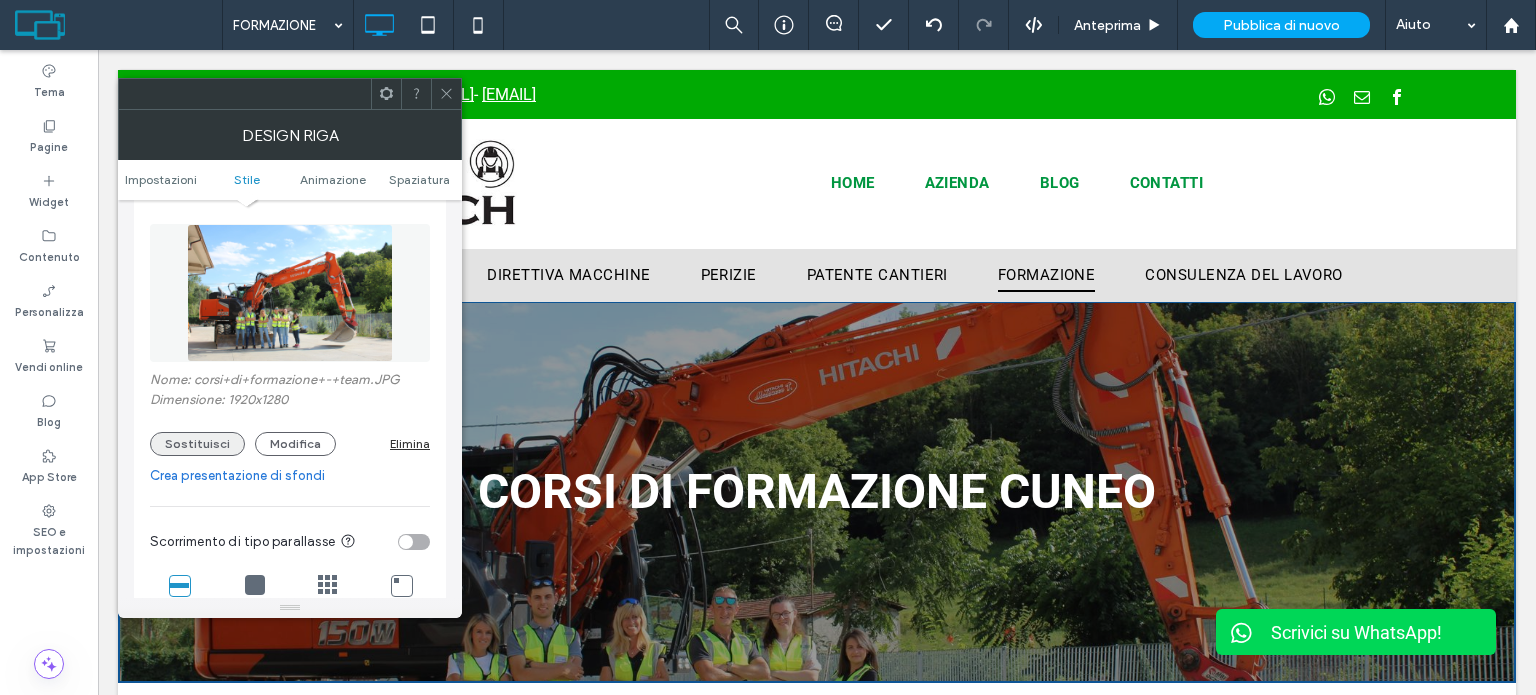 click on "Sostituisci" at bounding box center [197, 444] 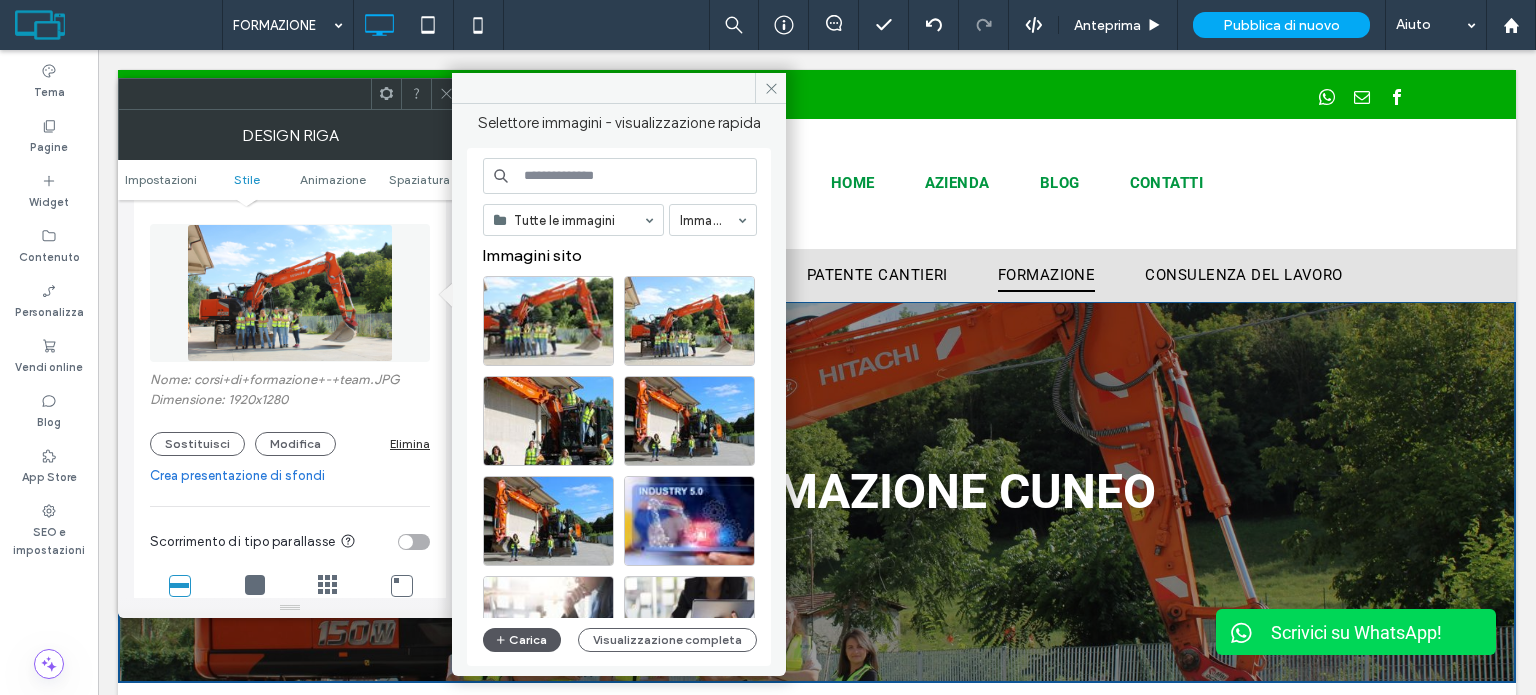 click on "Carica" at bounding box center [522, 640] 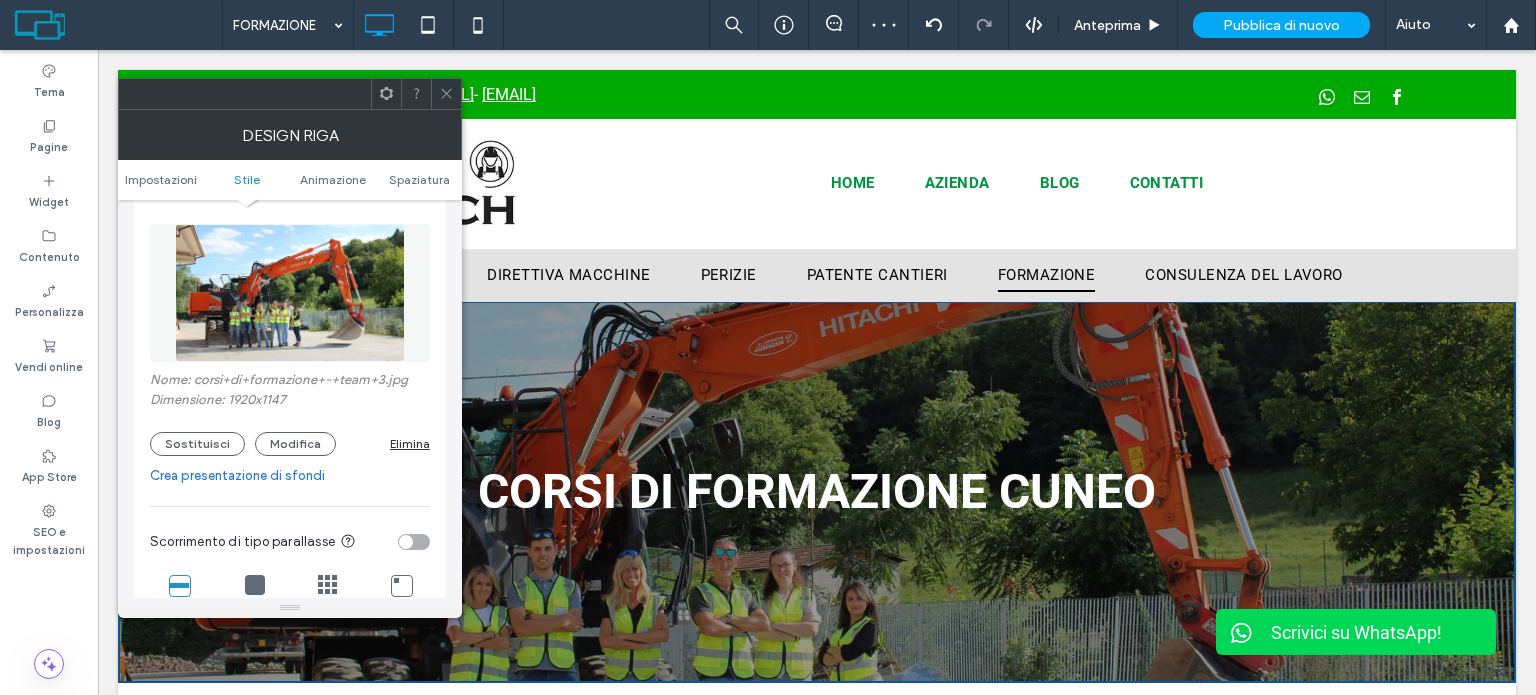 click 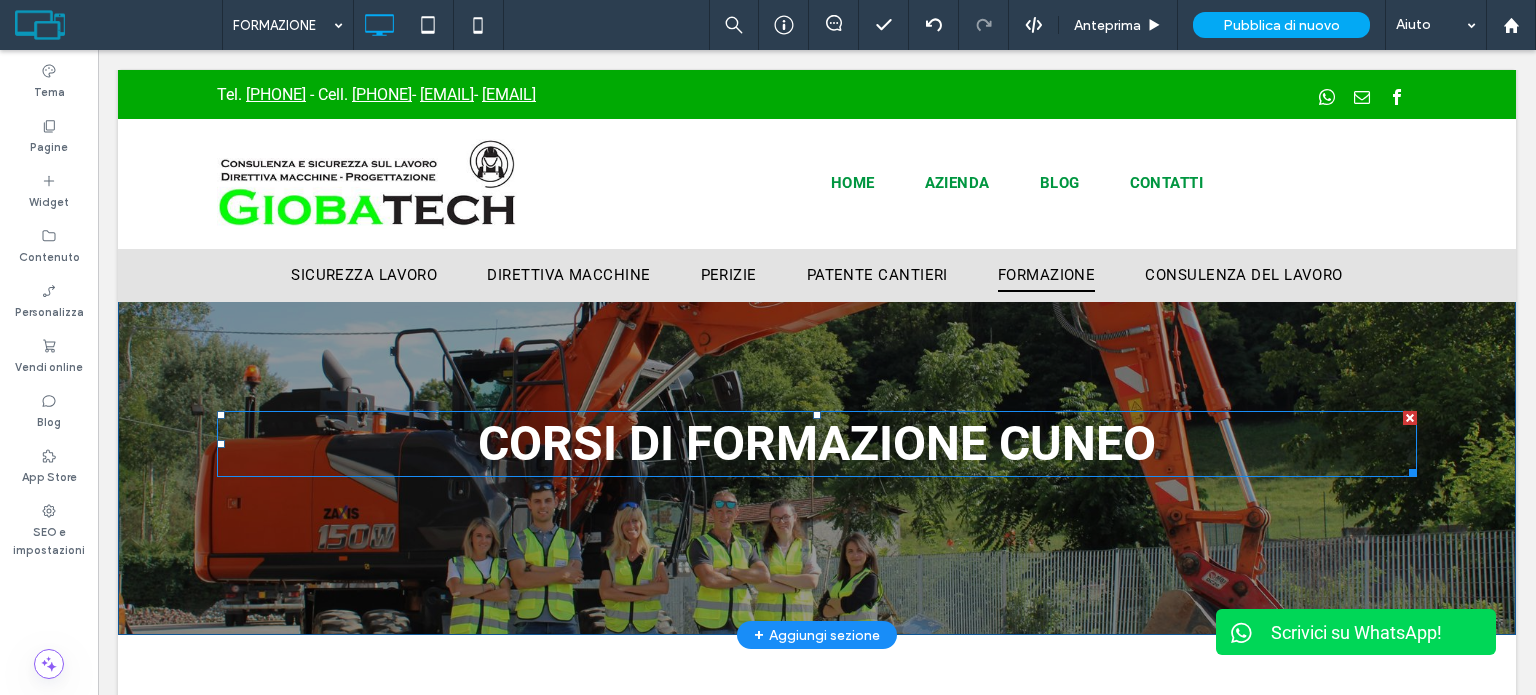 scroll, scrollTop: 0, scrollLeft: 0, axis: both 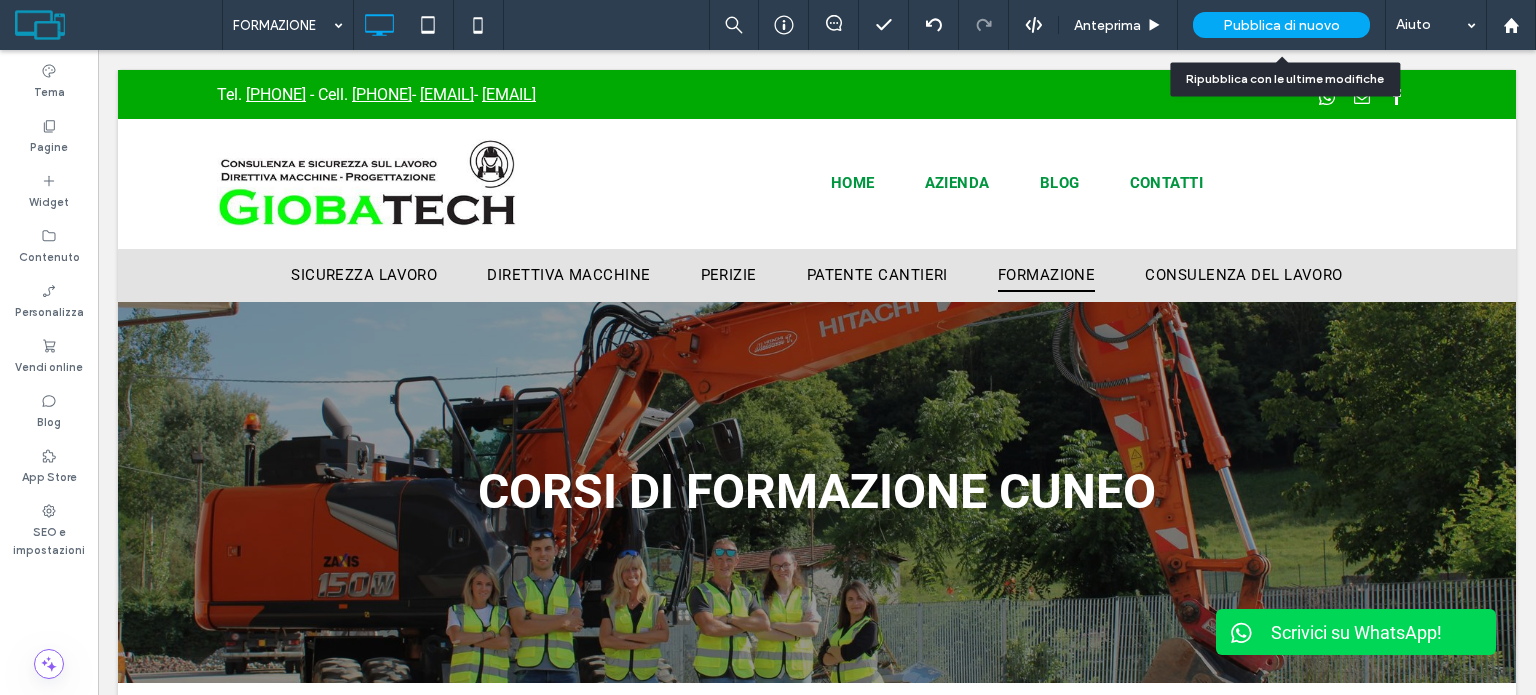 click on "Pubblica di nuovo" at bounding box center [1281, 25] 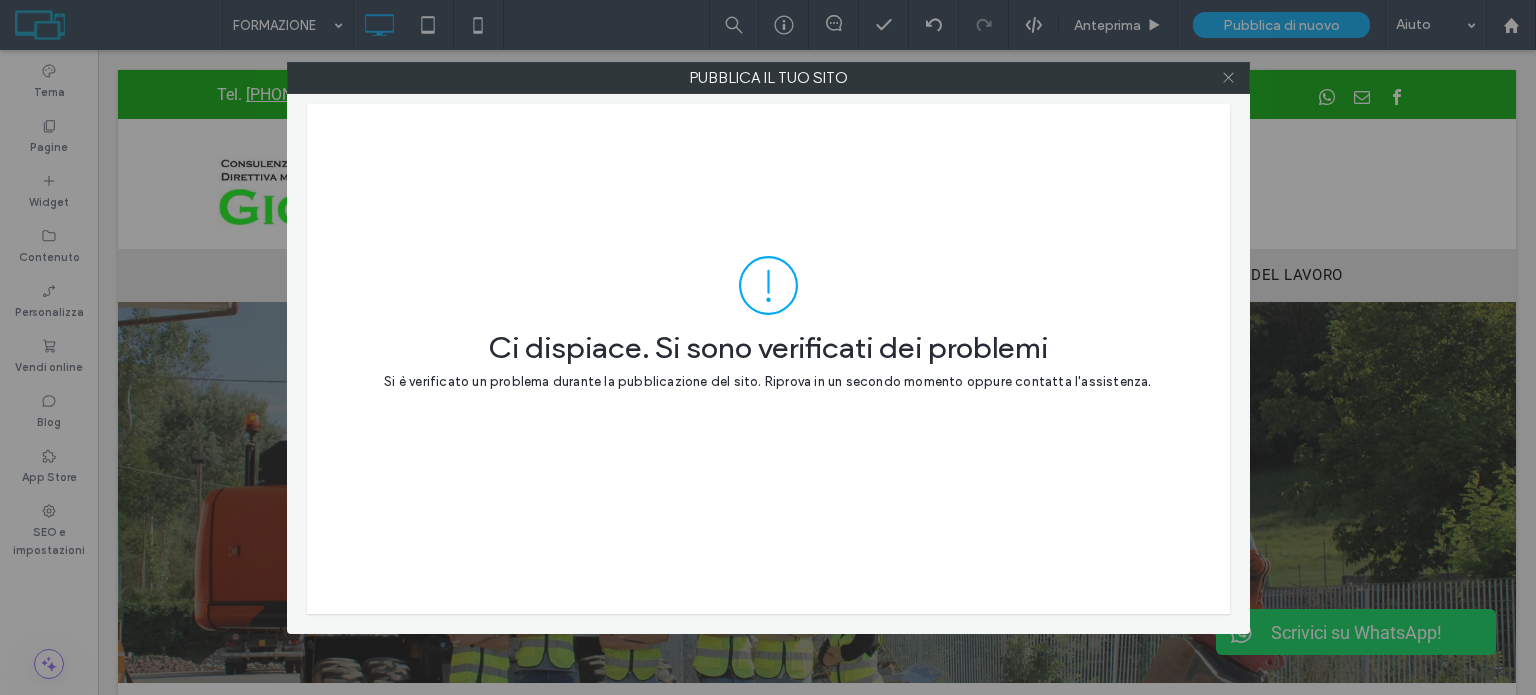 click 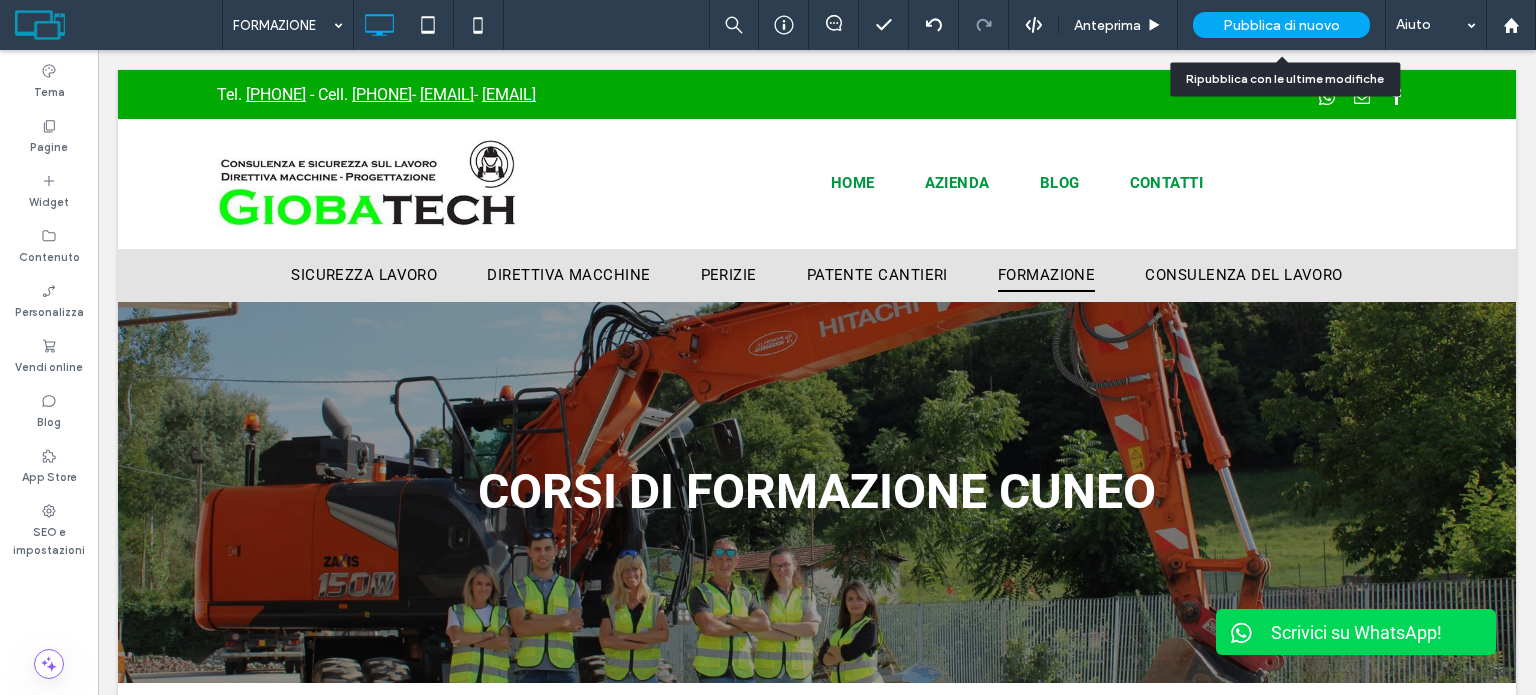 click on "Pubblica di nuovo" at bounding box center (1281, 25) 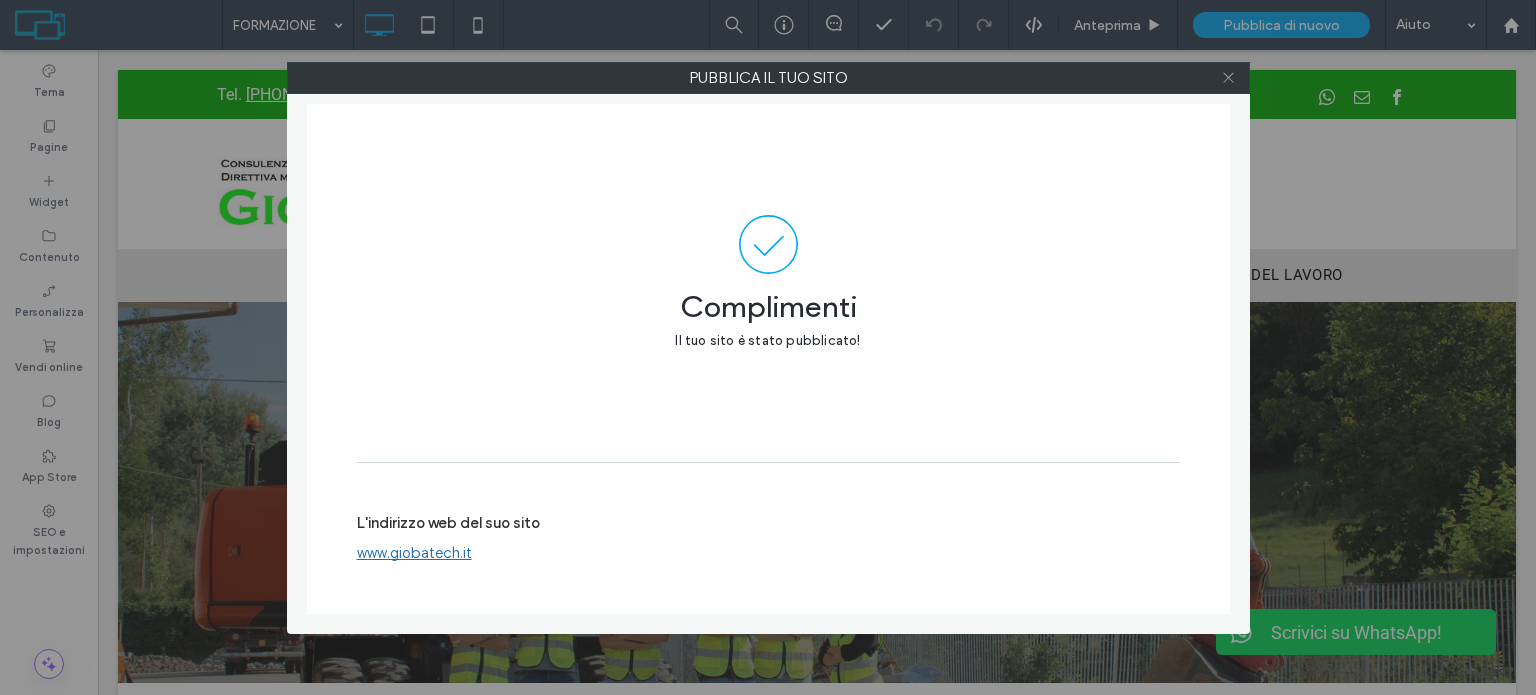 click 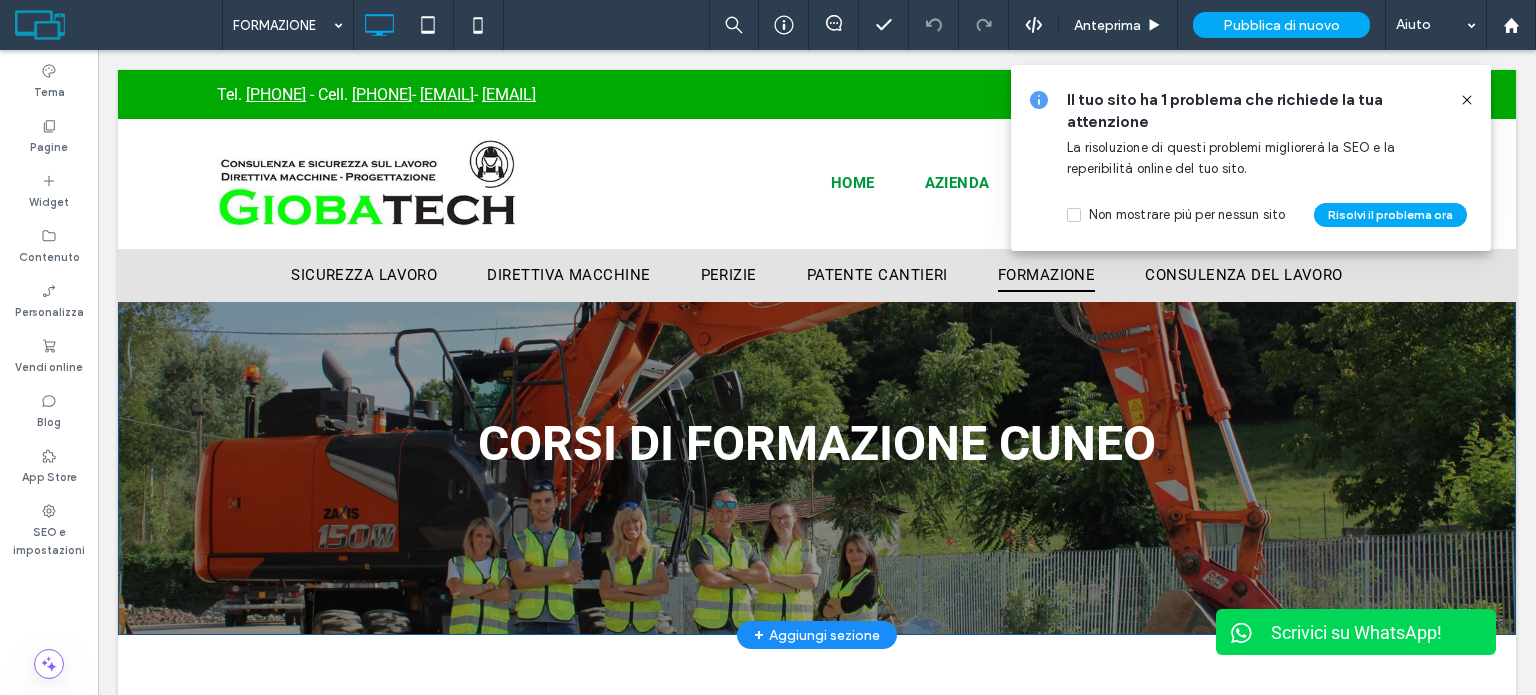 scroll, scrollTop: 0, scrollLeft: 0, axis: both 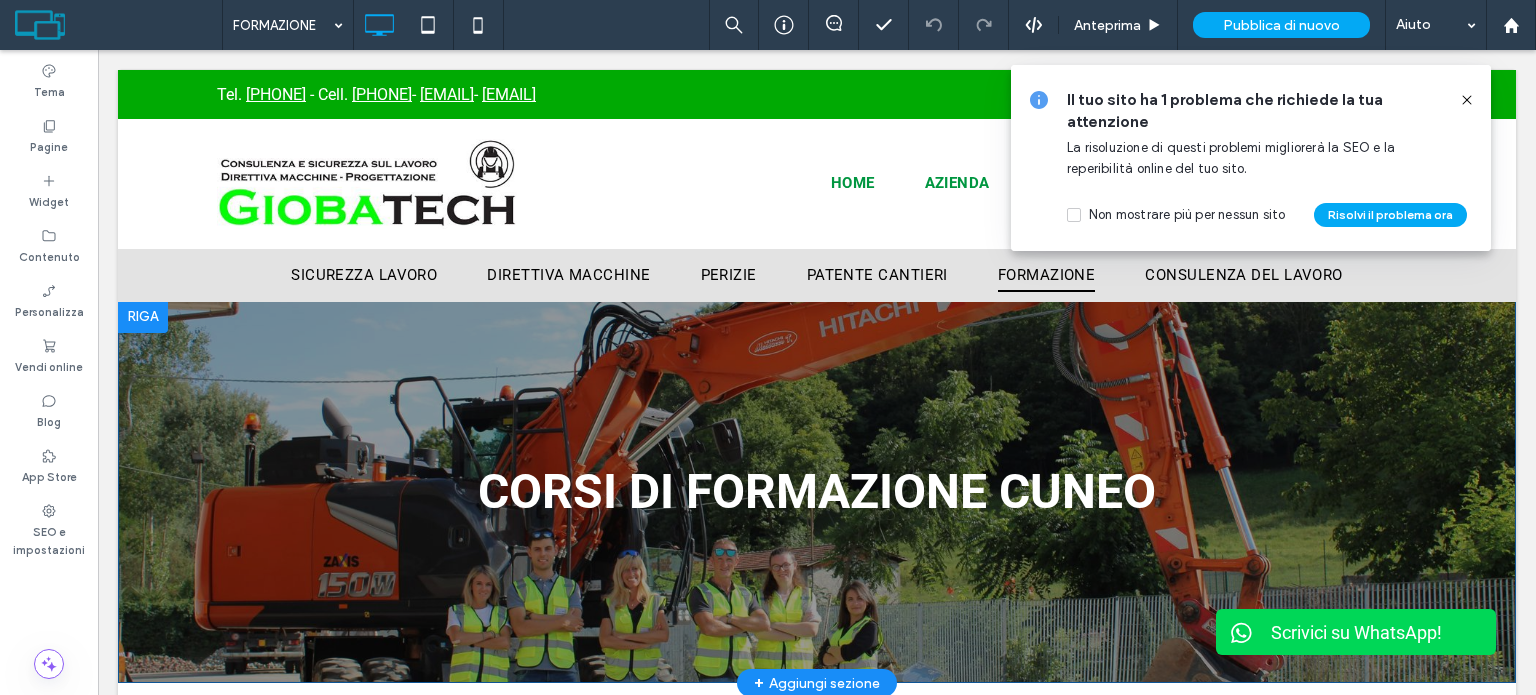click on "CORSI DI FORMAZIONE CUNEO
Click To Paste
Riga + Aggiungi sezione" at bounding box center [817, 492] 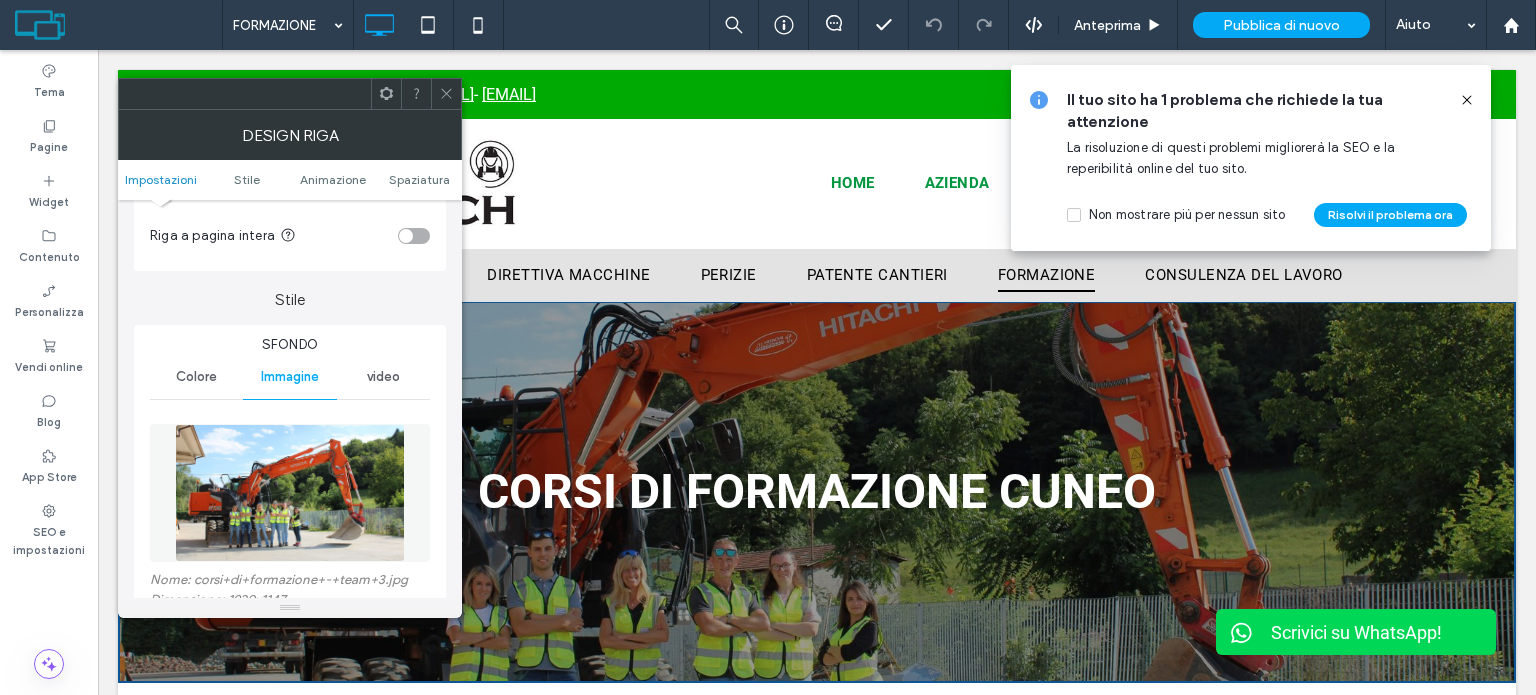 scroll, scrollTop: 200, scrollLeft: 0, axis: vertical 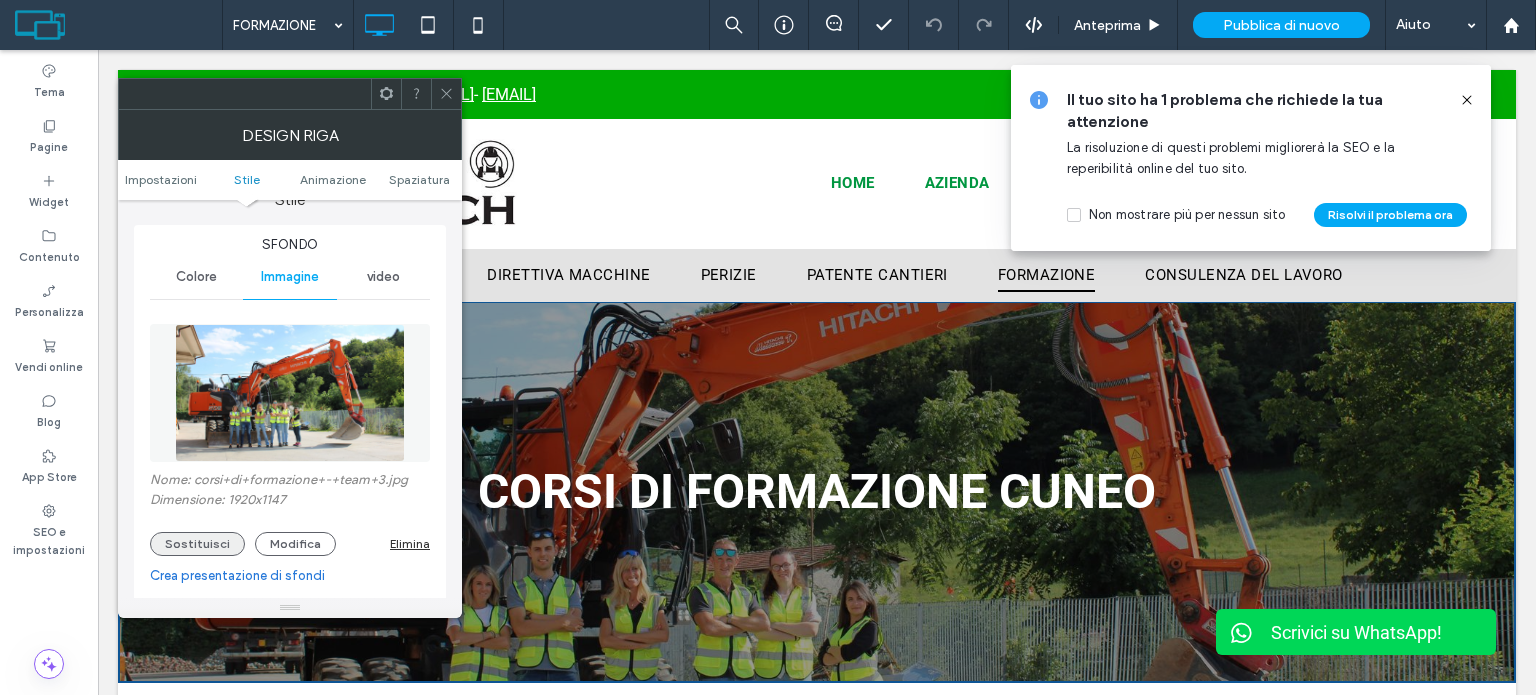 click on "Sostituisci" at bounding box center [197, 544] 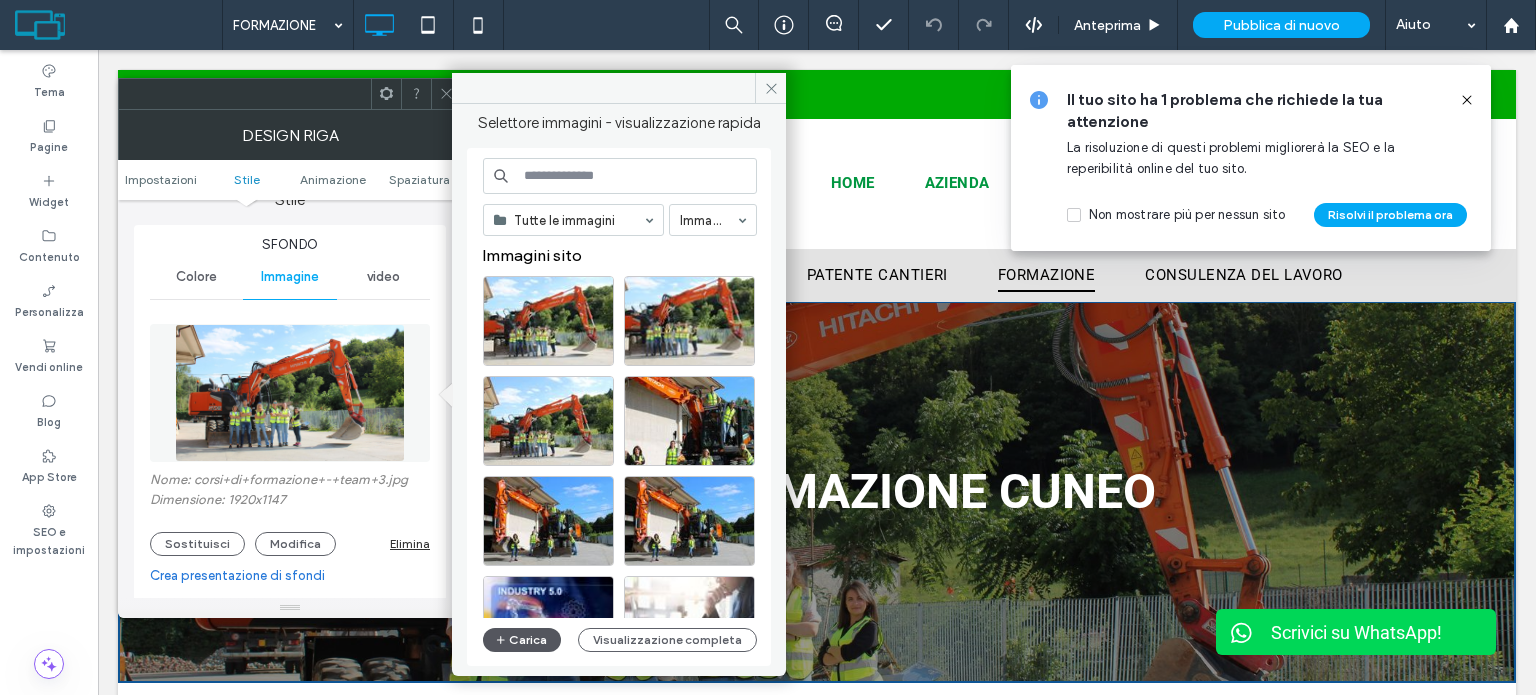 click on "Carica" at bounding box center [522, 640] 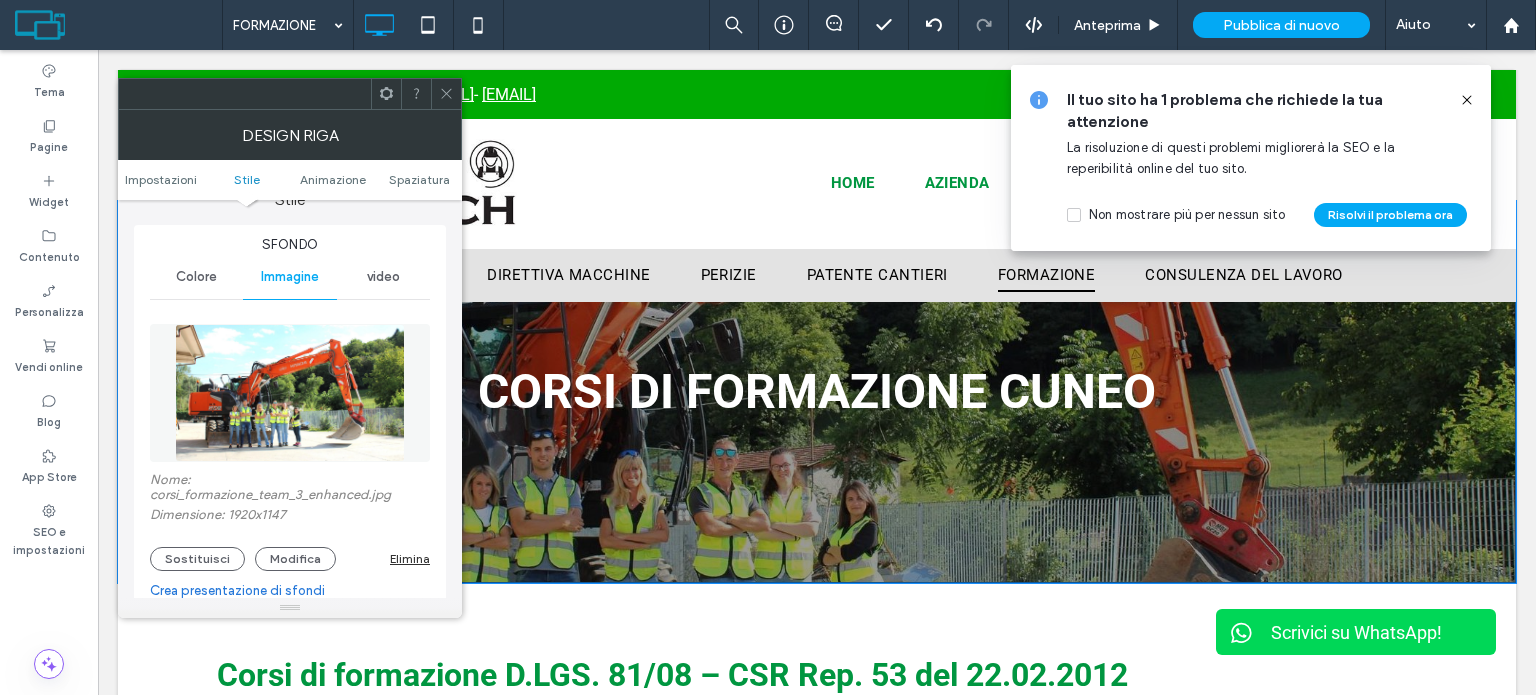 scroll, scrollTop: 0, scrollLeft: 0, axis: both 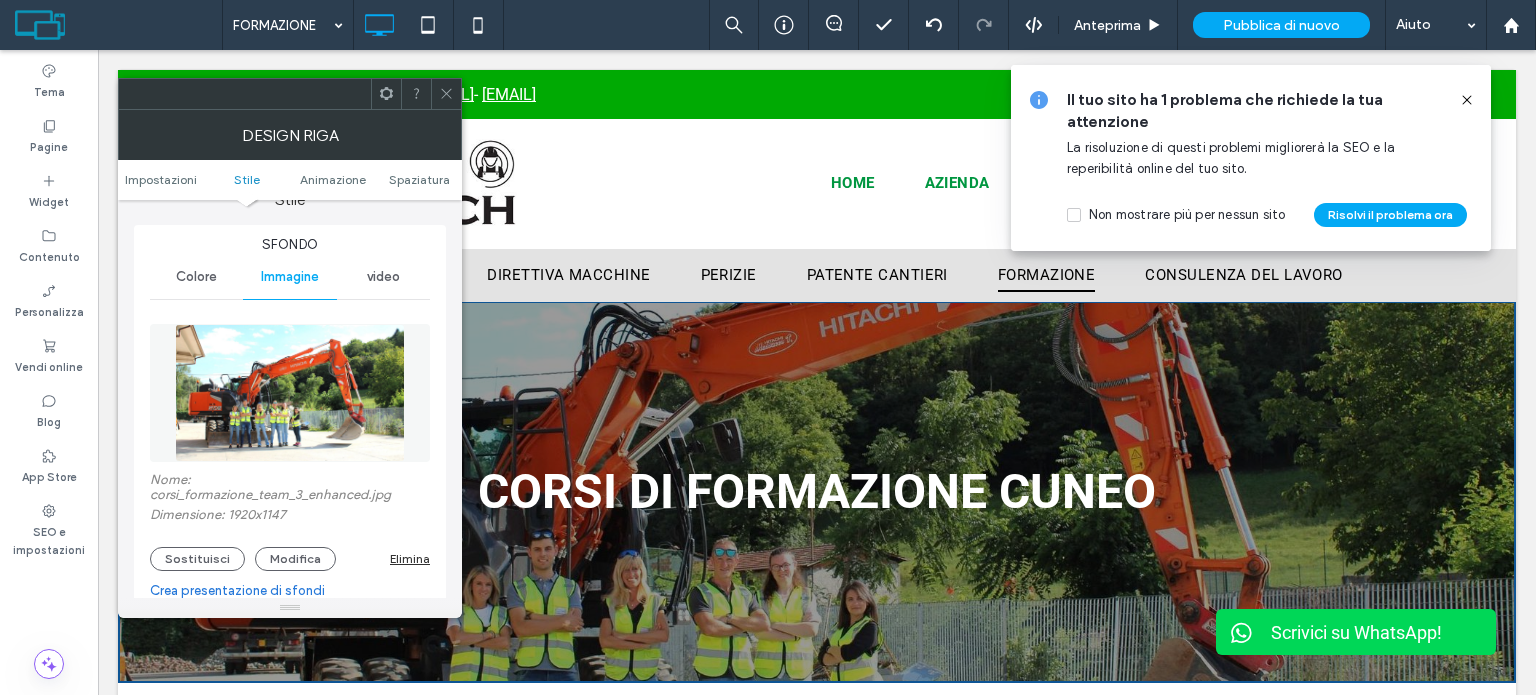 click 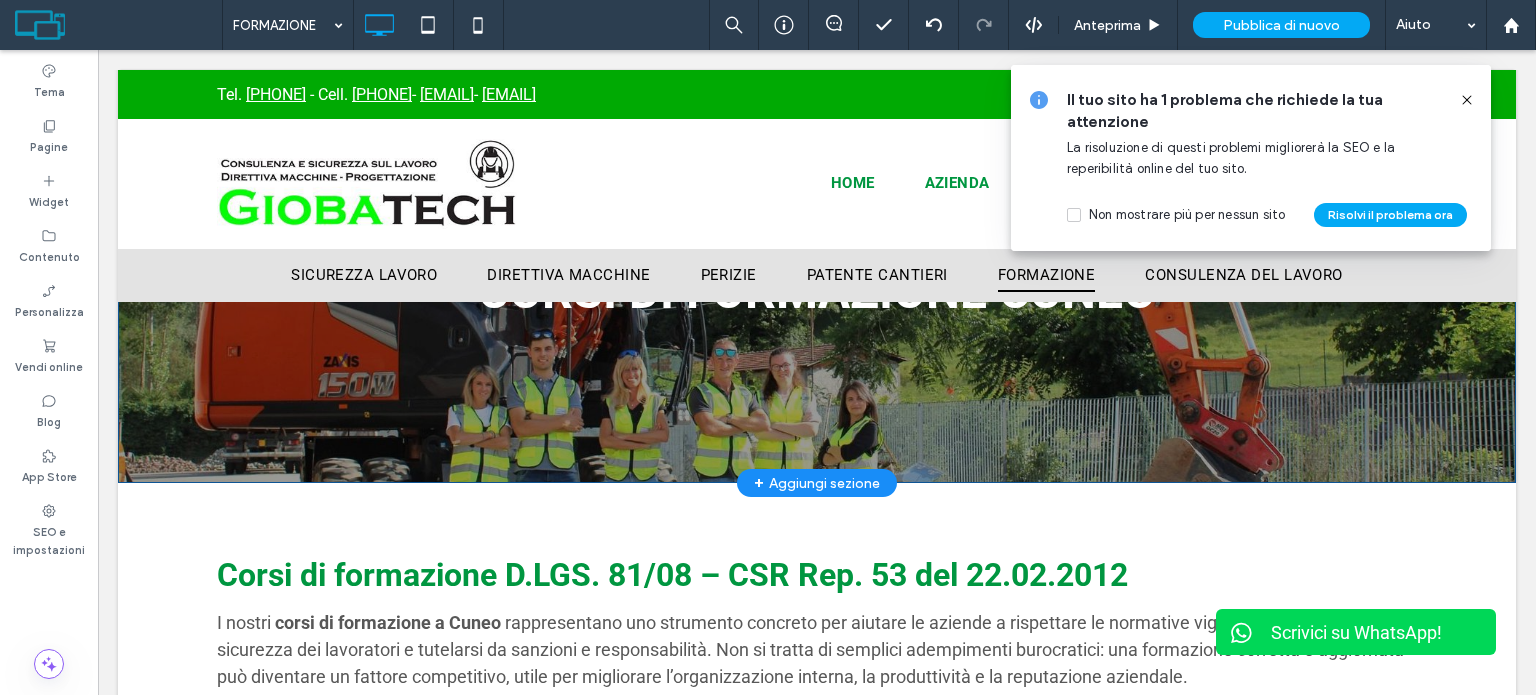 scroll, scrollTop: 0, scrollLeft: 0, axis: both 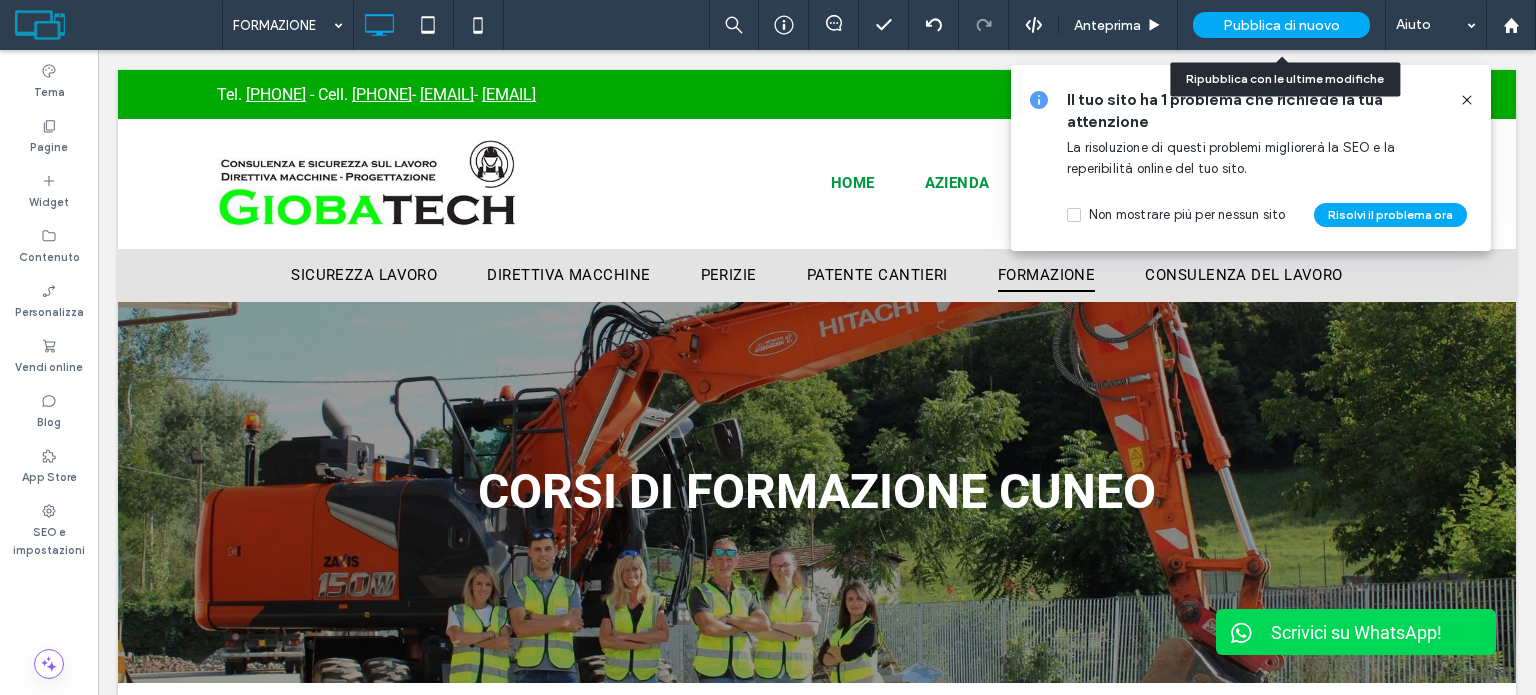 click on "Pubblica di nuovo" at bounding box center [1281, 25] 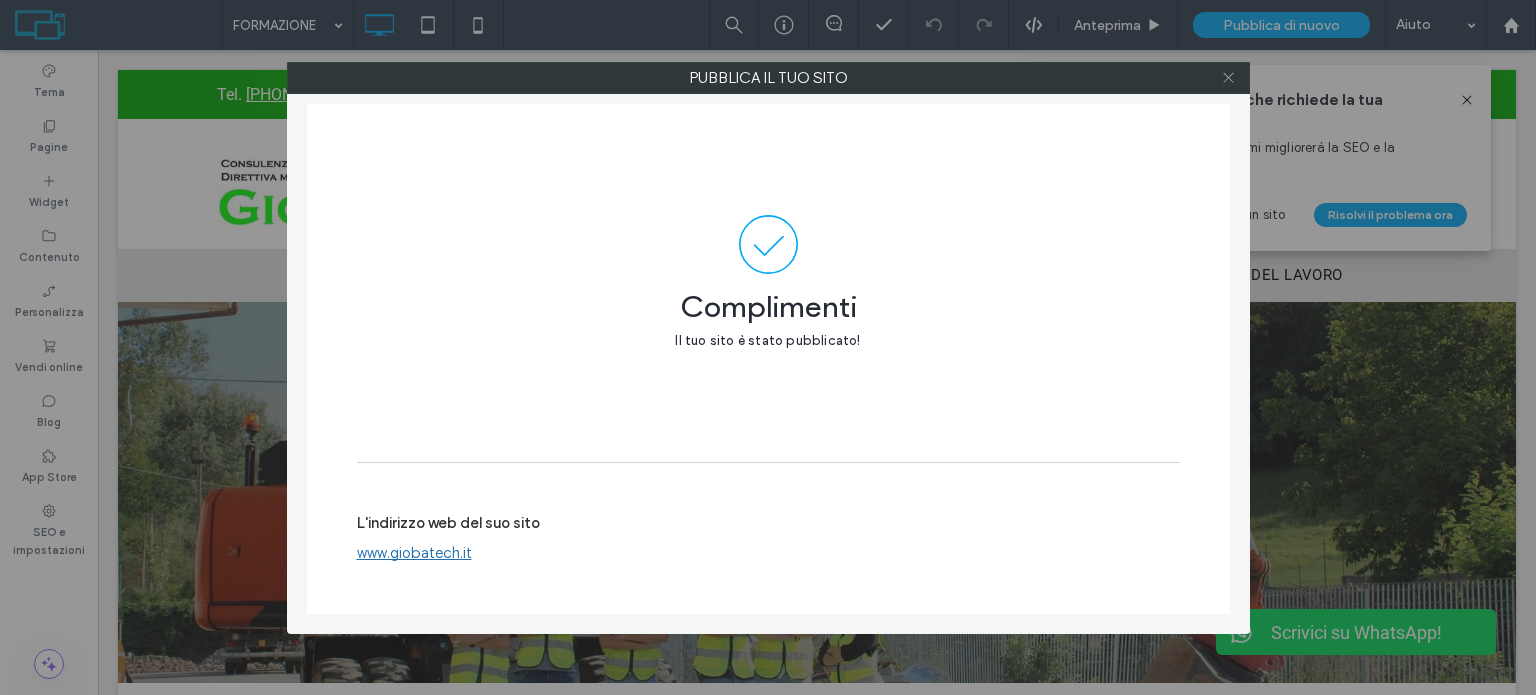 click 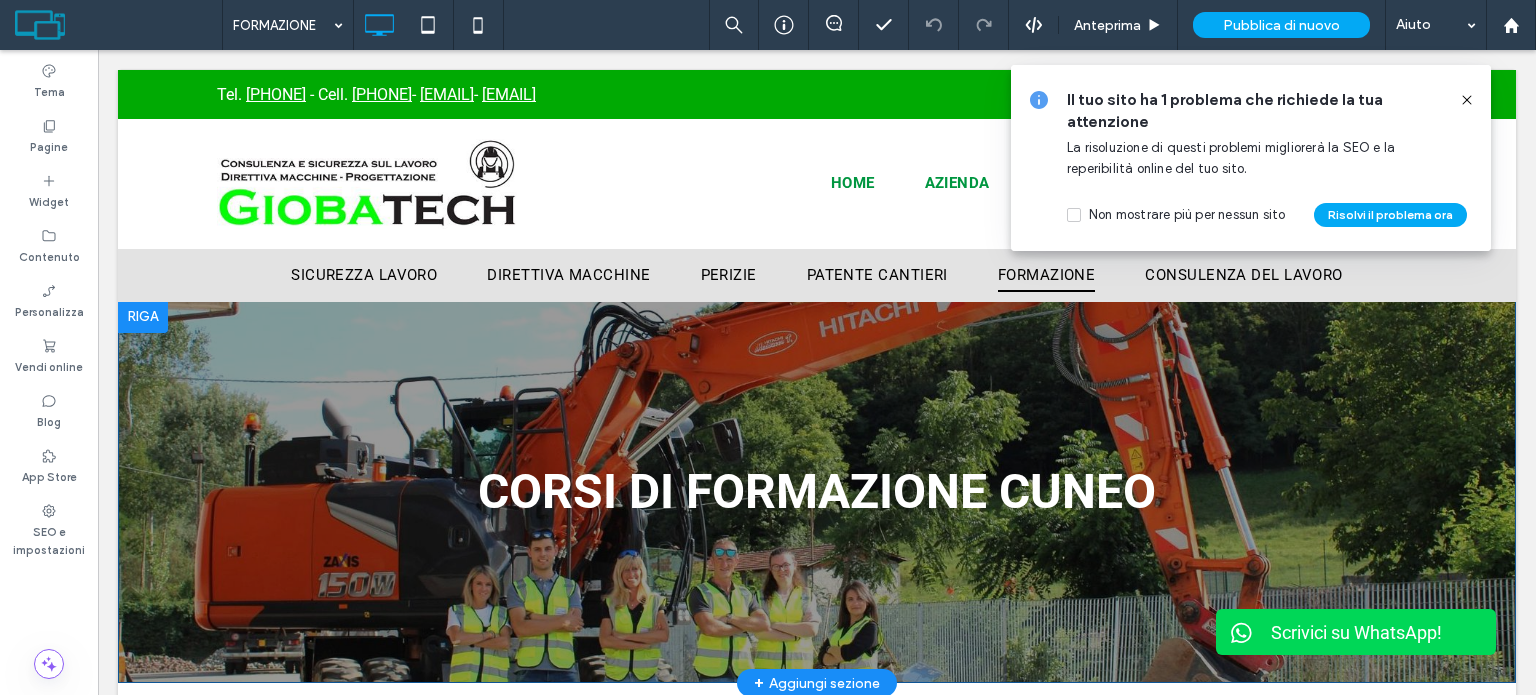 click on "CORSI DI FORMAZIONE CUNEO
Click To Paste
Riga + Aggiungi sezione" at bounding box center (817, 492) 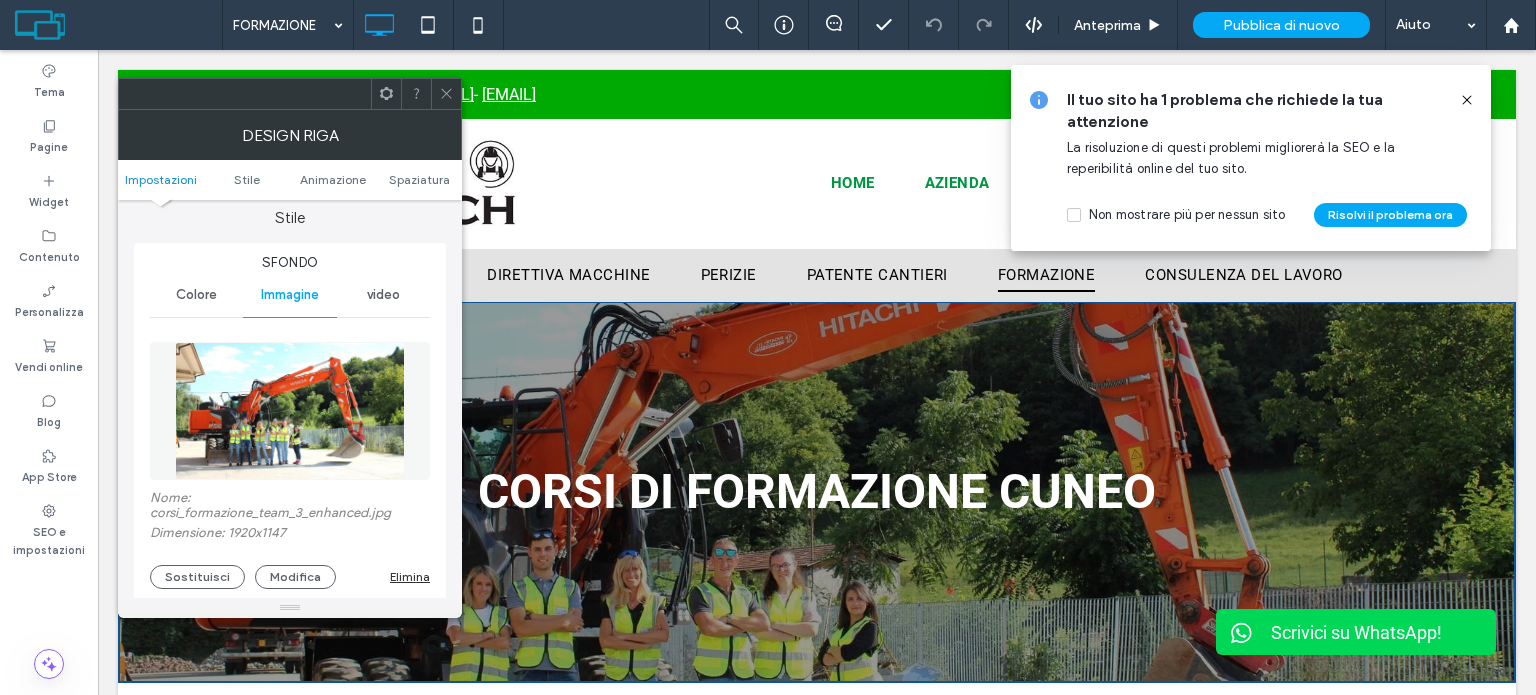 scroll, scrollTop: 200, scrollLeft: 0, axis: vertical 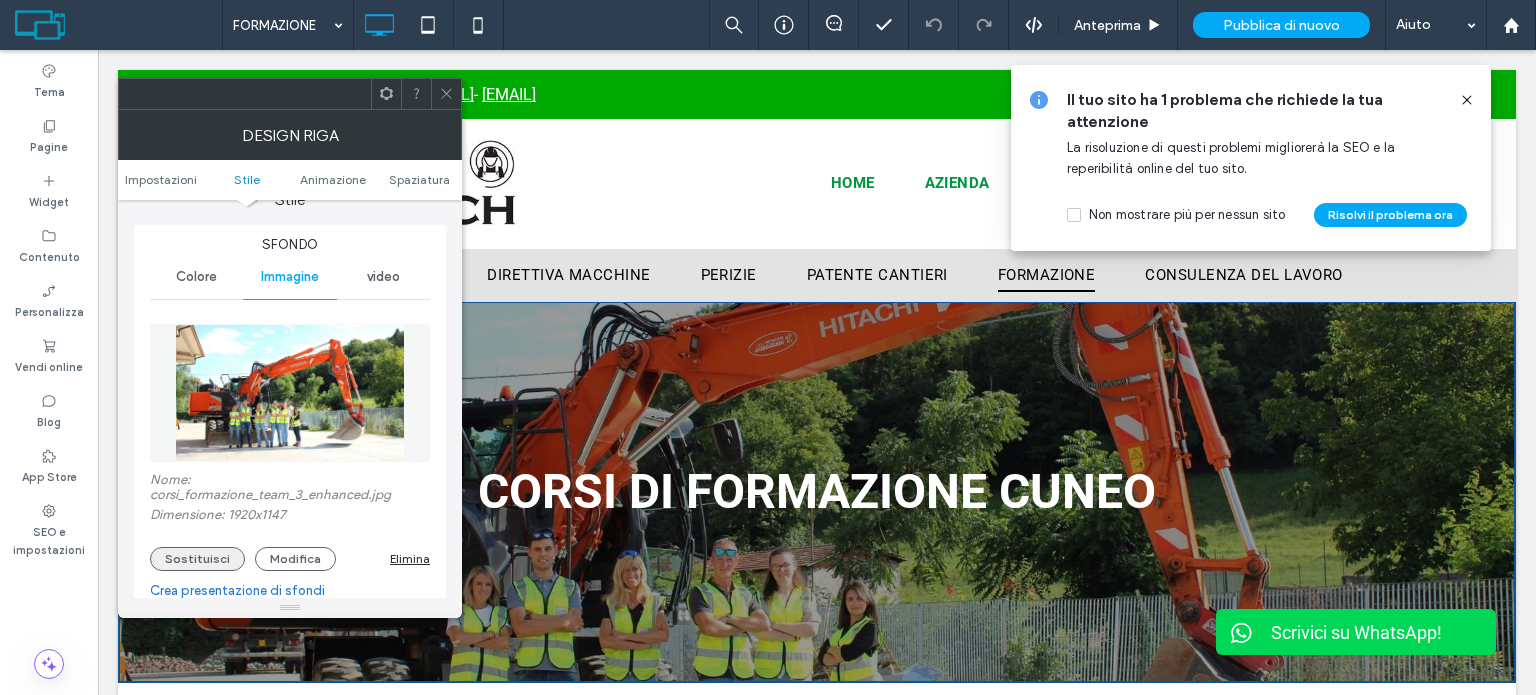 click on "Sostituisci" at bounding box center (197, 559) 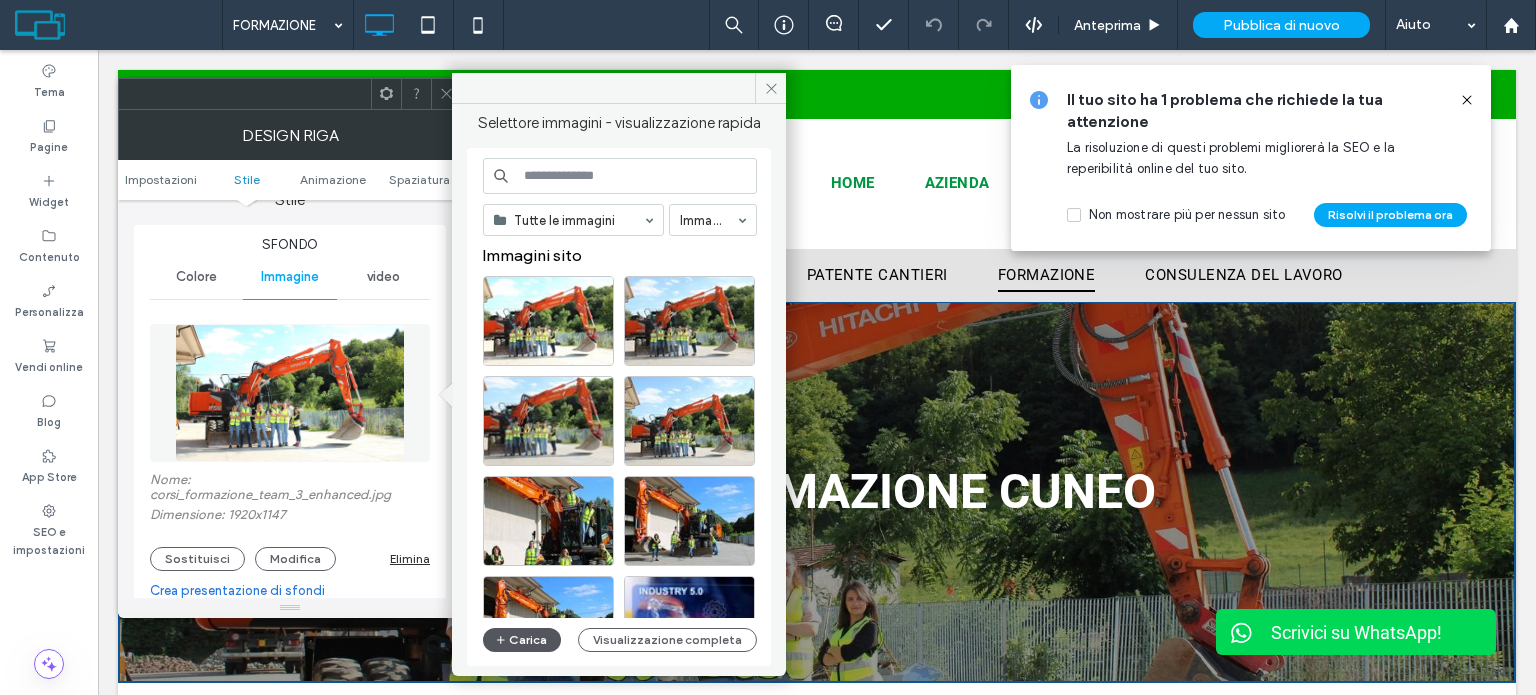 click 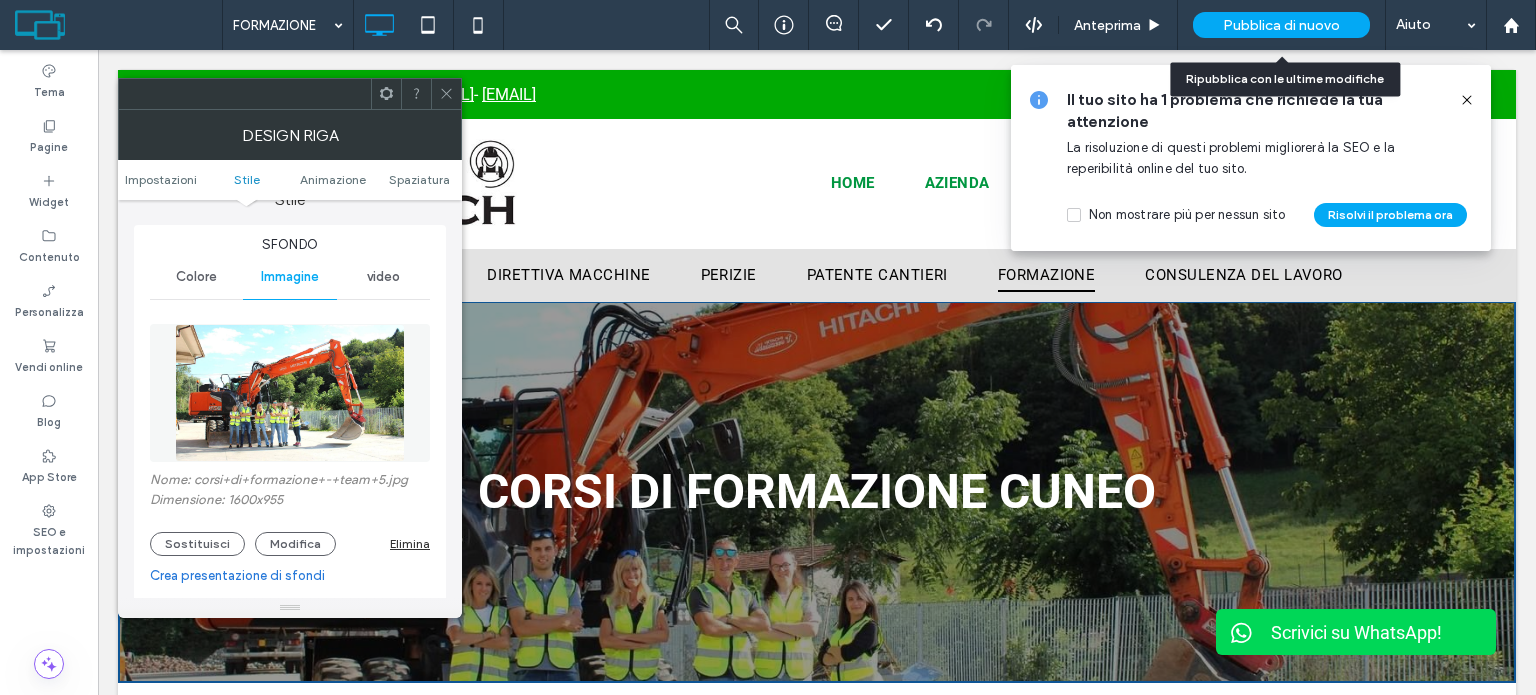 click on "Pubblica di nuovo" at bounding box center (1281, 25) 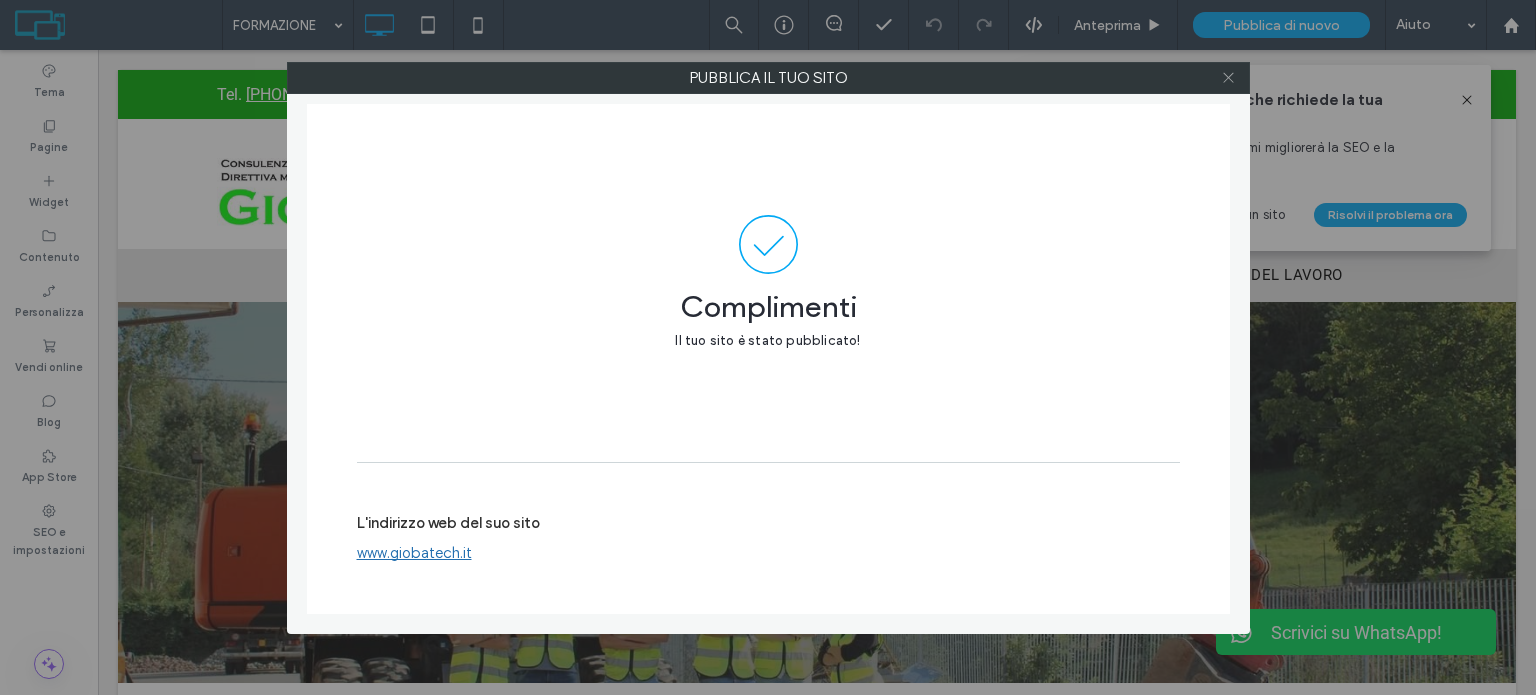 click 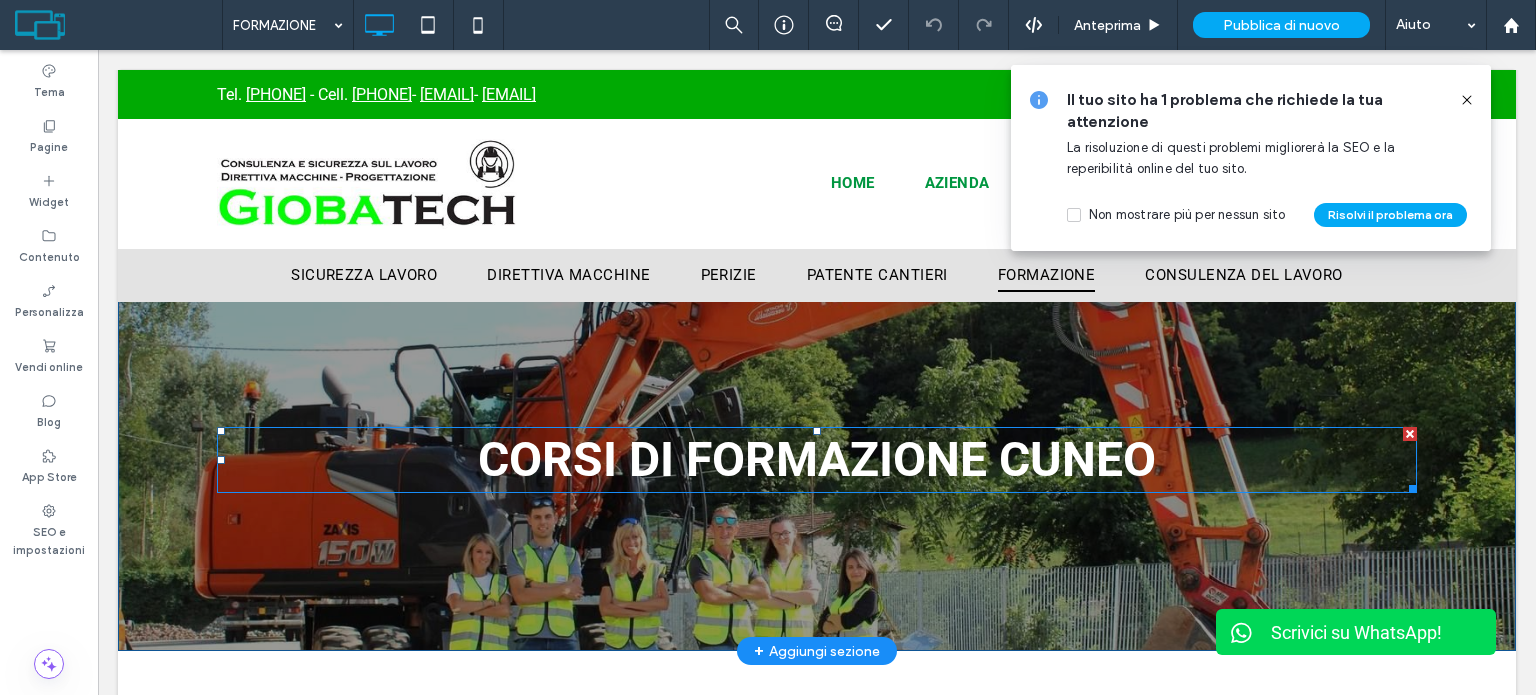 scroll, scrollTop: 0, scrollLeft: 0, axis: both 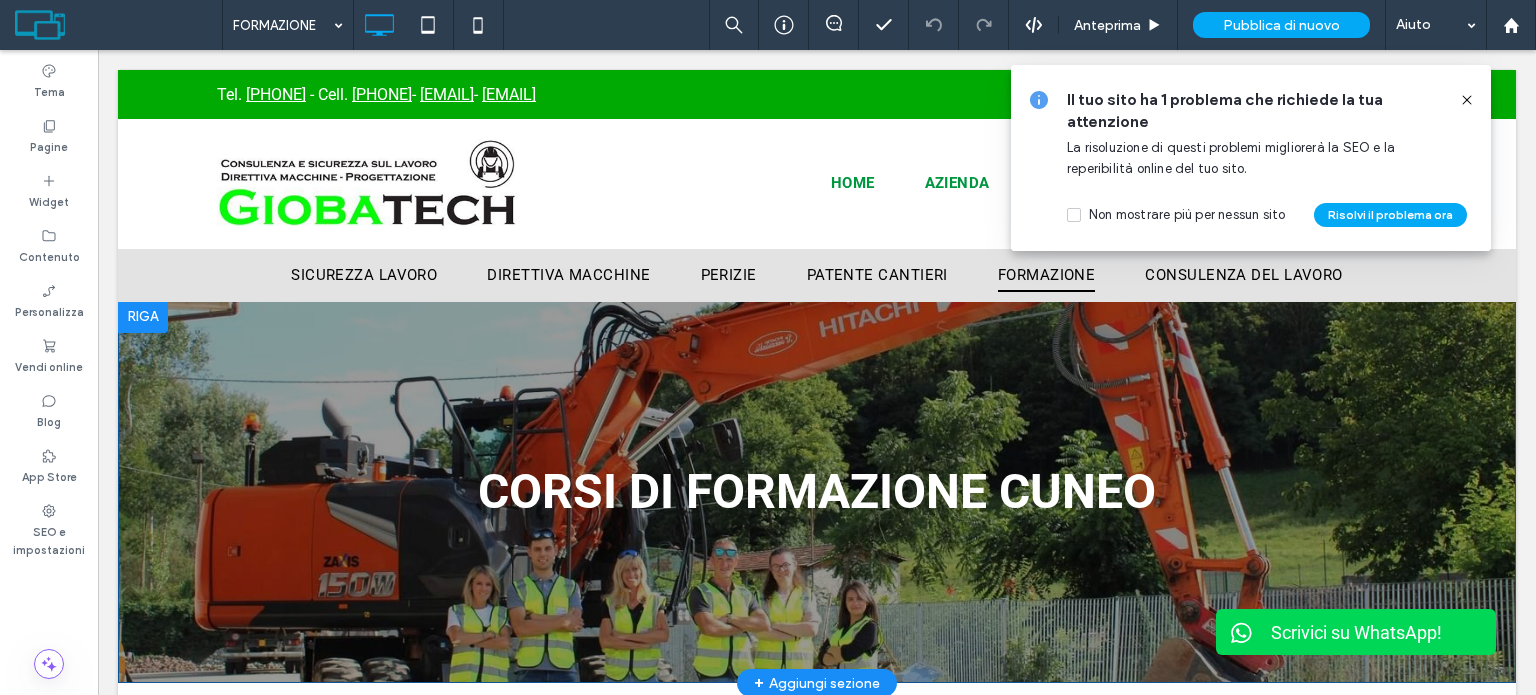 click on "CORSI DI FORMAZIONE CUNEO
Click To Paste
Riga + Aggiungi sezione" at bounding box center [817, 492] 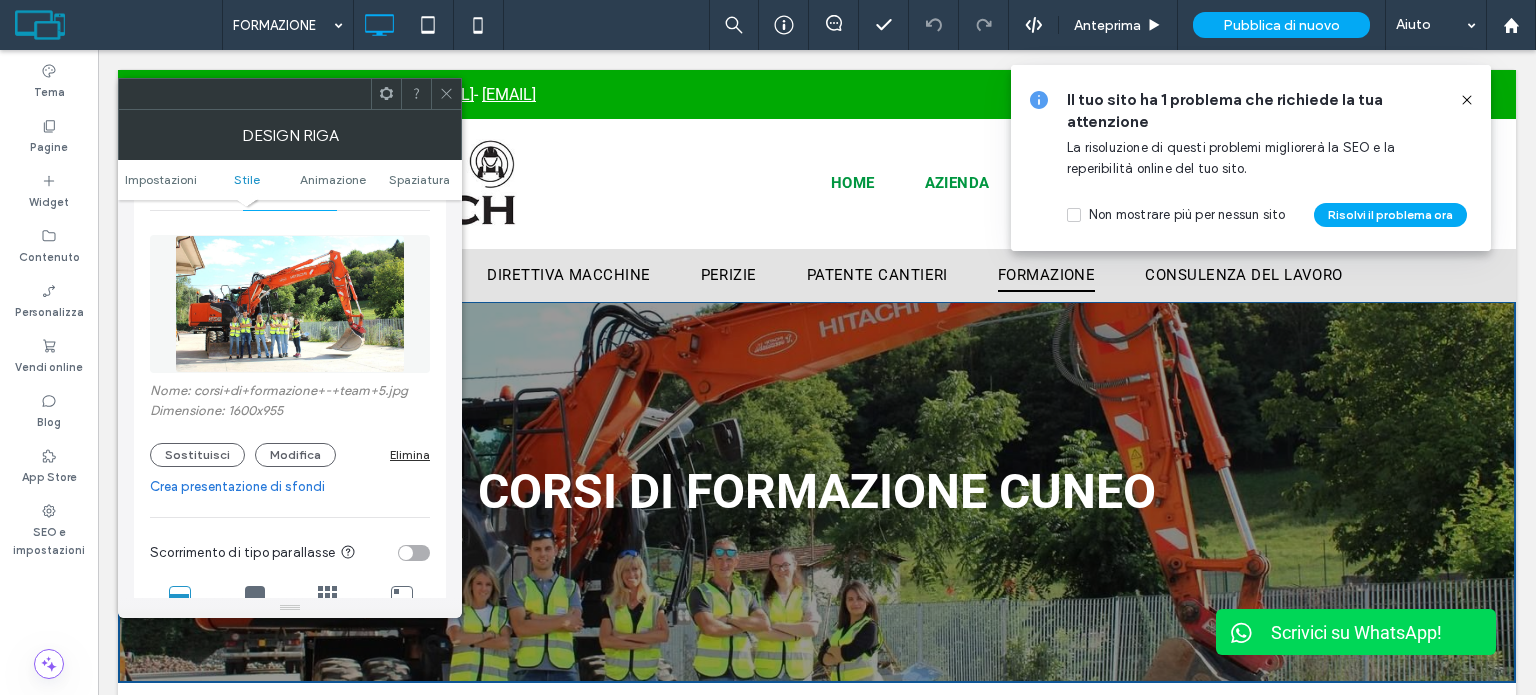 scroll, scrollTop: 300, scrollLeft: 0, axis: vertical 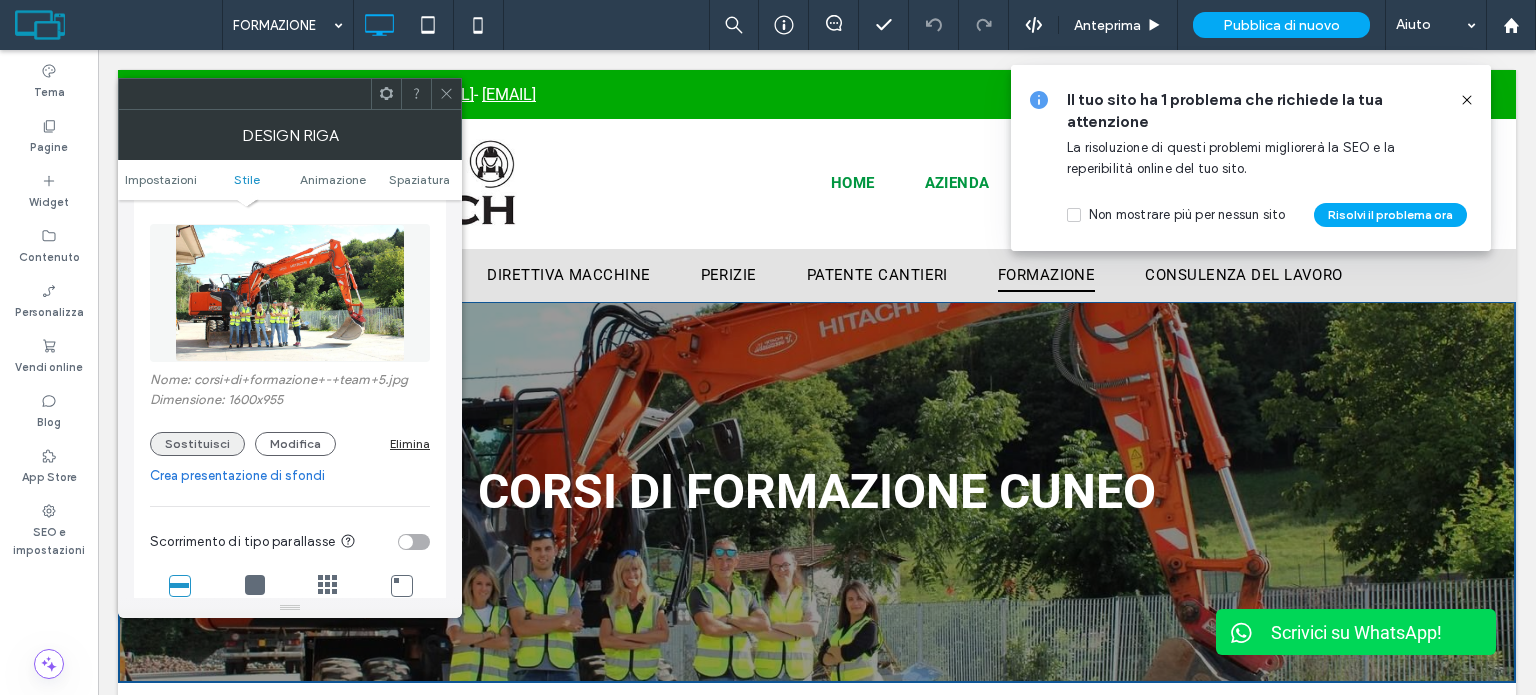 click on "Sostituisci" at bounding box center [197, 444] 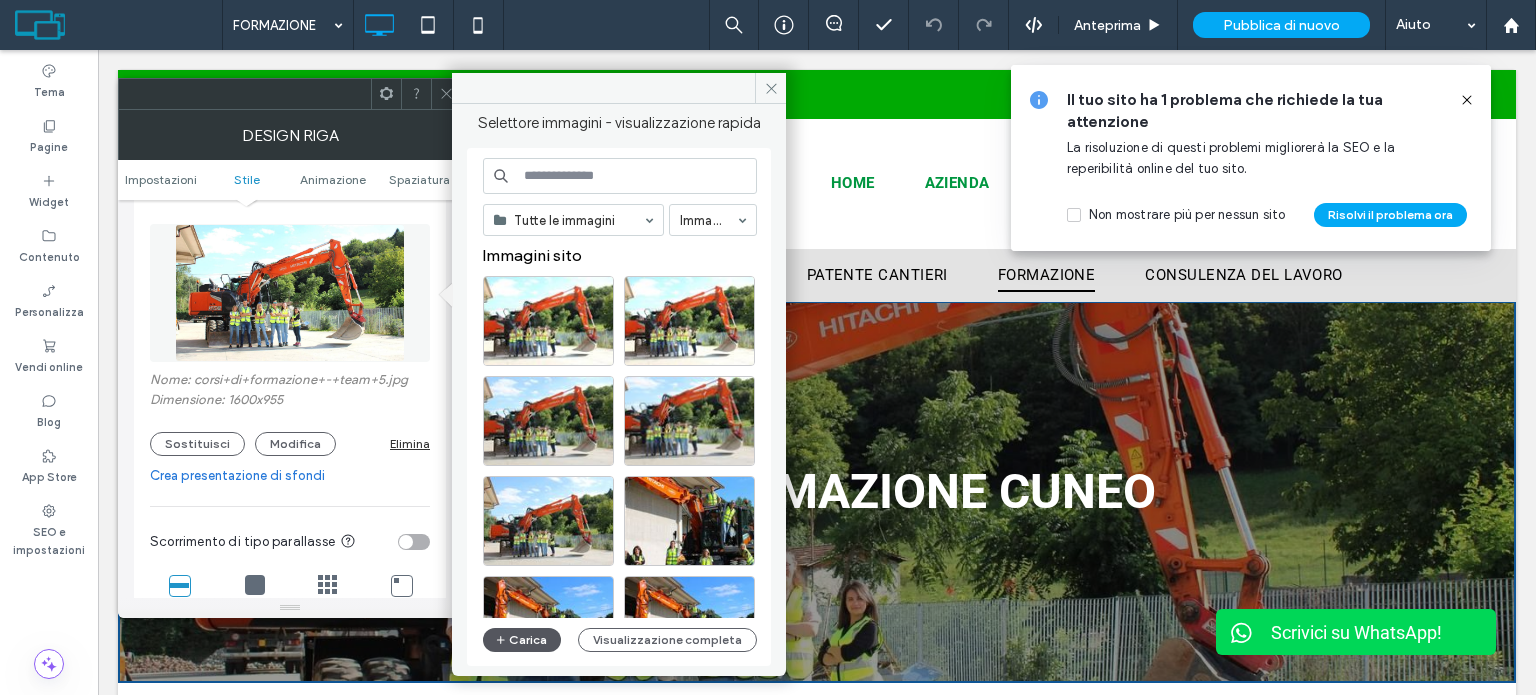 click 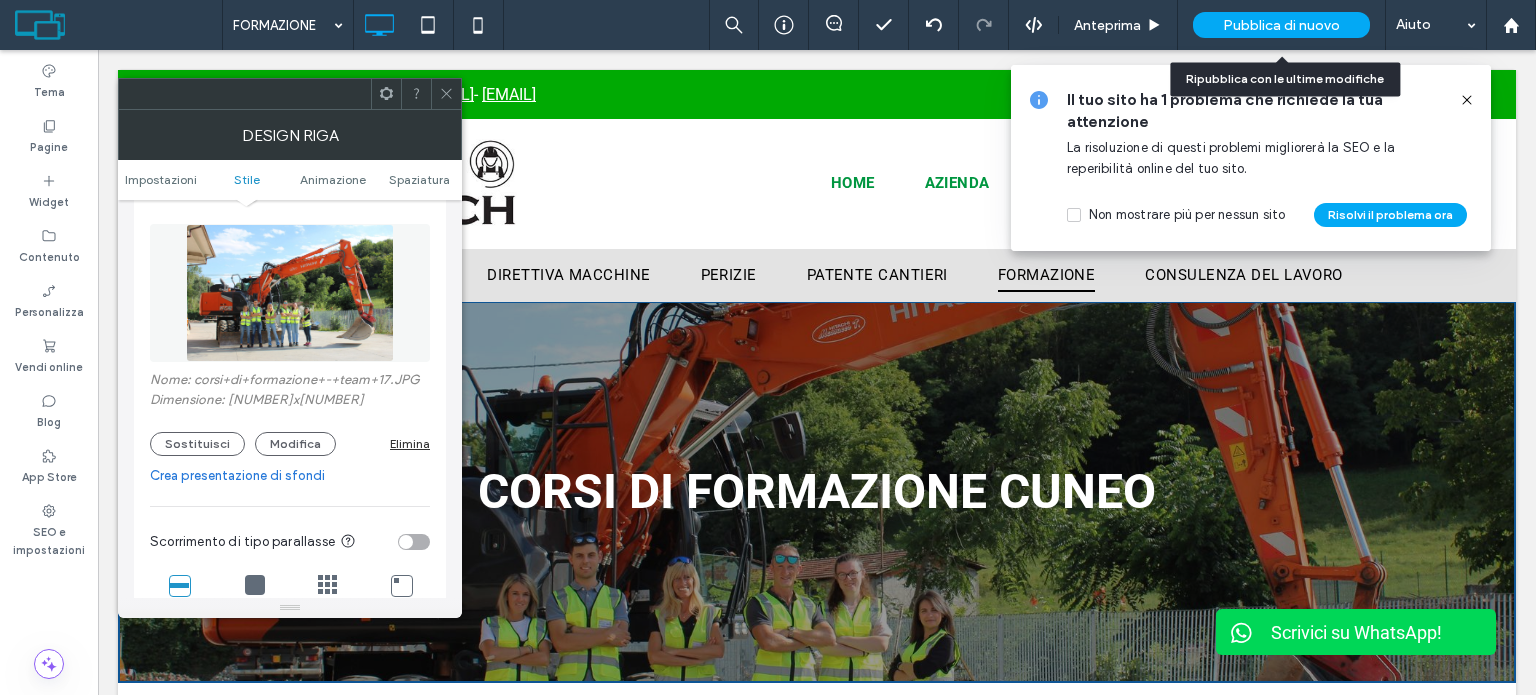 click on "Pubblica di nuovo" at bounding box center [1281, 25] 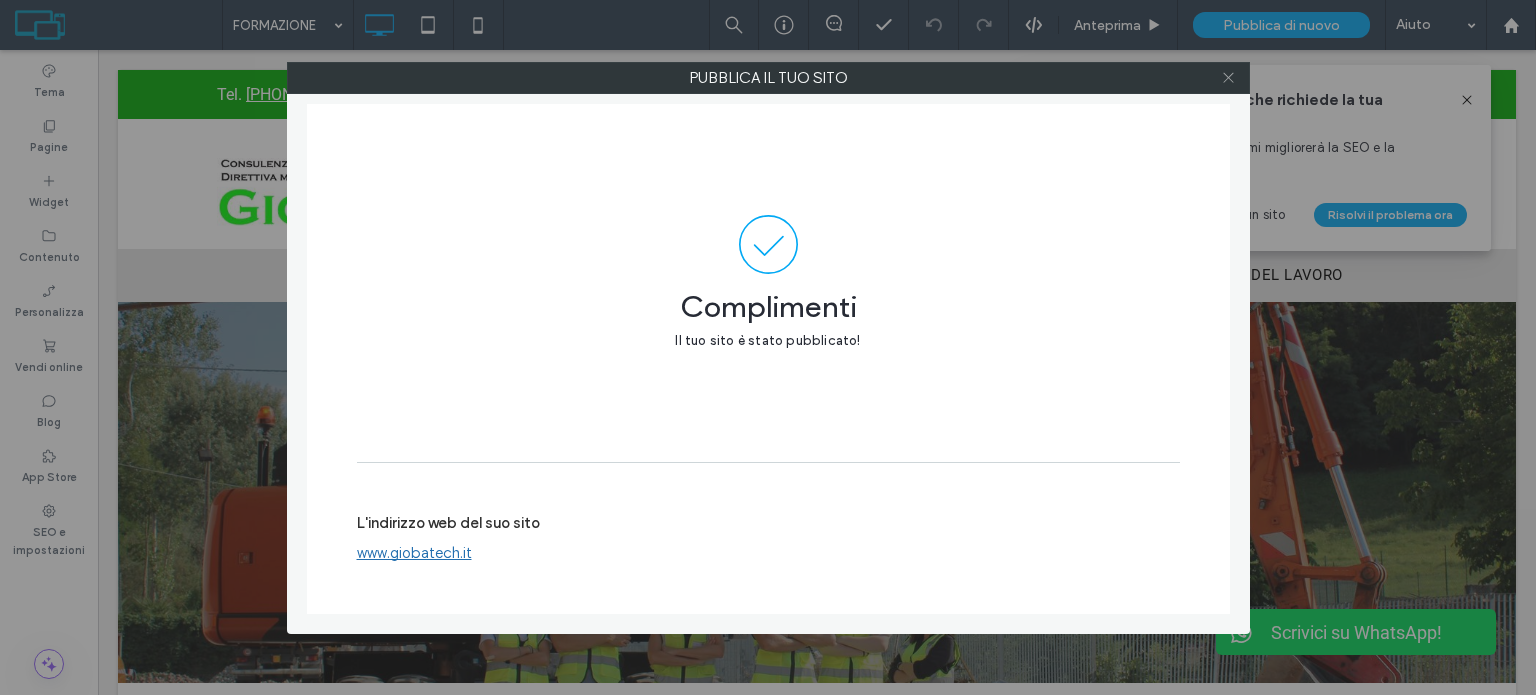 click 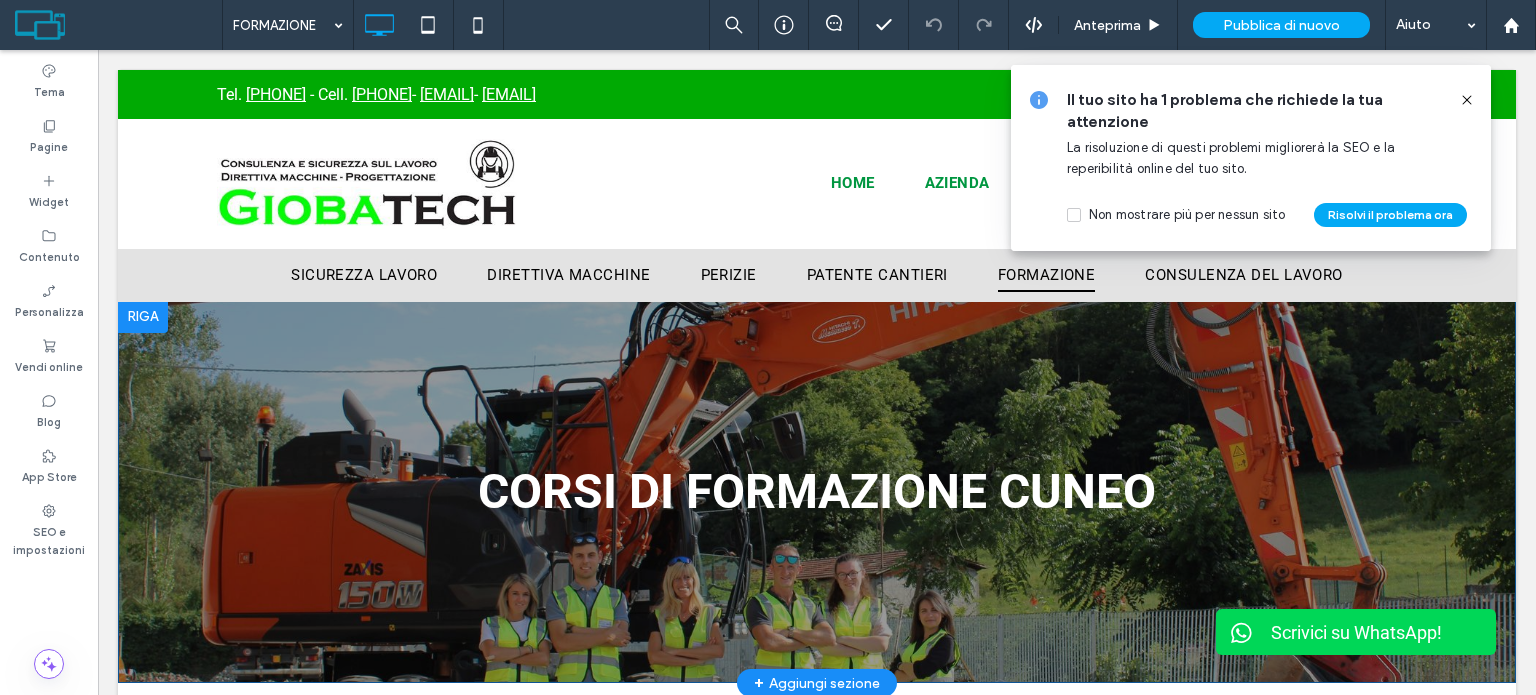 click on "CORSI DI FORMAZIONE CUNEO
Click To Paste
Riga + Aggiungi sezione" at bounding box center (817, 492) 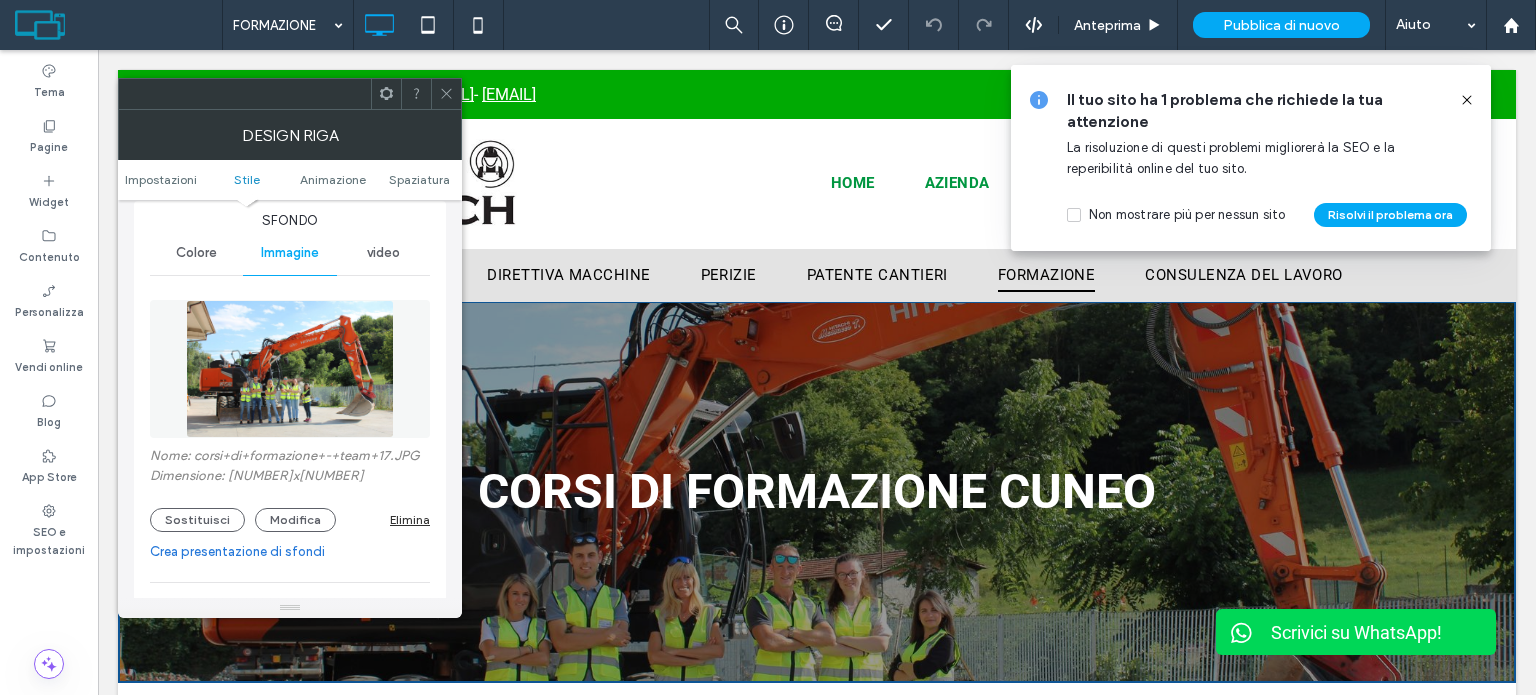 scroll, scrollTop: 300, scrollLeft: 0, axis: vertical 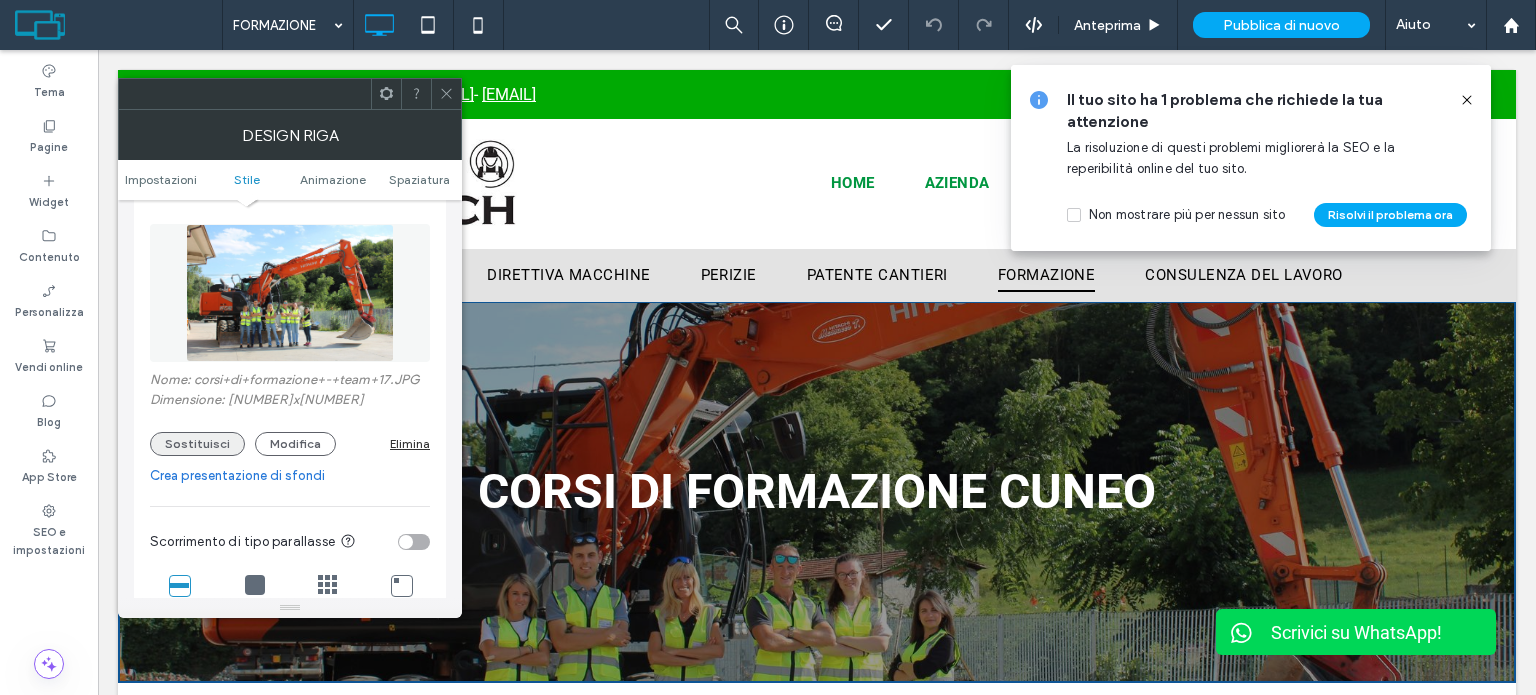 click on "Sostituisci" at bounding box center [197, 444] 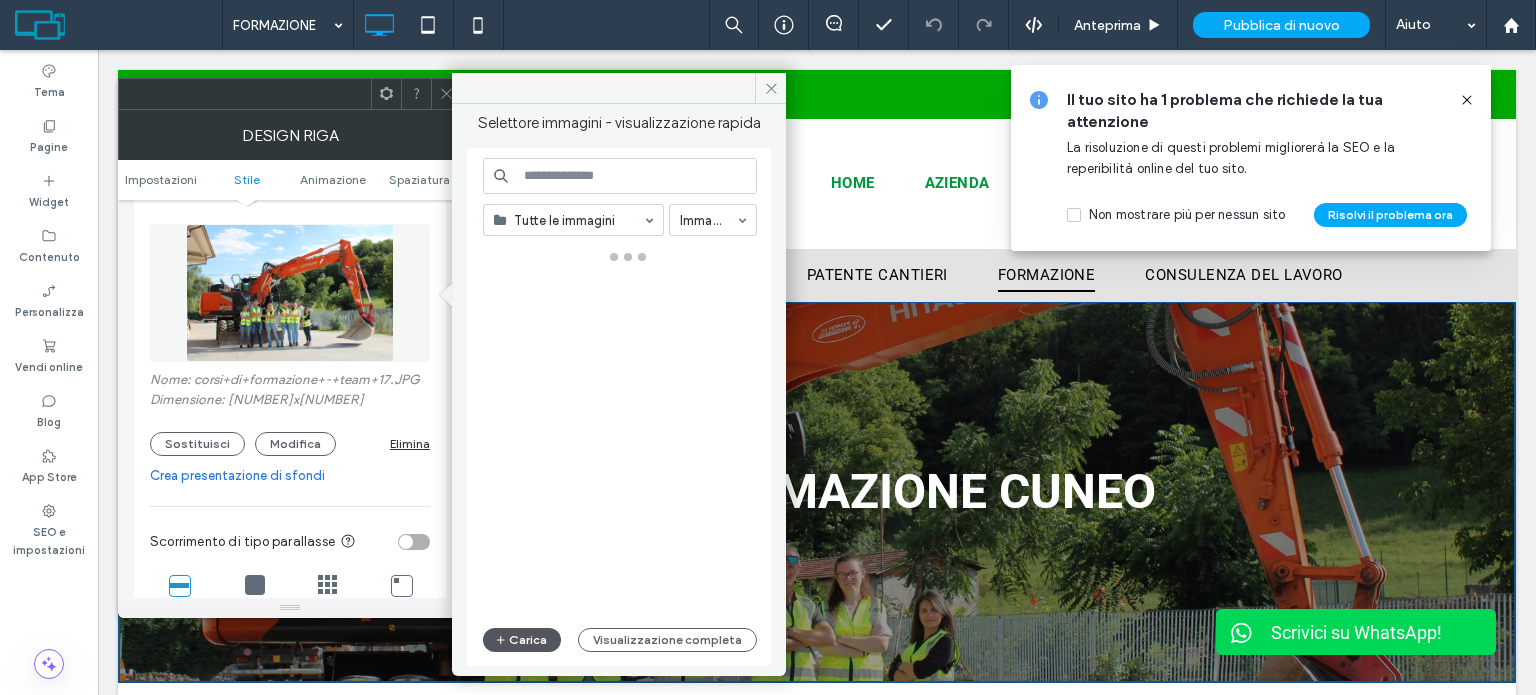 click on "Carica" at bounding box center [522, 640] 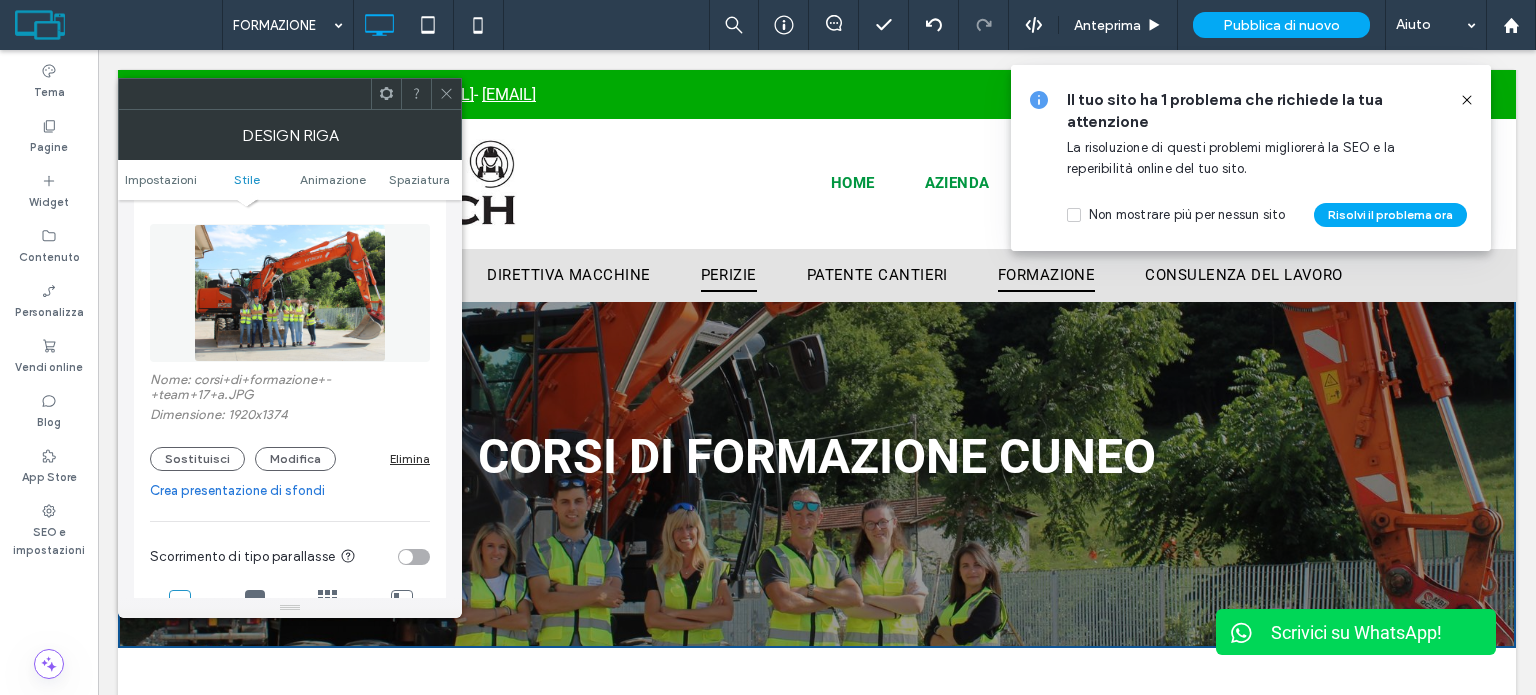 scroll, scrollTop: 0, scrollLeft: 0, axis: both 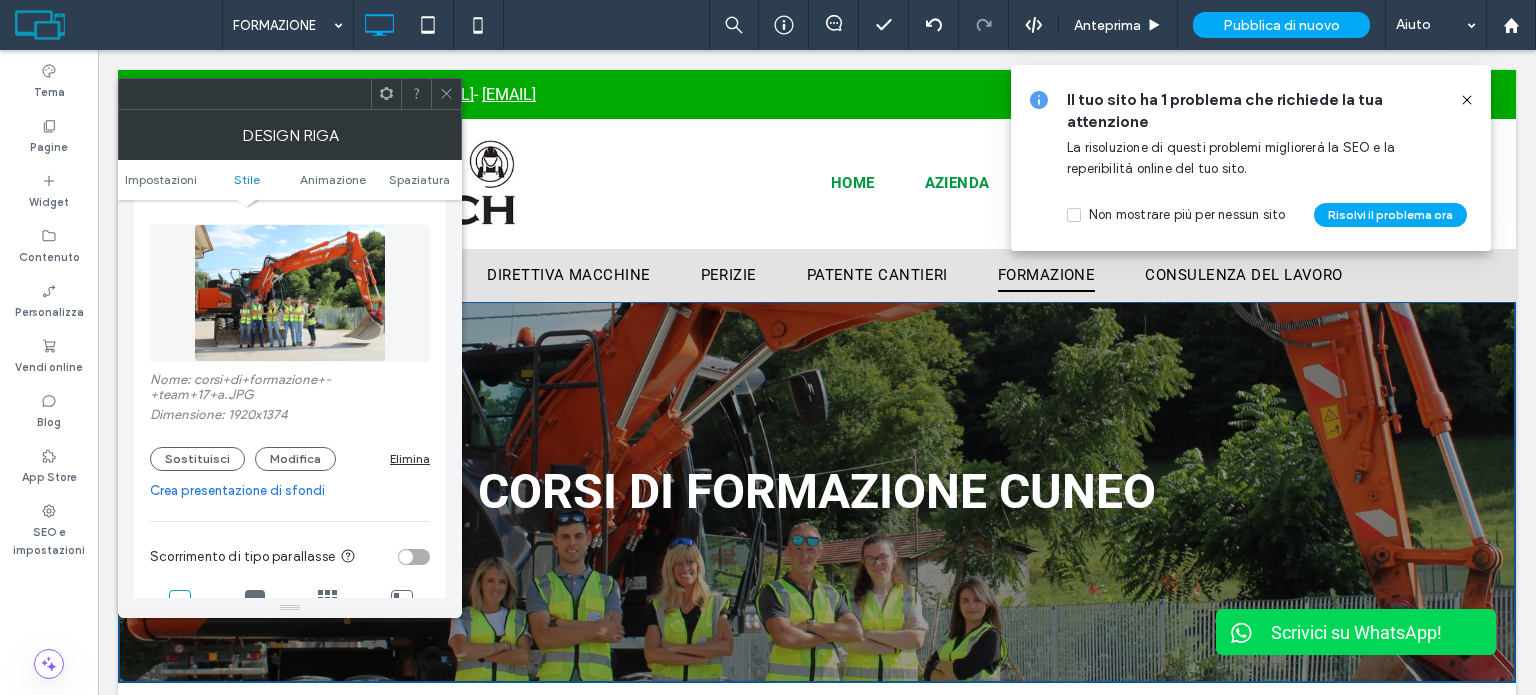 click 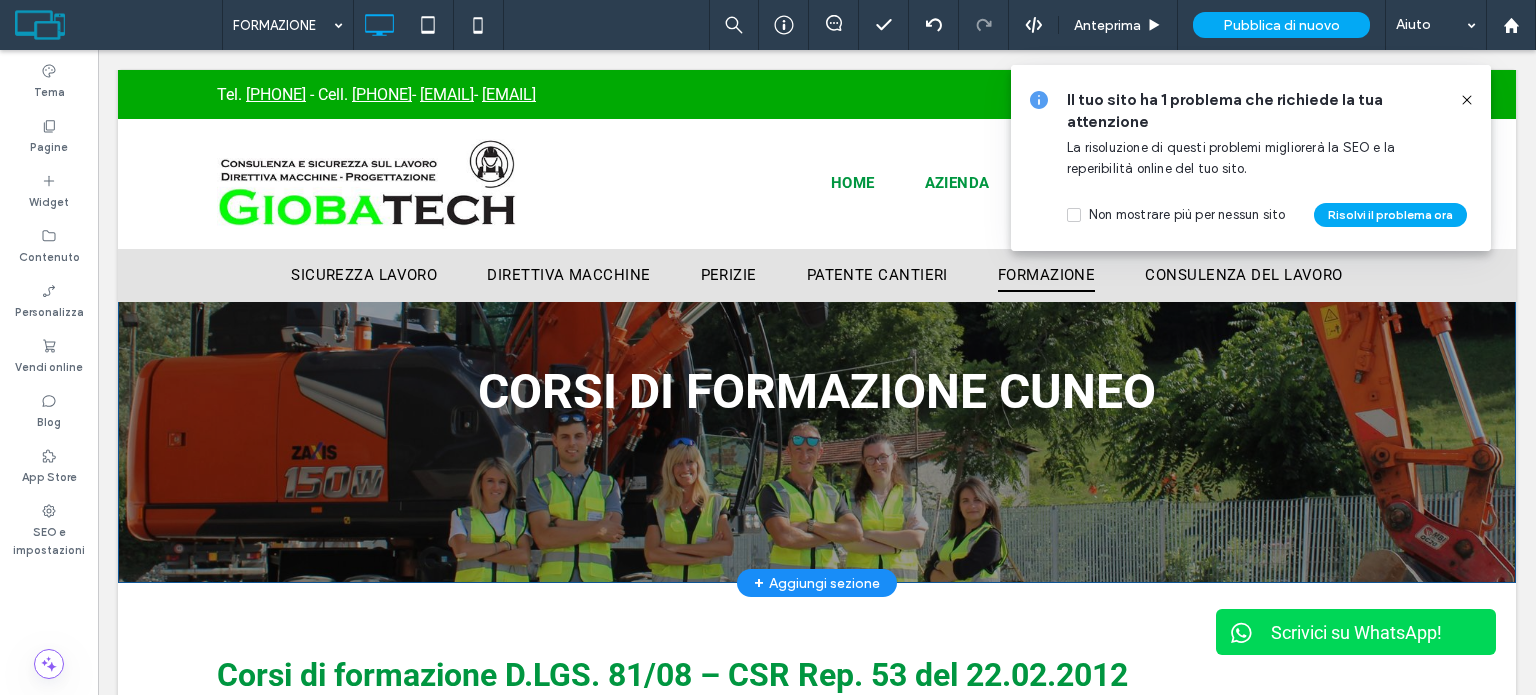 scroll, scrollTop: 0, scrollLeft: 0, axis: both 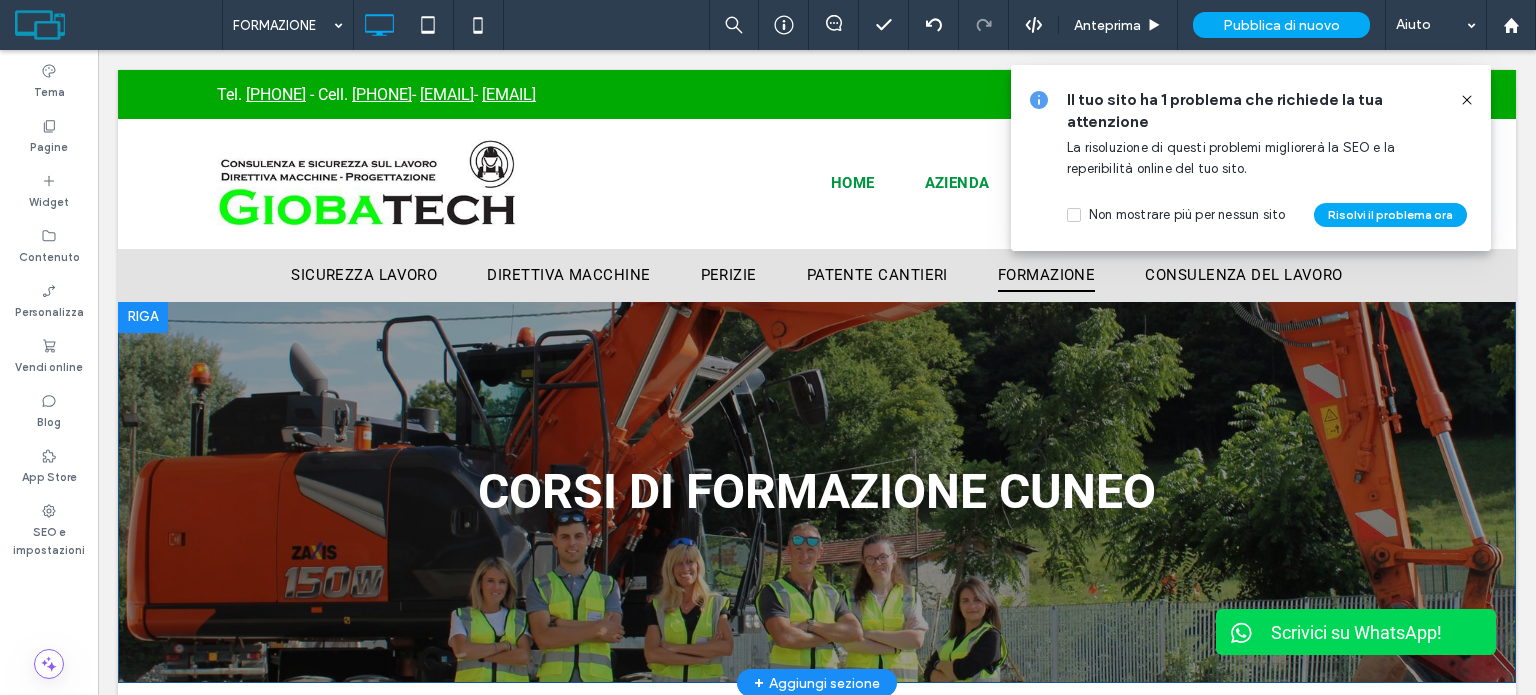 click on "CORSI DI FORMAZIONE CUNEO
Click To Paste
Riga + Aggiungi sezione" at bounding box center (817, 492) 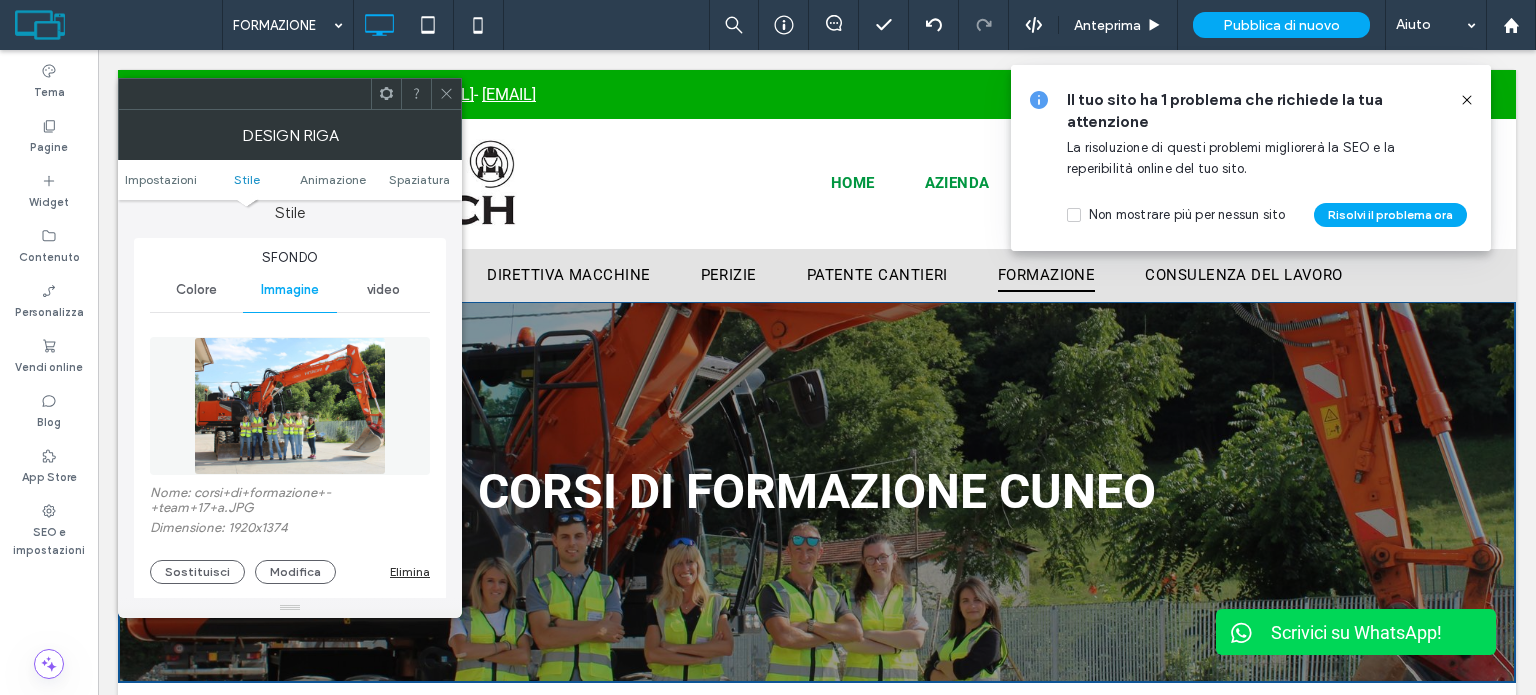 scroll, scrollTop: 200, scrollLeft: 0, axis: vertical 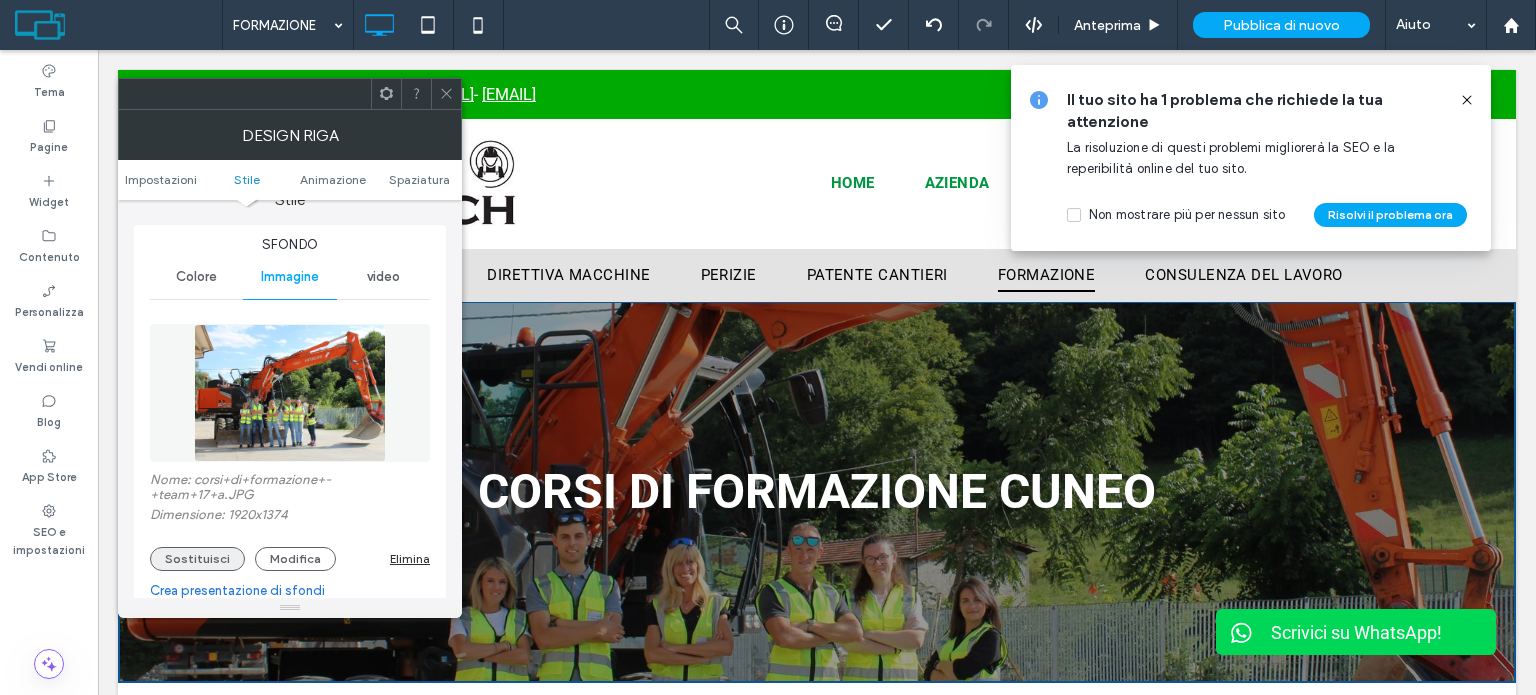 click on "Sostituisci" at bounding box center (197, 559) 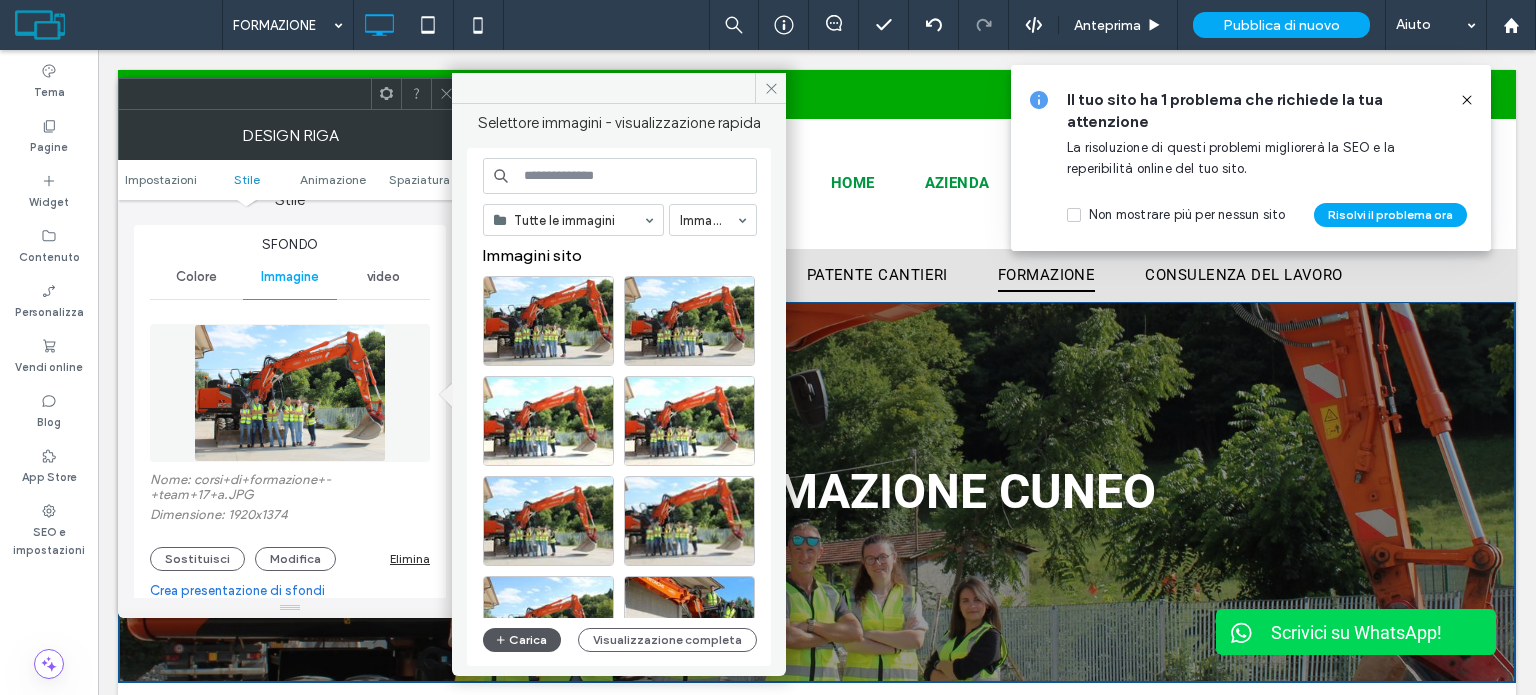 click 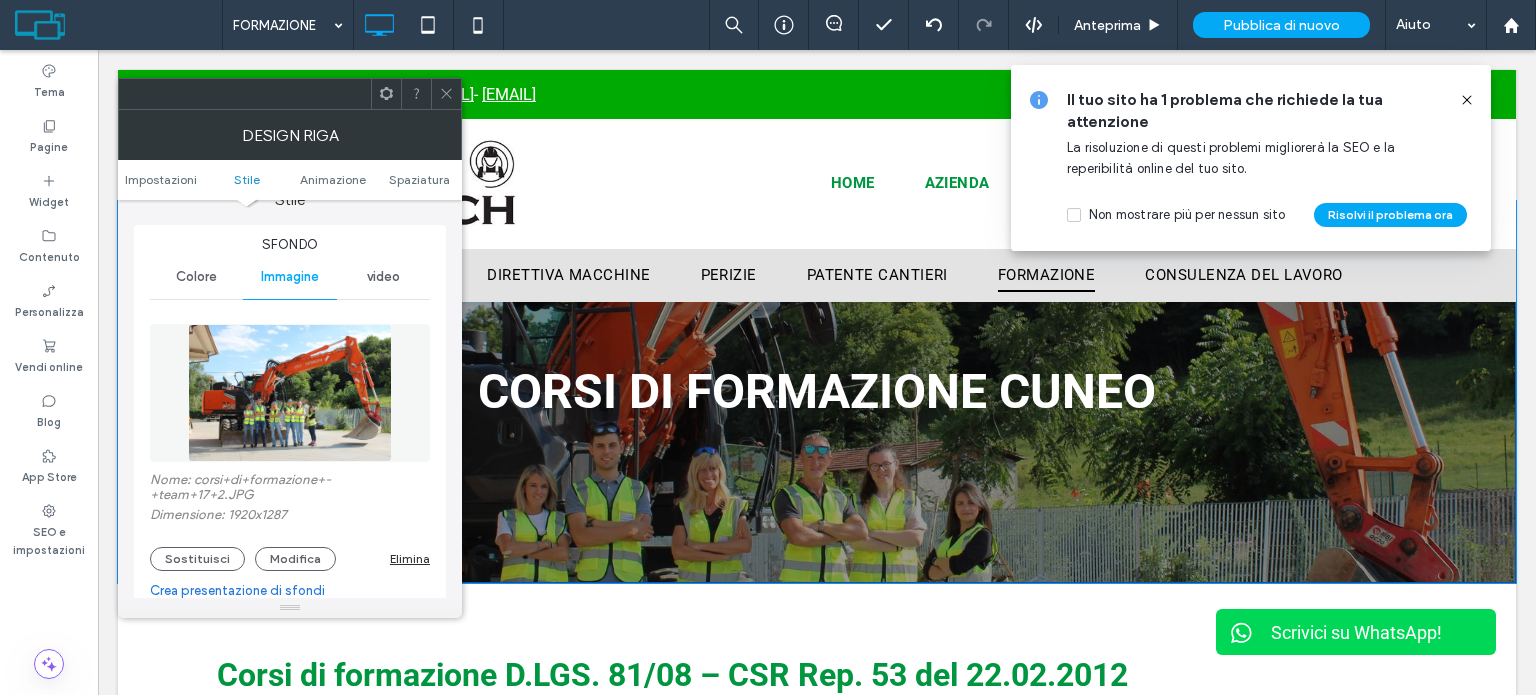 scroll, scrollTop: 0, scrollLeft: 0, axis: both 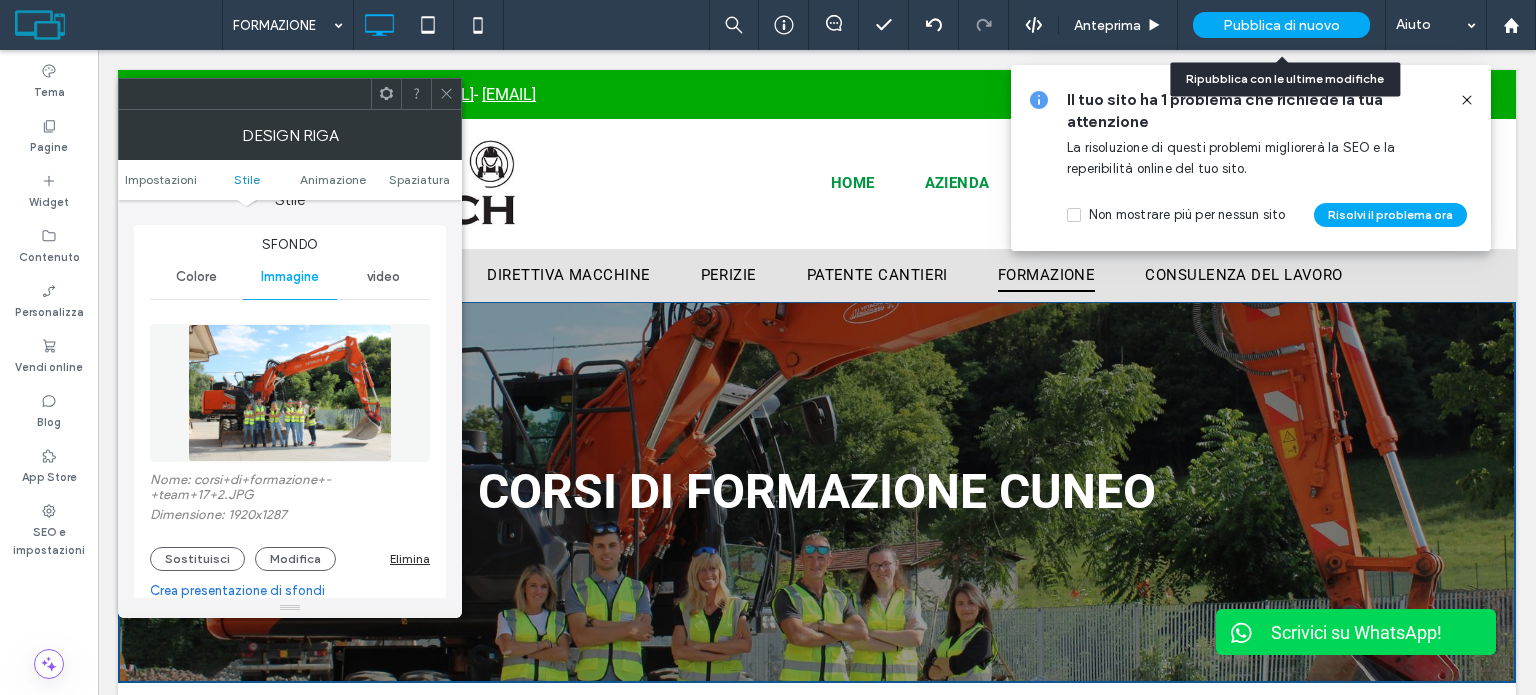 click on "Pubblica di nuovo" at bounding box center (1281, 25) 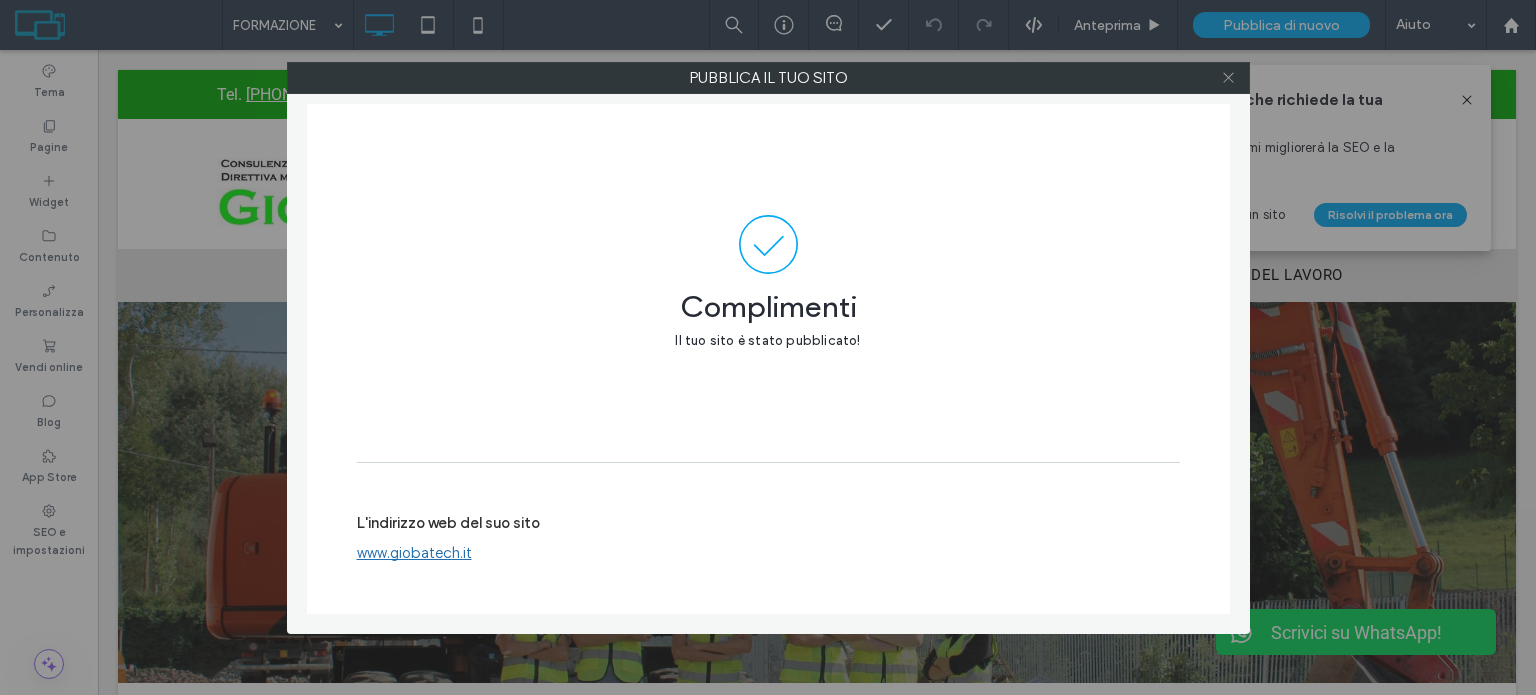 click 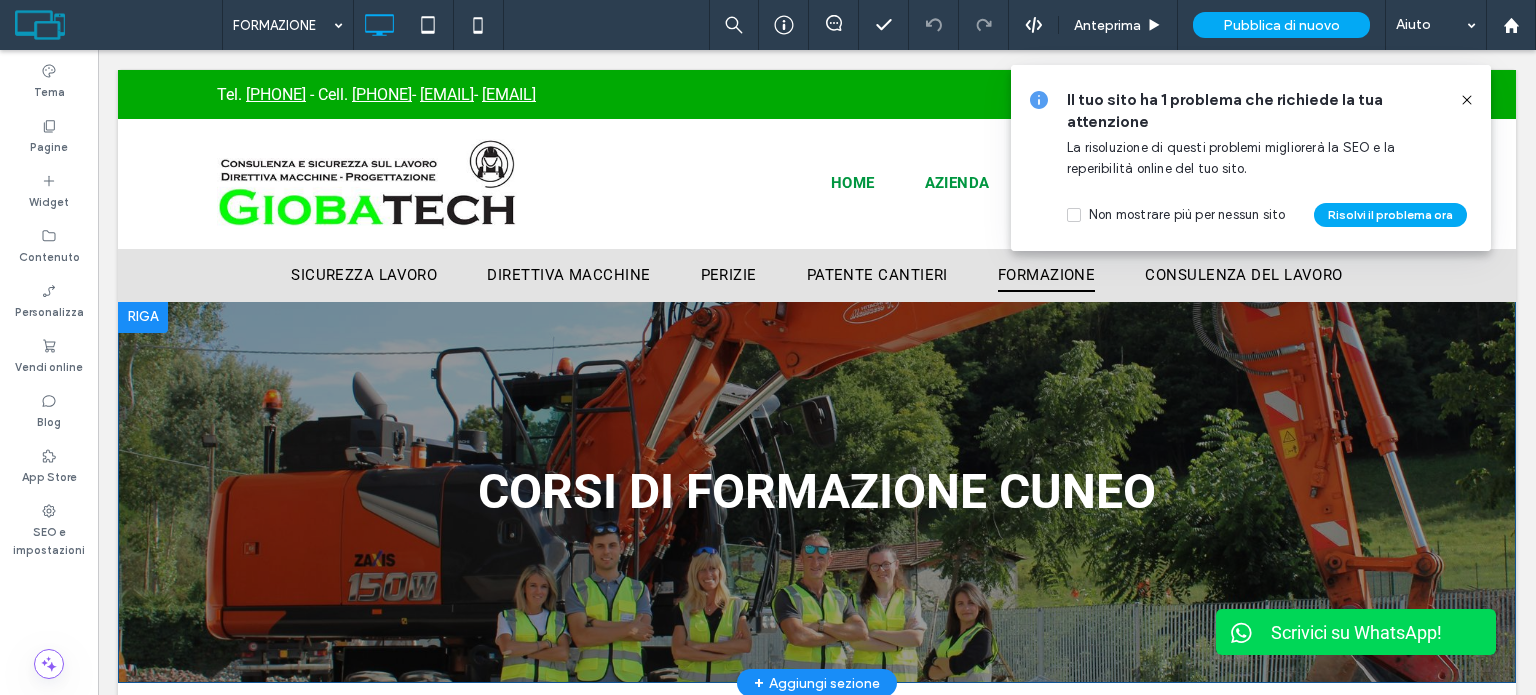 click on "CORSI DI FORMAZIONE CUNEO
Click To Paste
Riga + Aggiungi sezione" at bounding box center [817, 492] 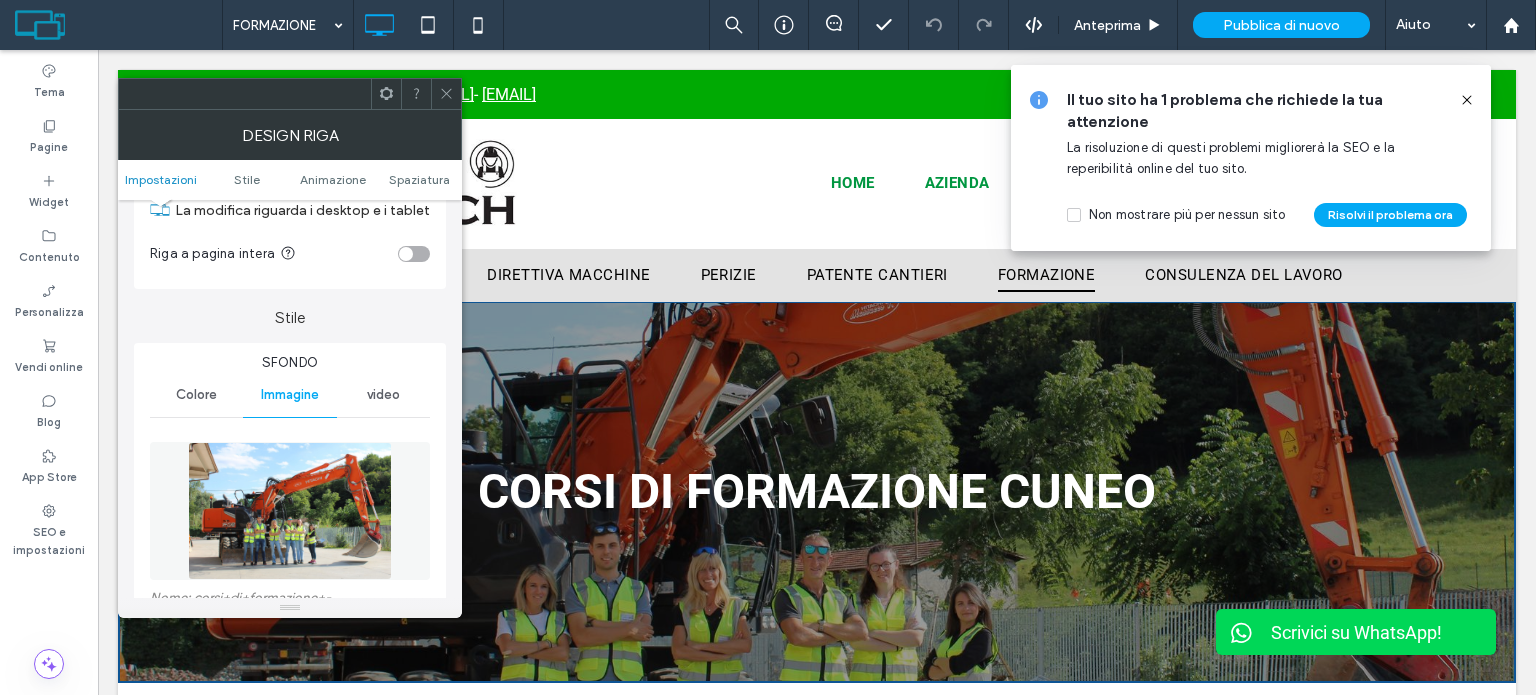 scroll, scrollTop: 200, scrollLeft: 0, axis: vertical 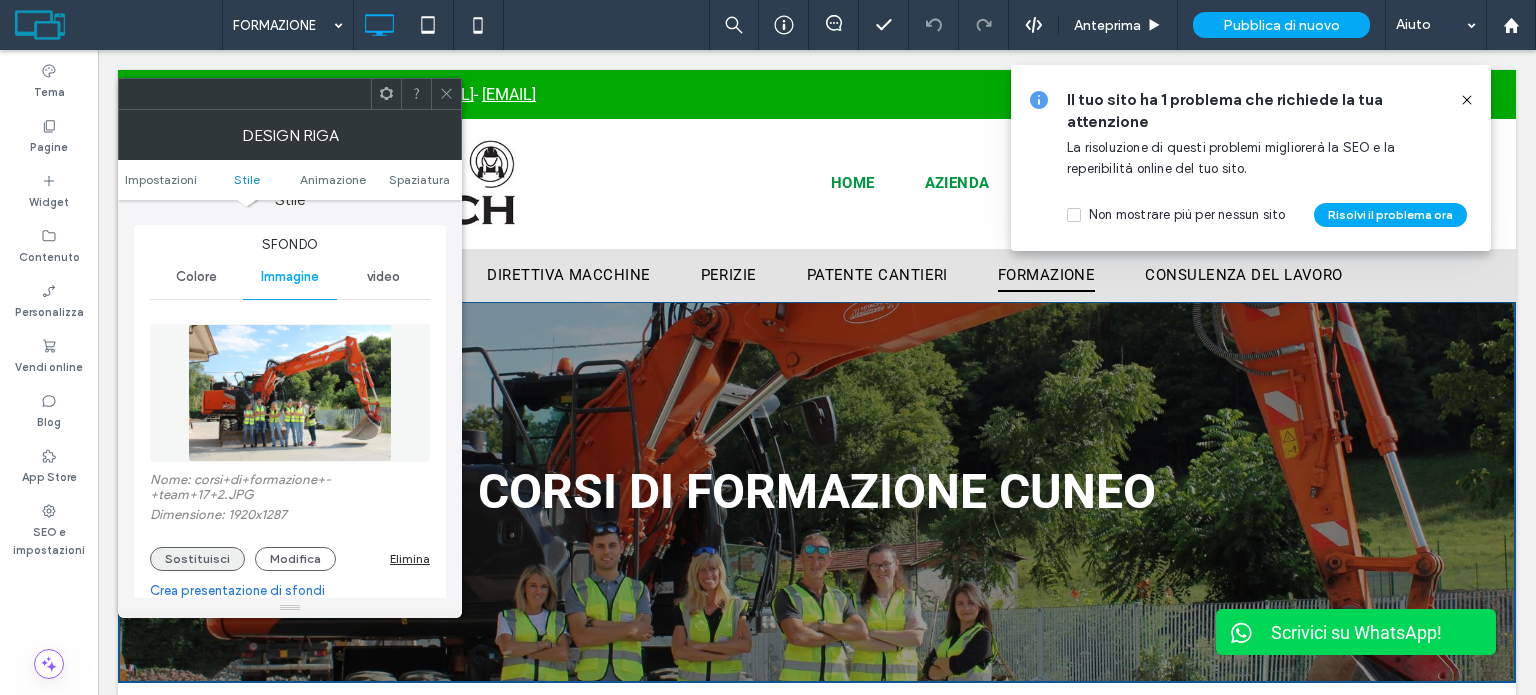 click on "Sostituisci" at bounding box center [197, 559] 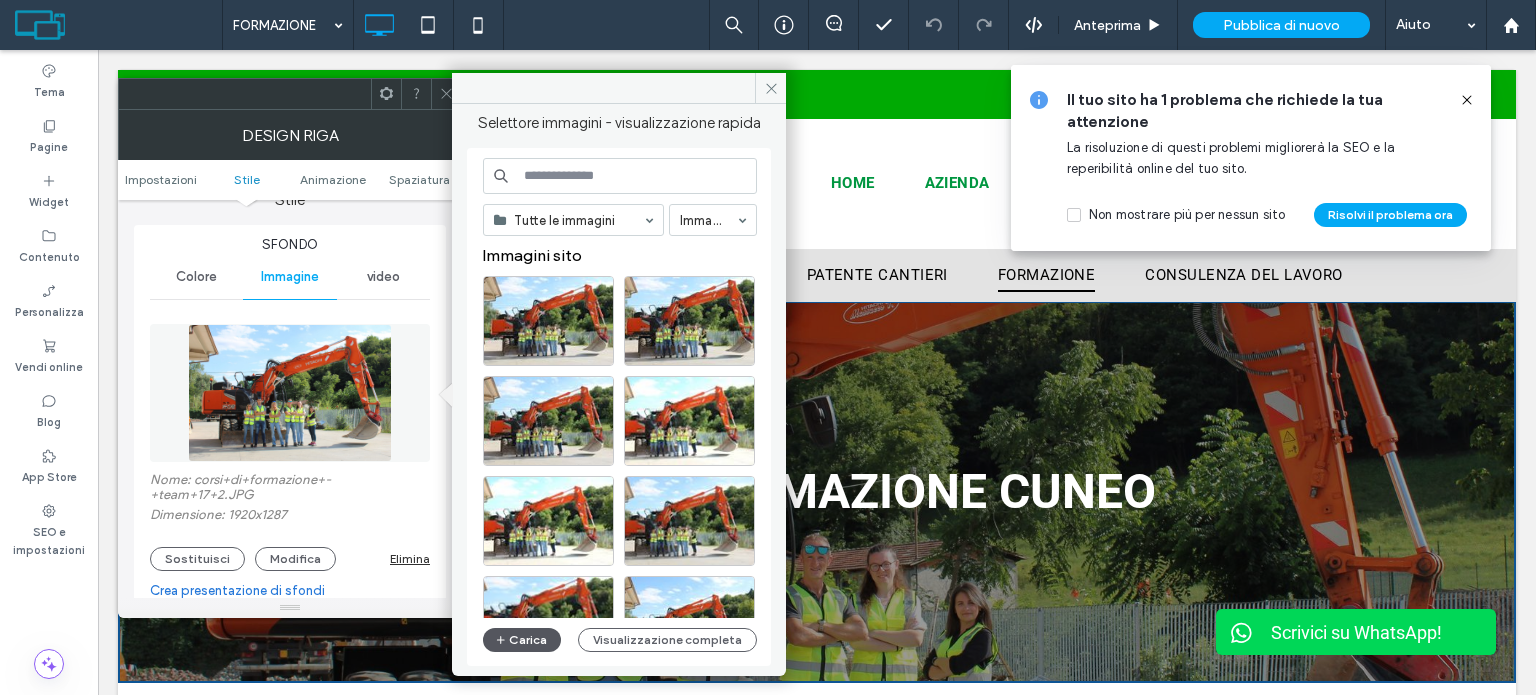 click 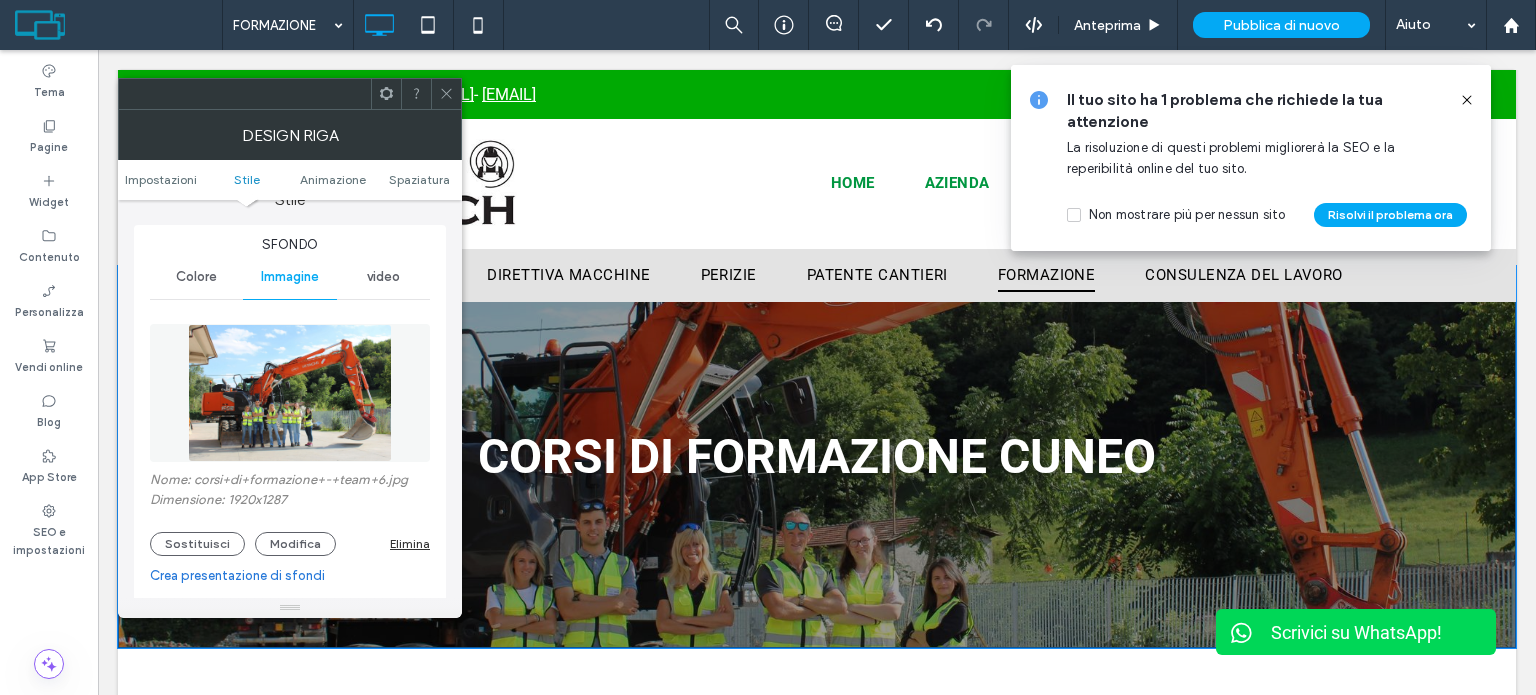 scroll, scrollTop: 0, scrollLeft: 0, axis: both 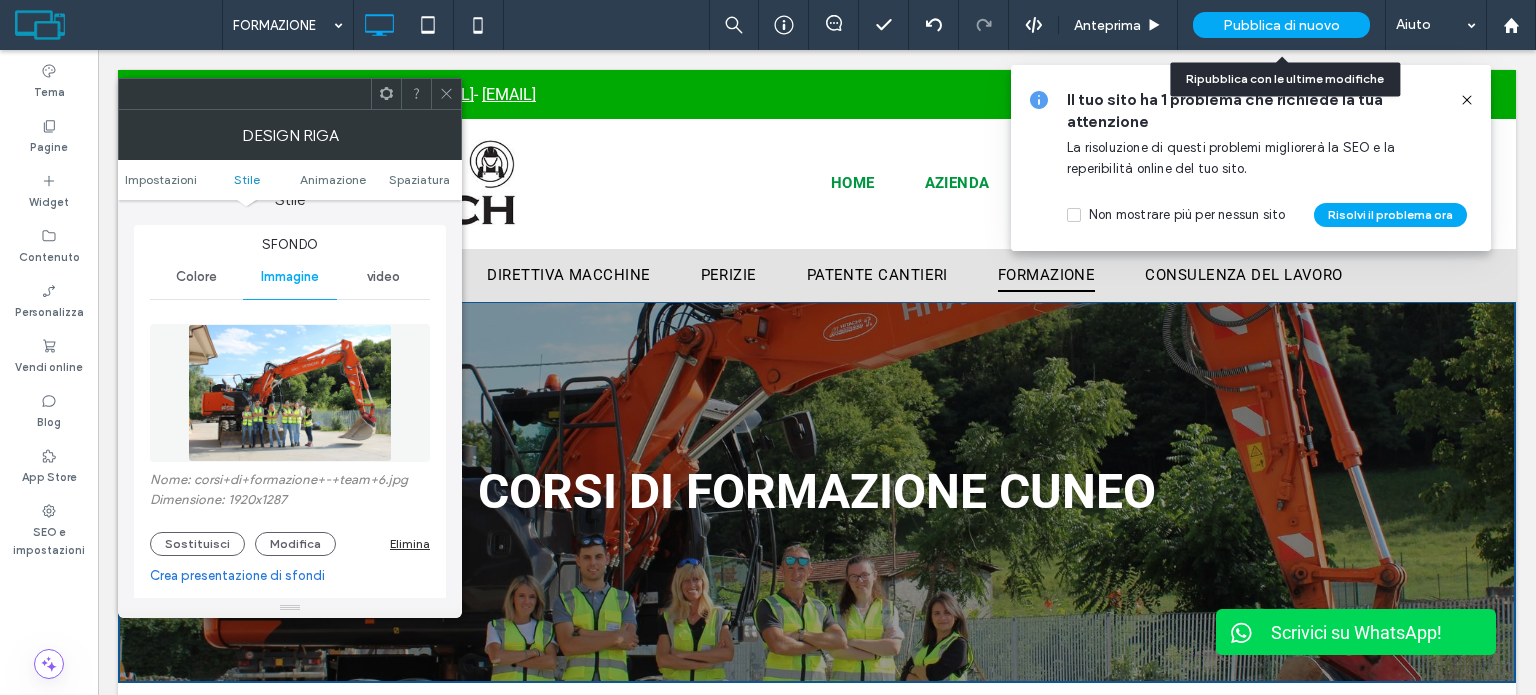 click on "Pubblica di nuovo" at bounding box center (1281, 25) 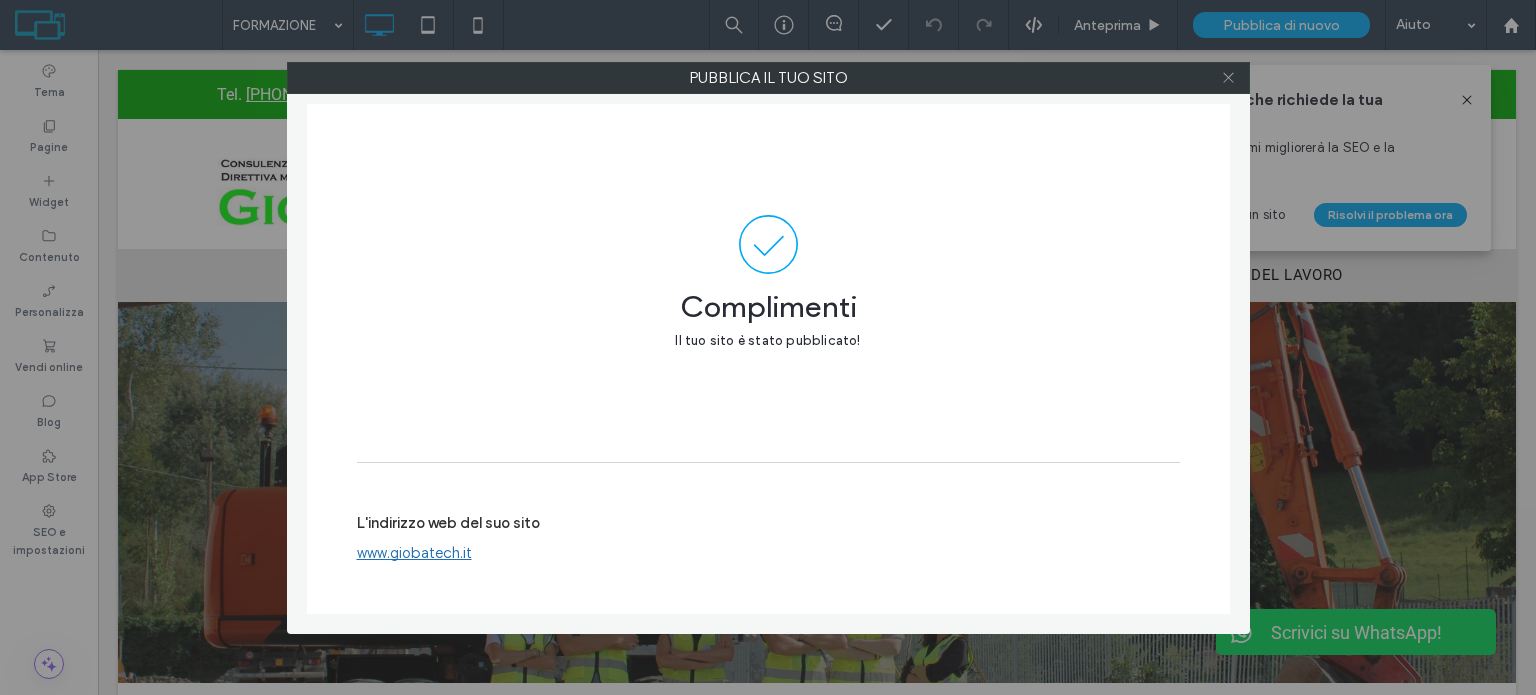 click 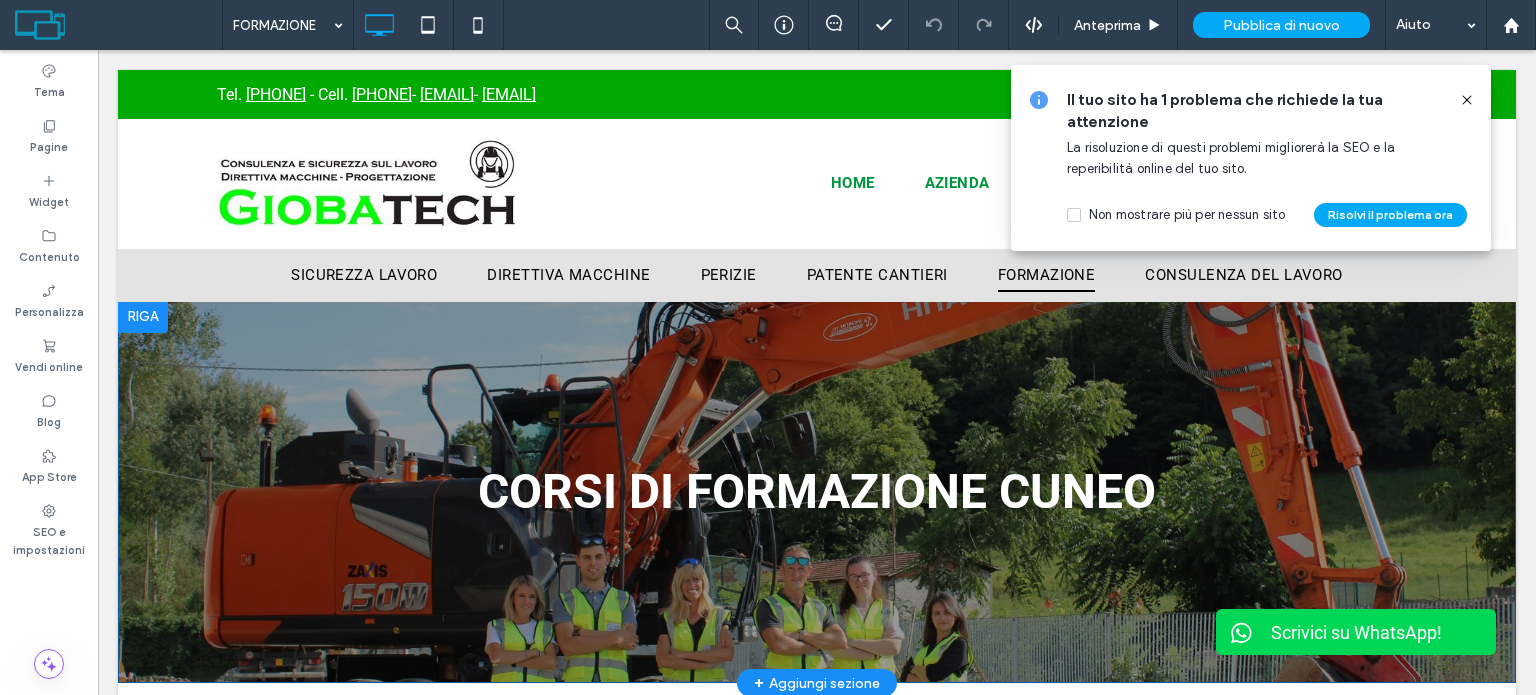 click on "CORSI DI FORMAZIONE CUNEO
Click To Paste
Riga + Aggiungi sezione" at bounding box center [817, 492] 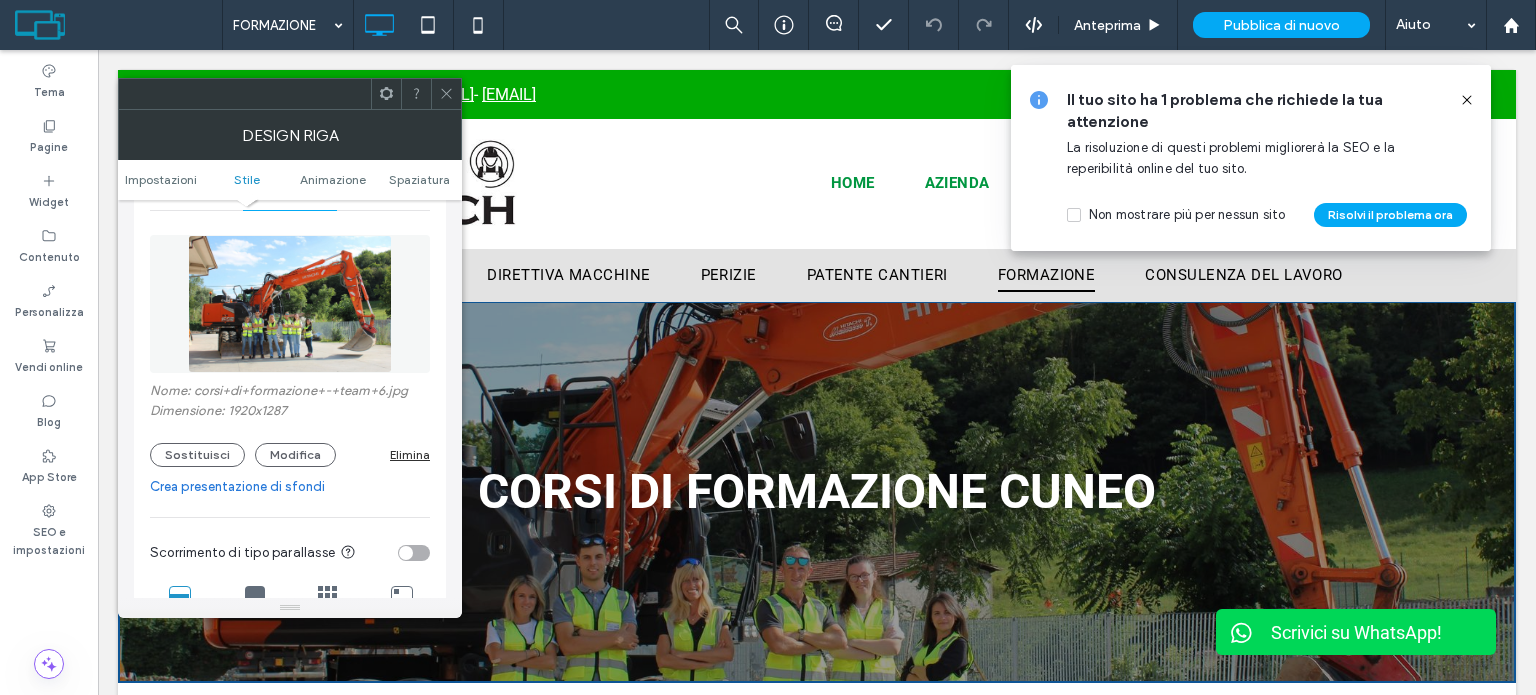 scroll, scrollTop: 300, scrollLeft: 0, axis: vertical 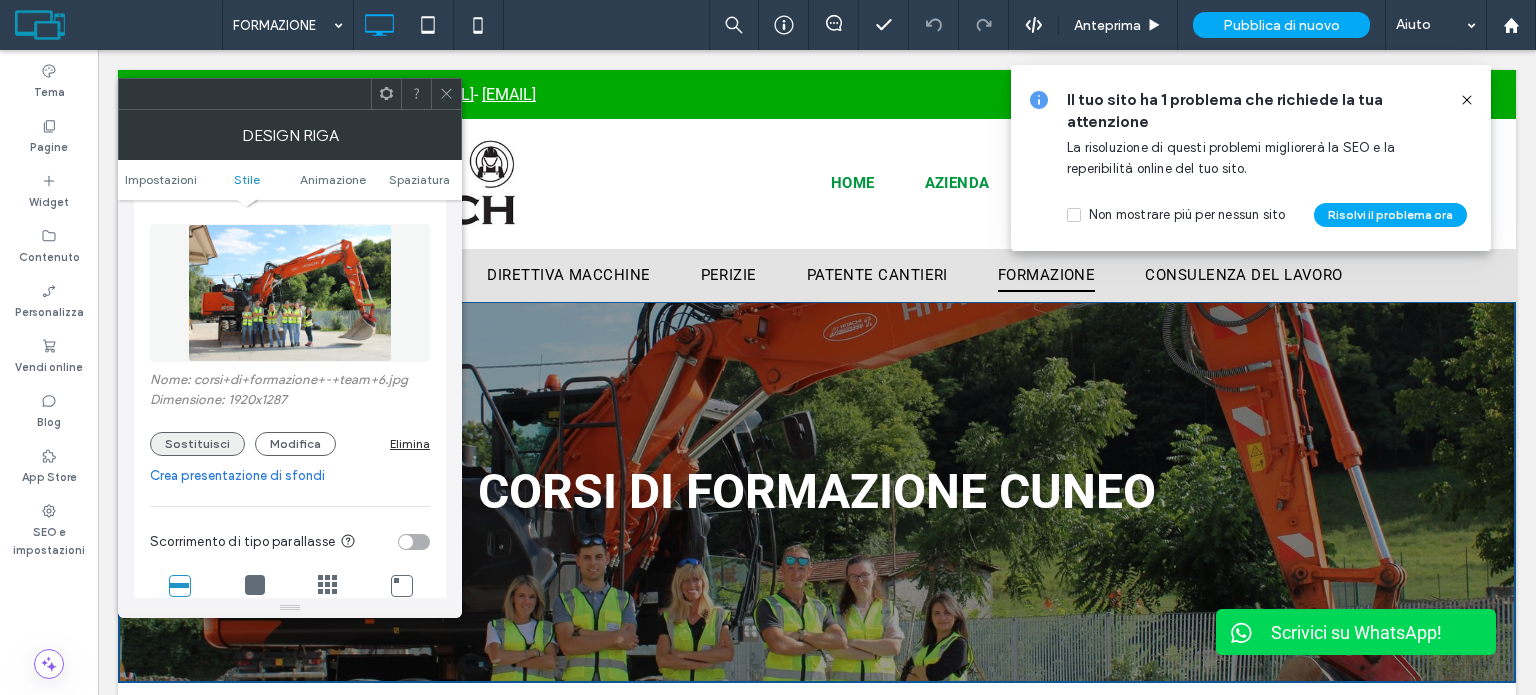 click on "Sostituisci" at bounding box center [197, 444] 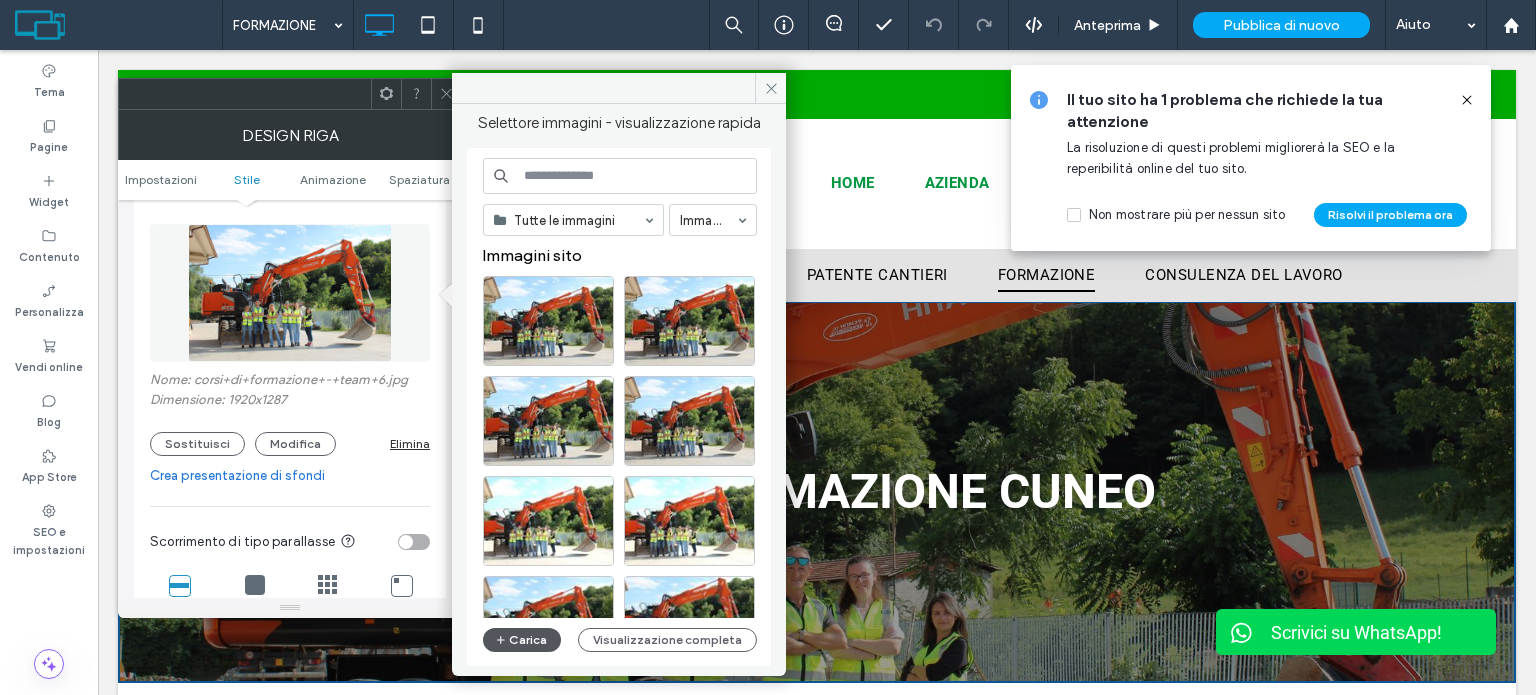 click on "Carica" at bounding box center [522, 640] 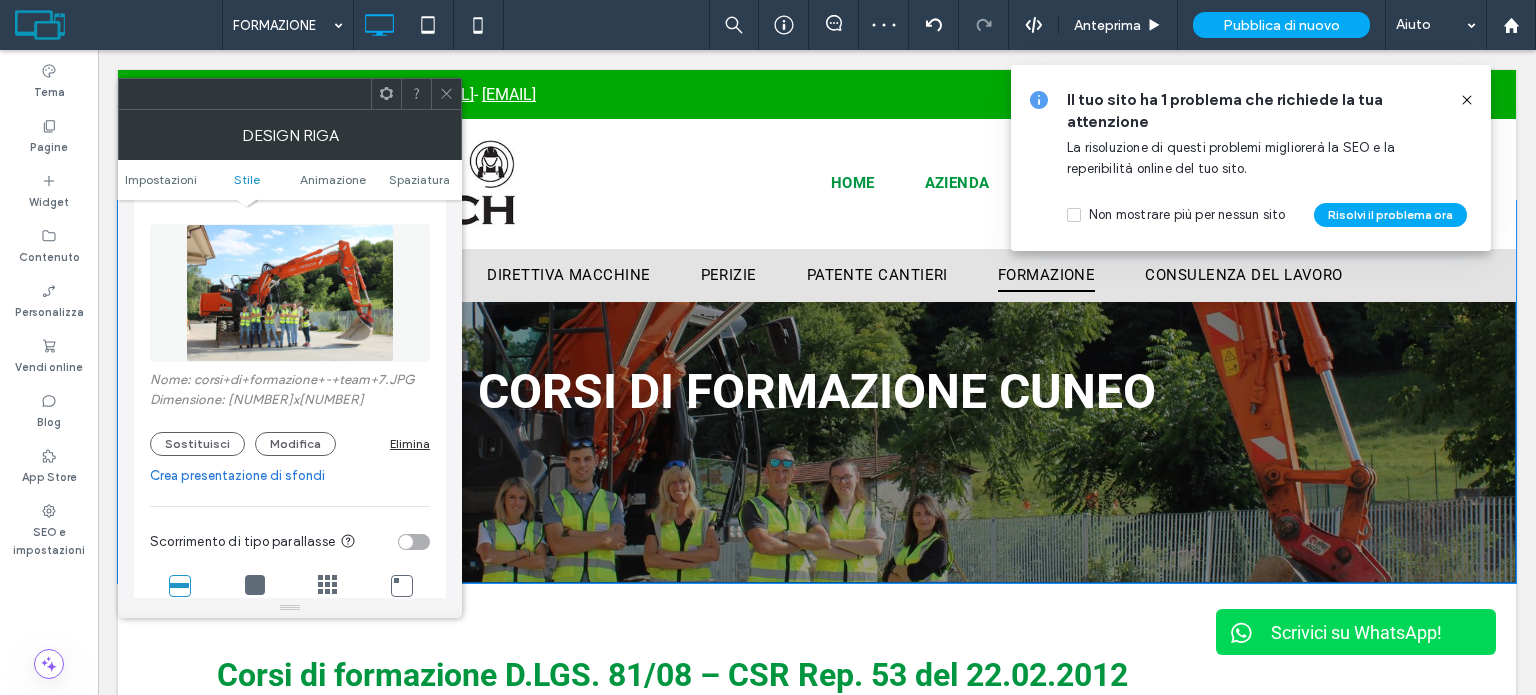 scroll, scrollTop: 0, scrollLeft: 0, axis: both 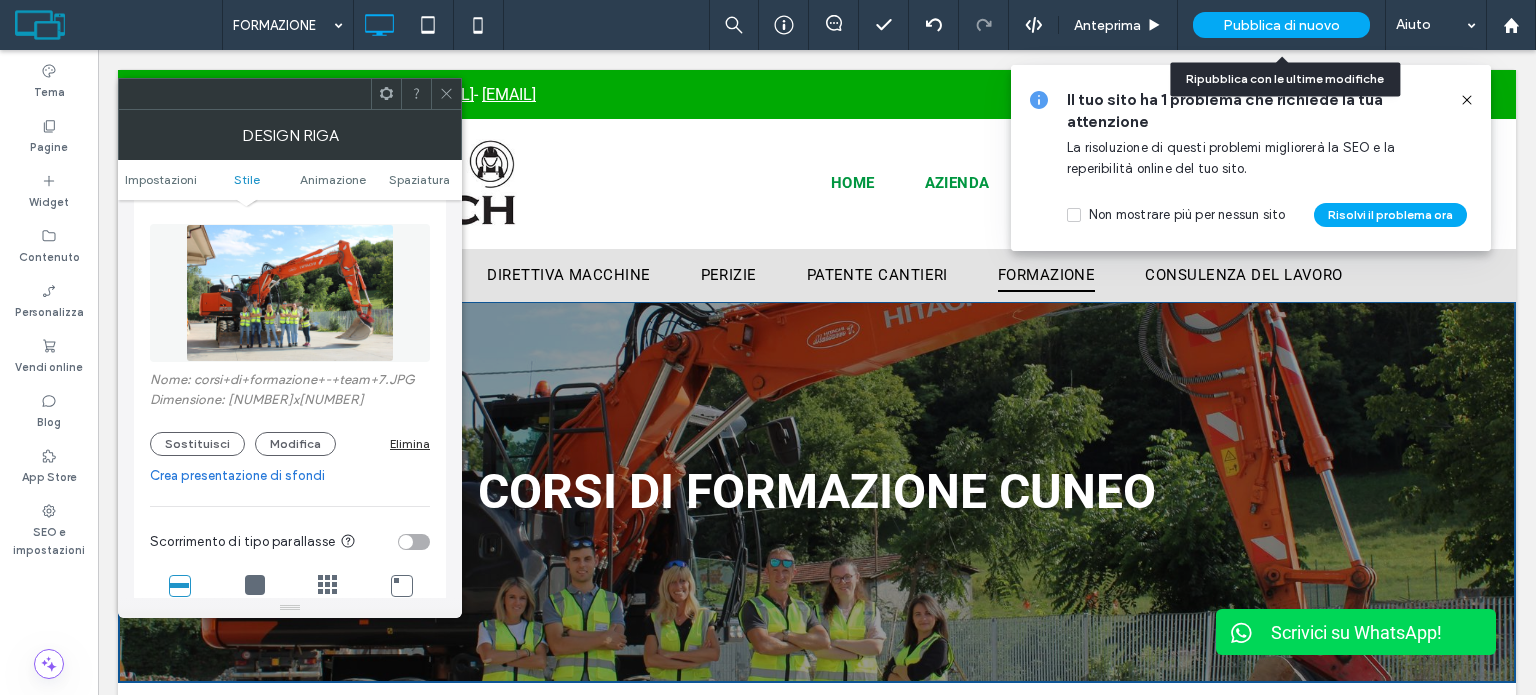 click on "Pubblica di nuovo" at bounding box center (1281, 25) 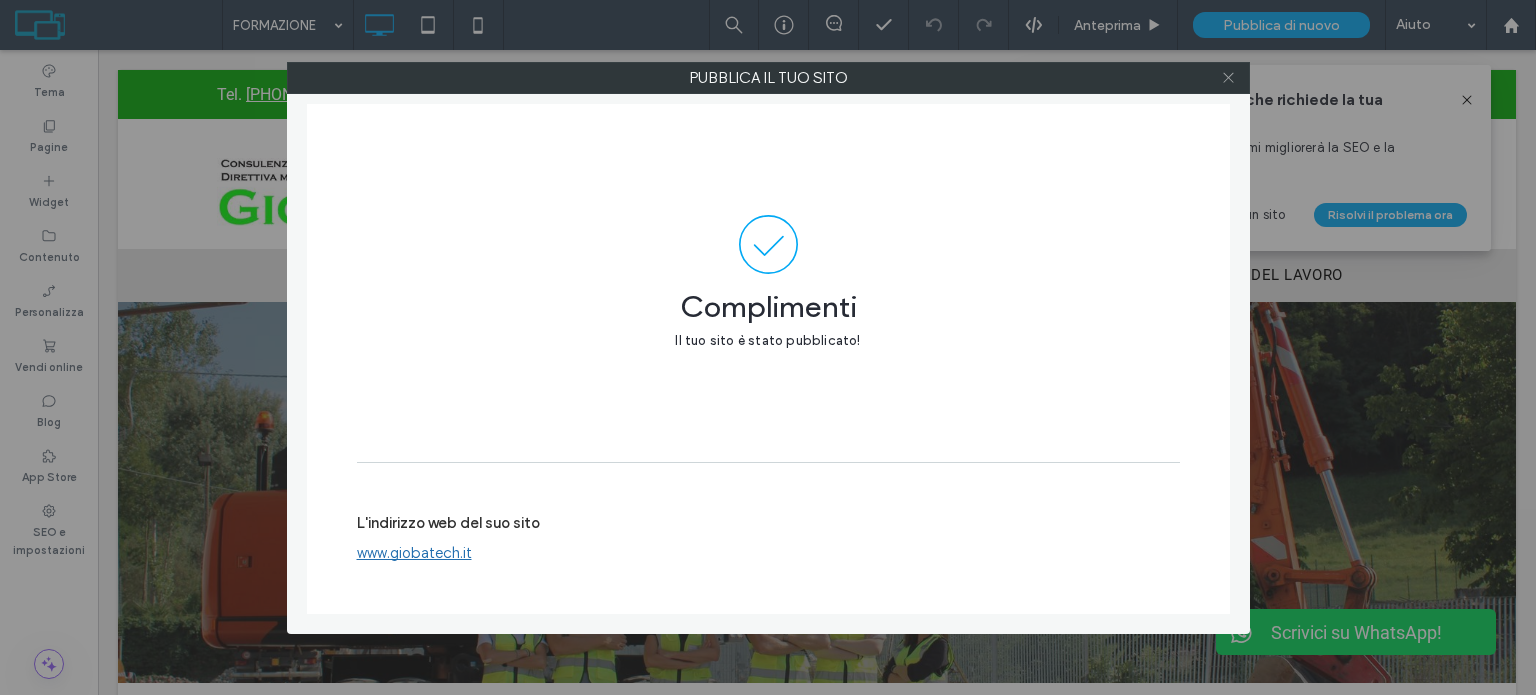 click 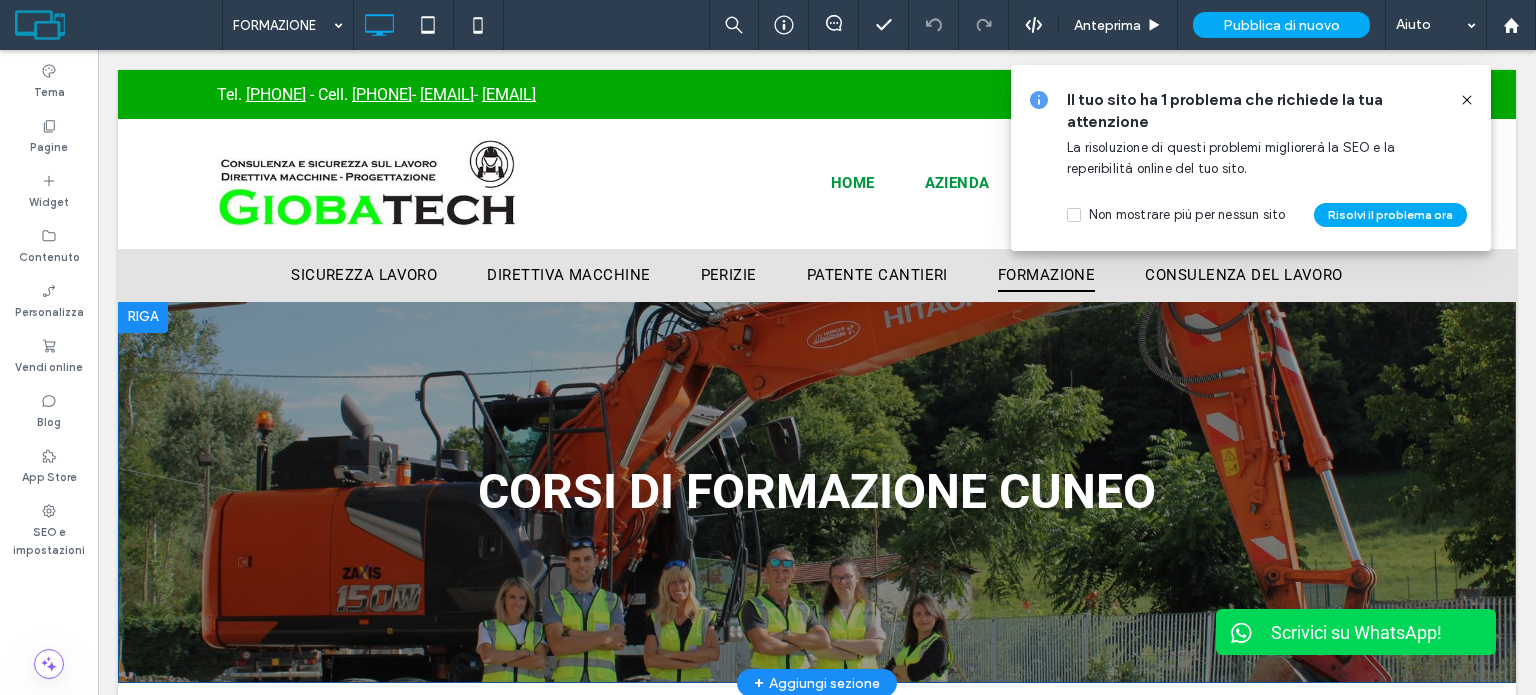 click on "CORSI DI FORMAZIONE CUNEO
Click To Paste
Riga + Aggiungi sezione" at bounding box center [817, 492] 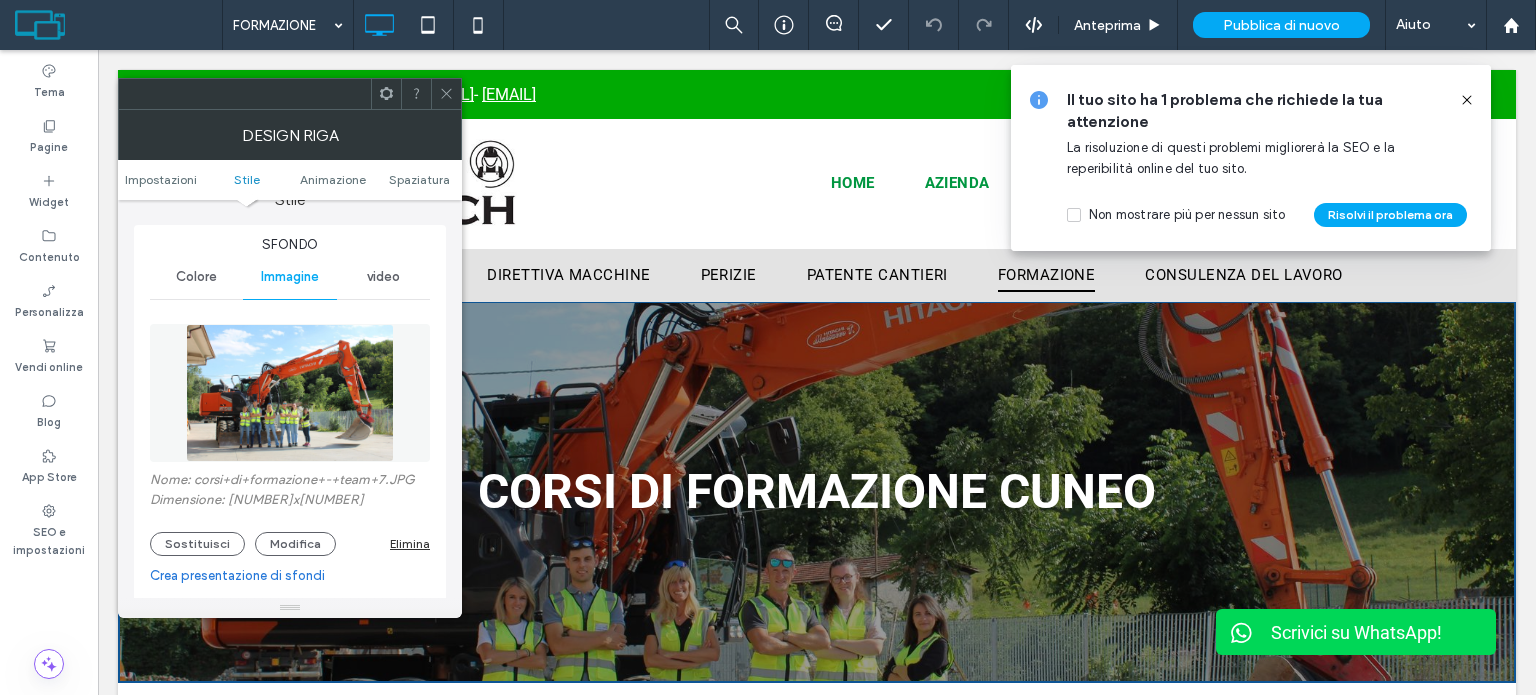scroll, scrollTop: 300, scrollLeft: 0, axis: vertical 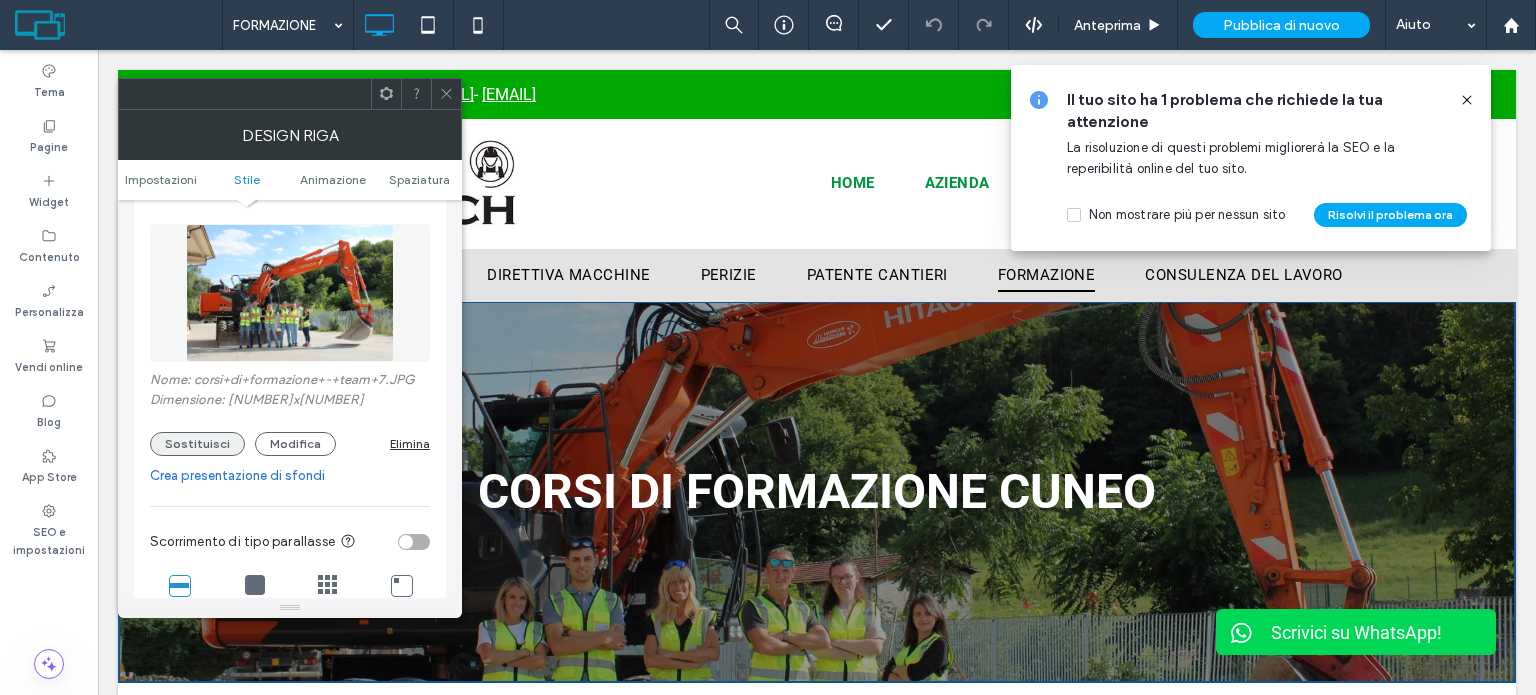 click on "Sostituisci" at bounding box center (197, 444) 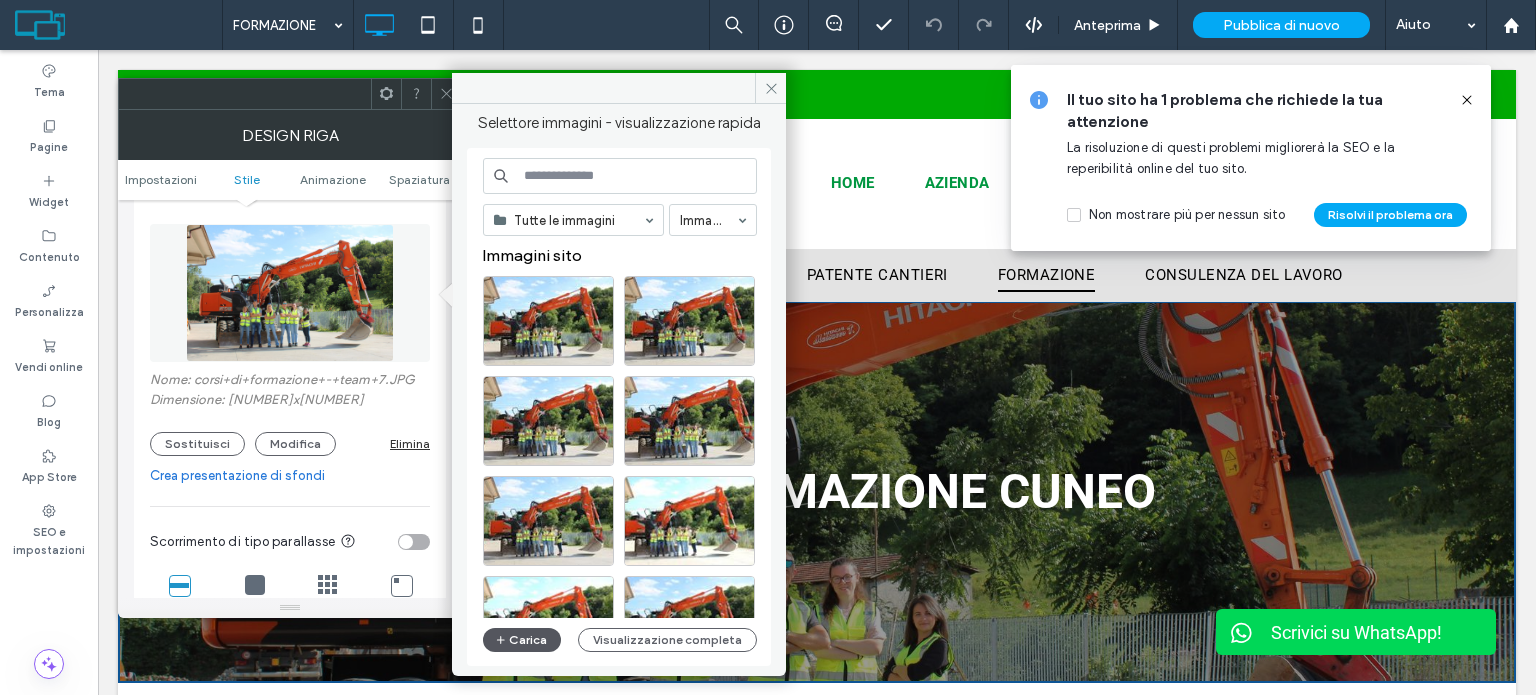 click on "Carica" at bounding box center (522, 640) 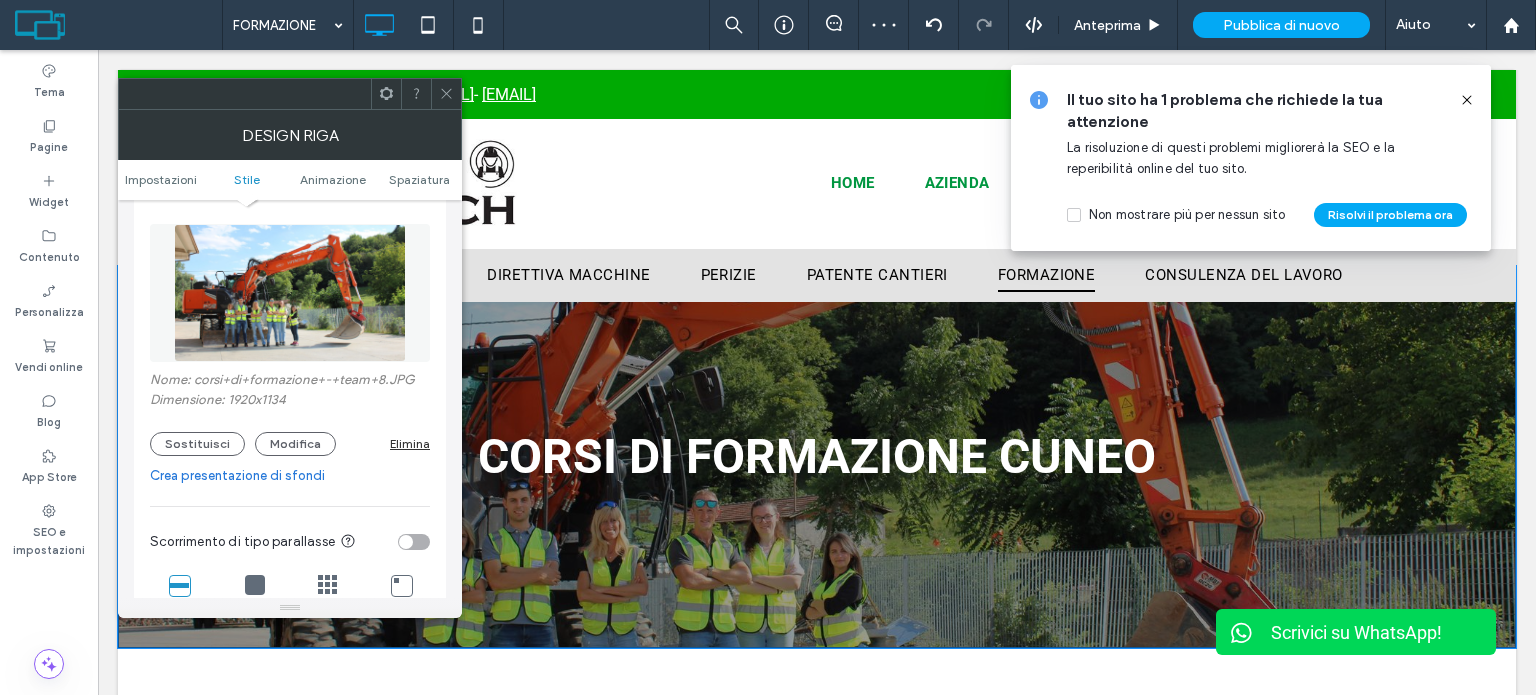 scroll, scrollTop: 0, scrollLeft: 0, axis: both 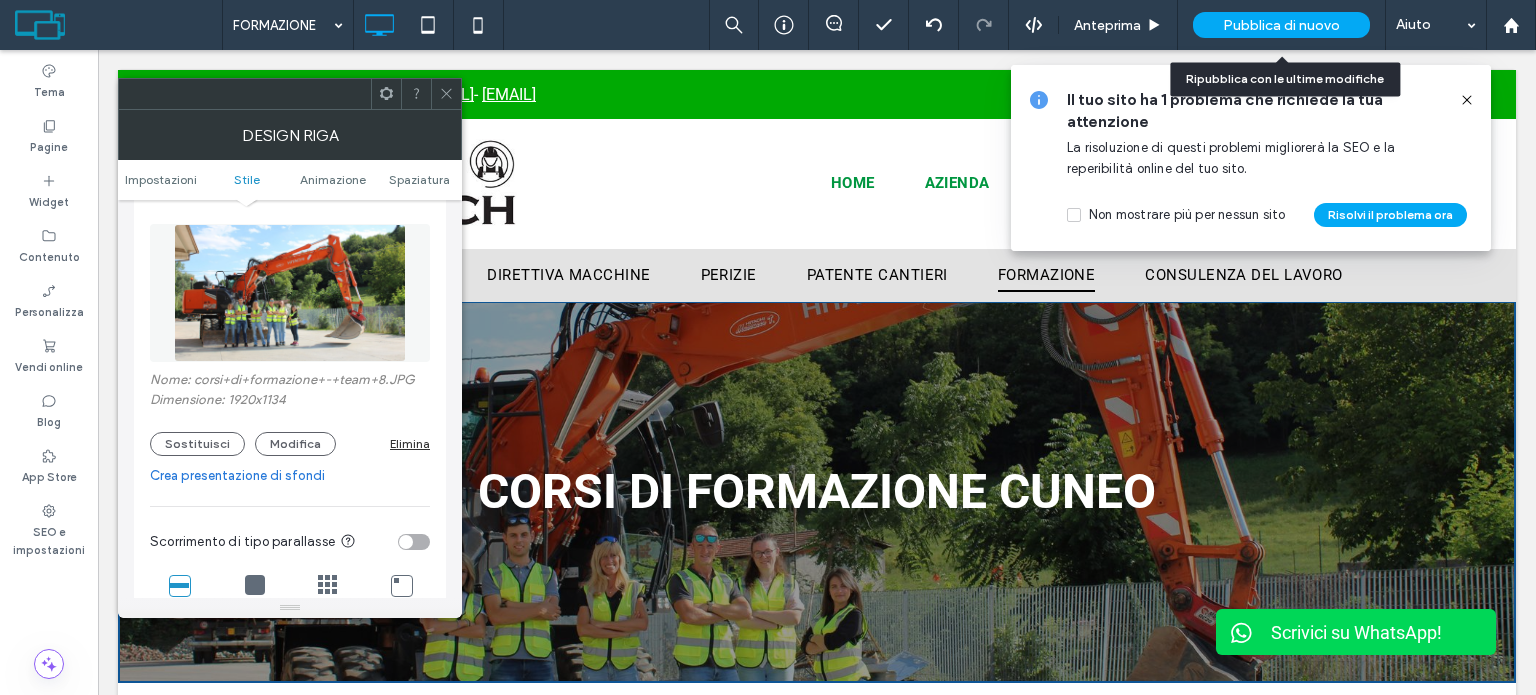 click on "Pubblica di nuovo" at bounding box center (1281, 25) 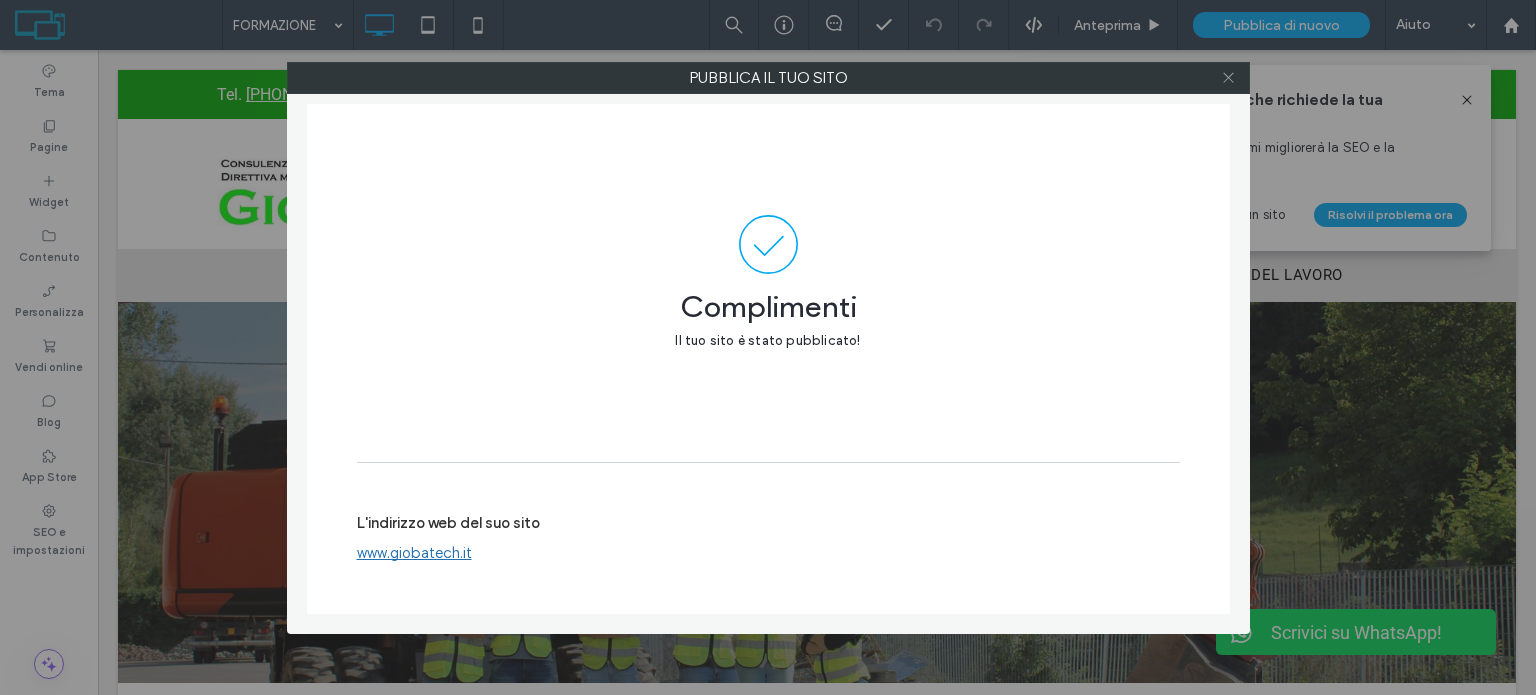 click 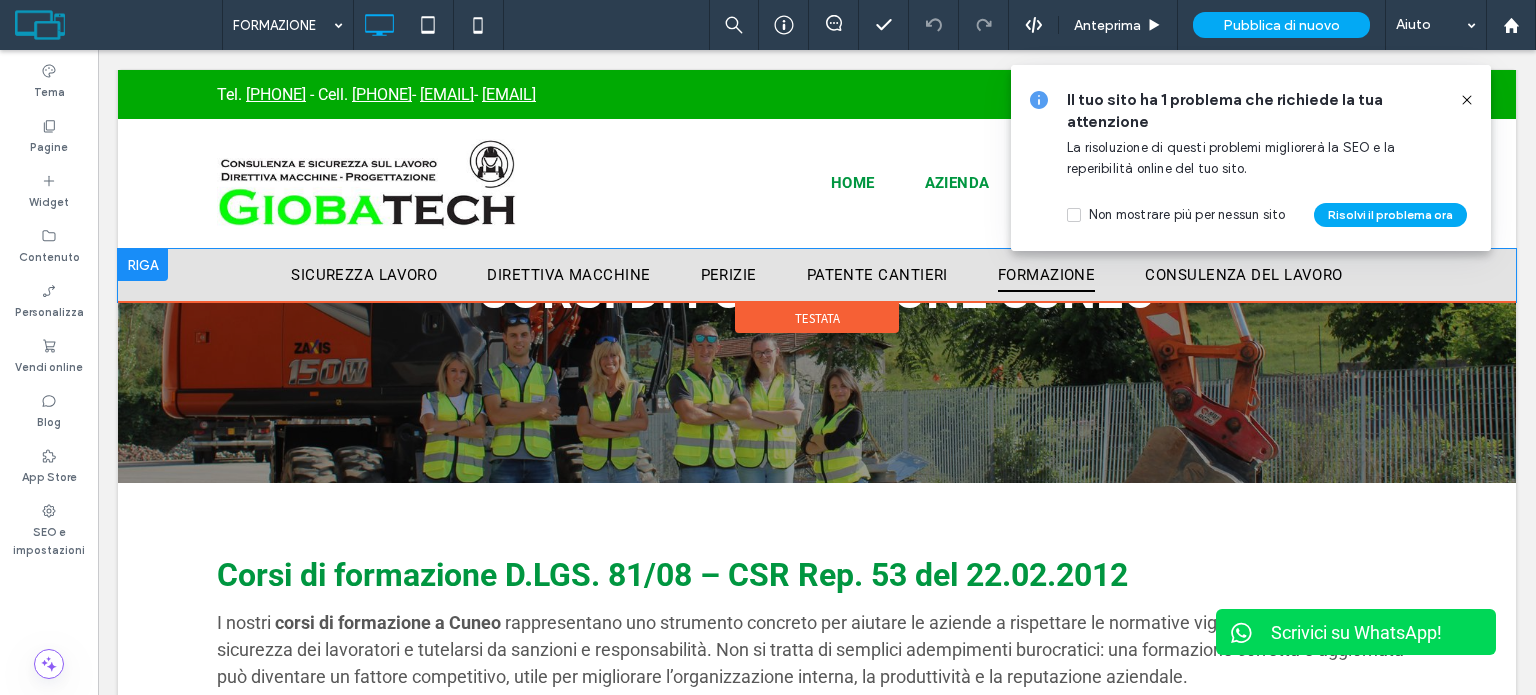 scroll, scrollTop: 0, scrollLeft: 0, axis: both 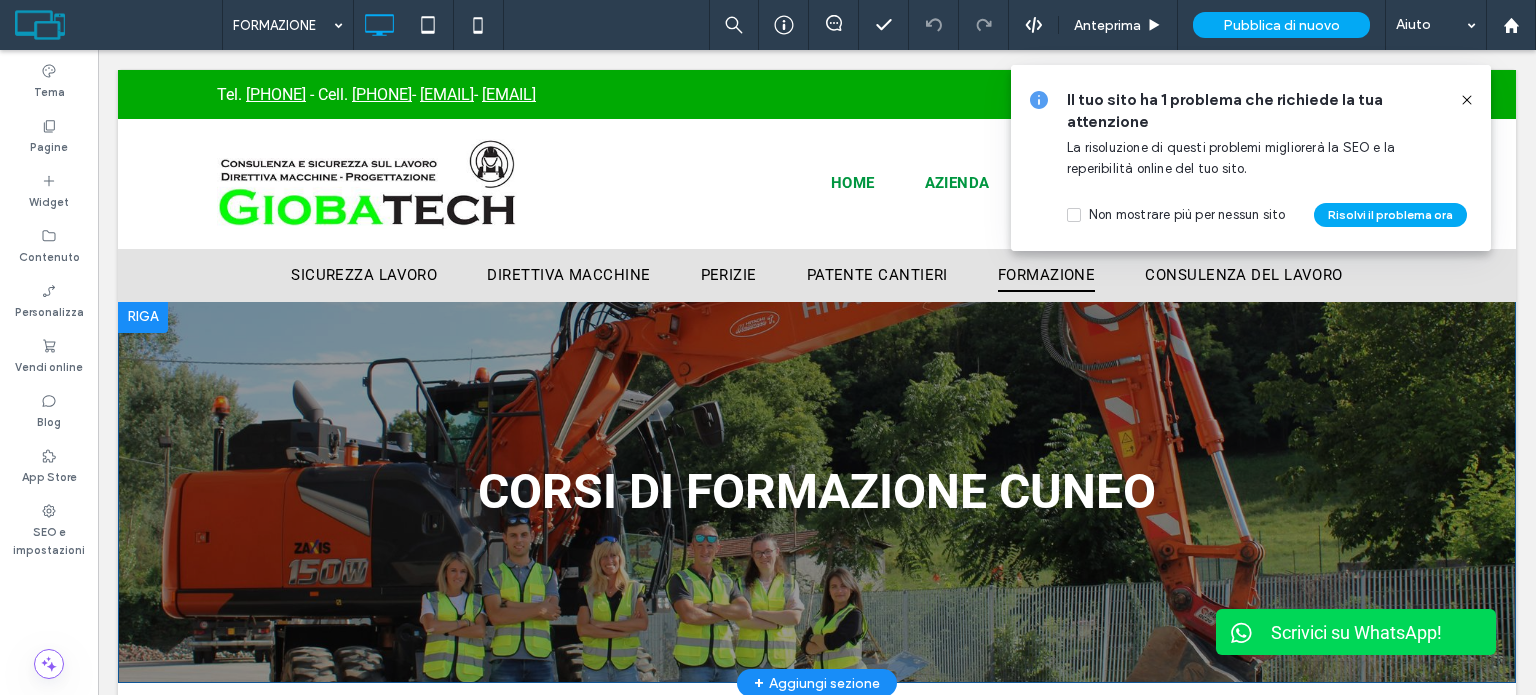 click on "CORSI DI FORMAZIONE CUNEO
Click To Paste
Riga + Aggiungi sezione" at bounding box center (817, 492) 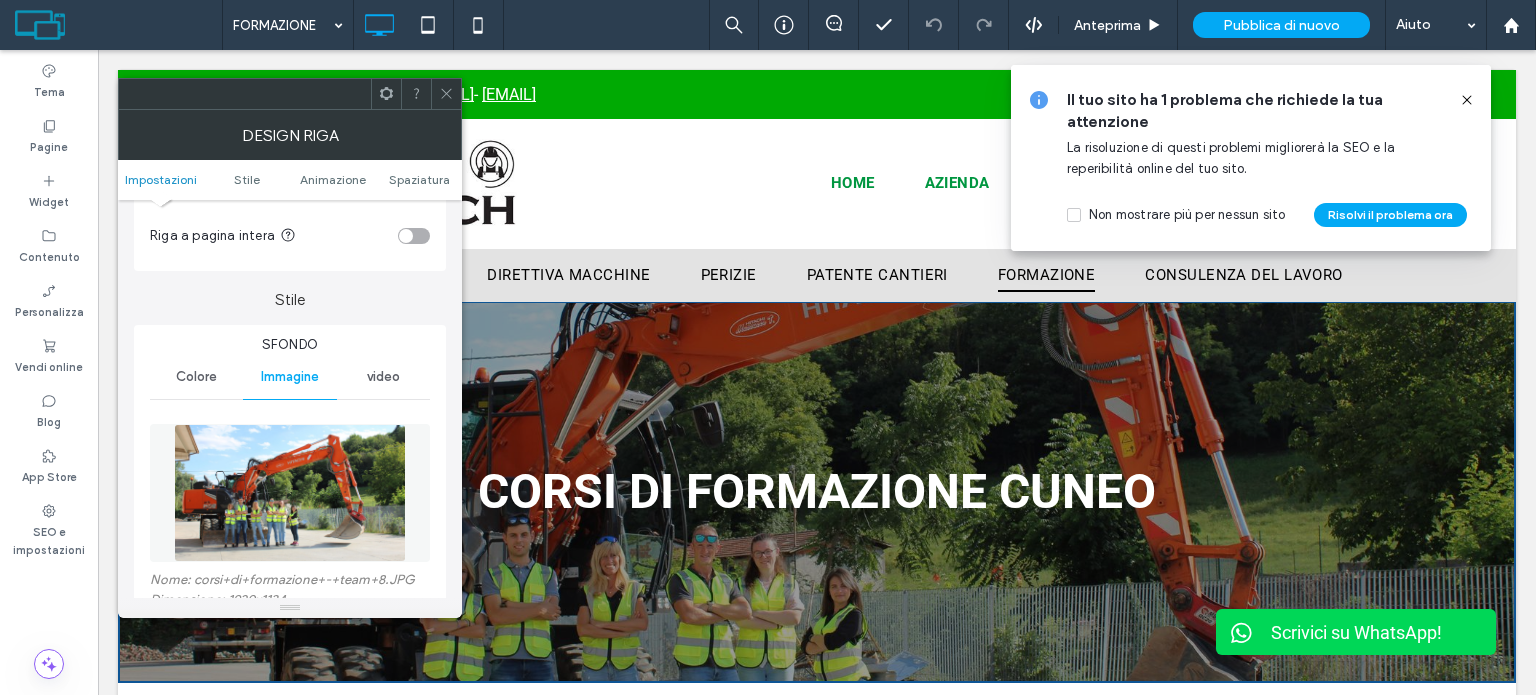 scroll, scrollTop: 200, scrollLeft: 0, axis: vertical 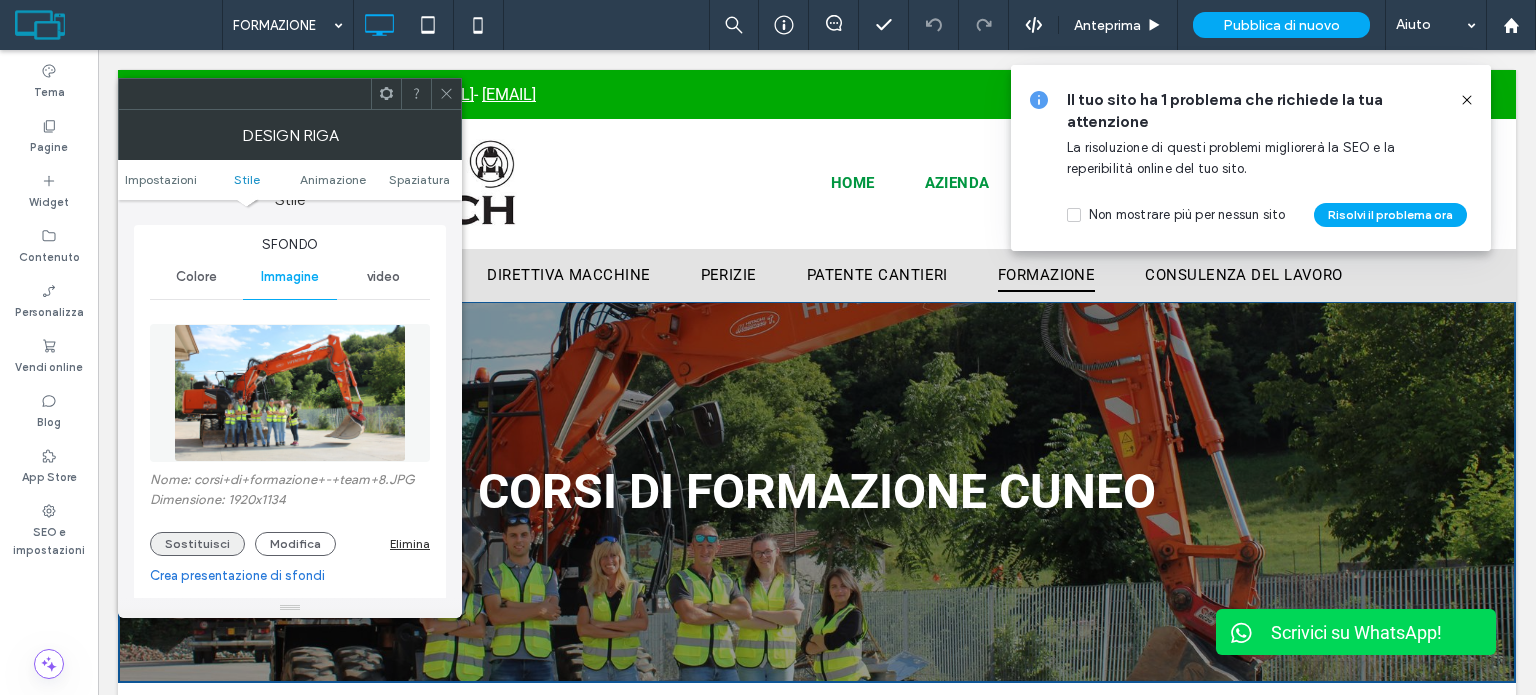 click on "Sostituisci" at bounding box center [197, 544] 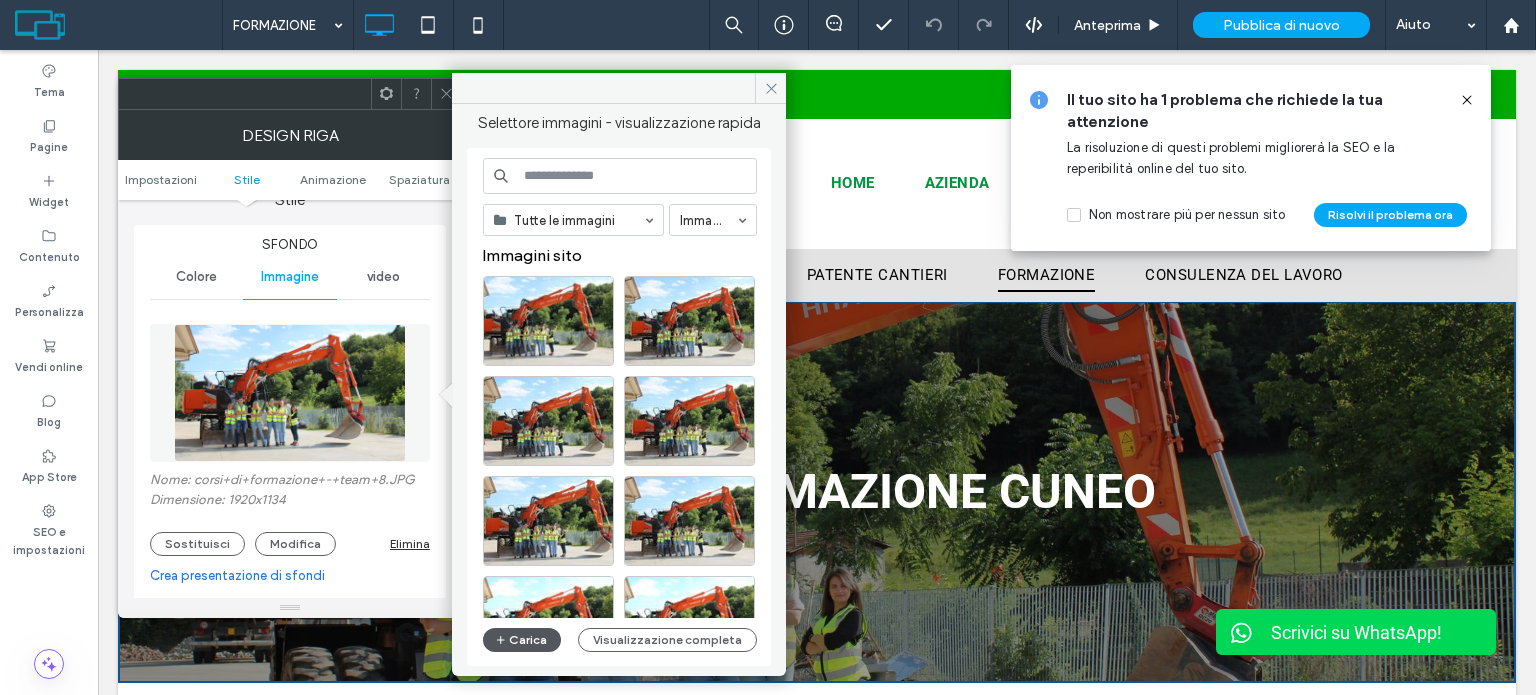 click on "Carica" at bounding box center (522, 640) 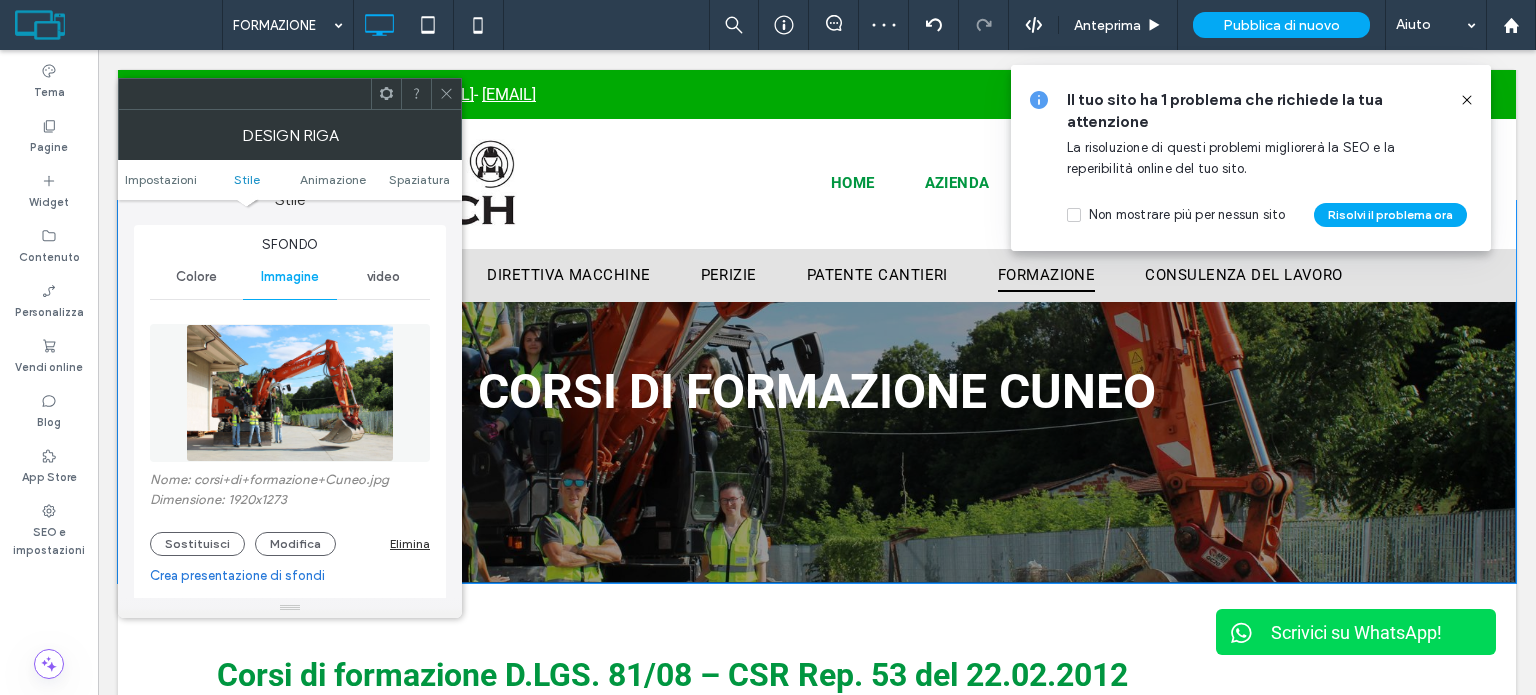 scroll, scrollTop: 0, scrollLeft: 0, axis: both 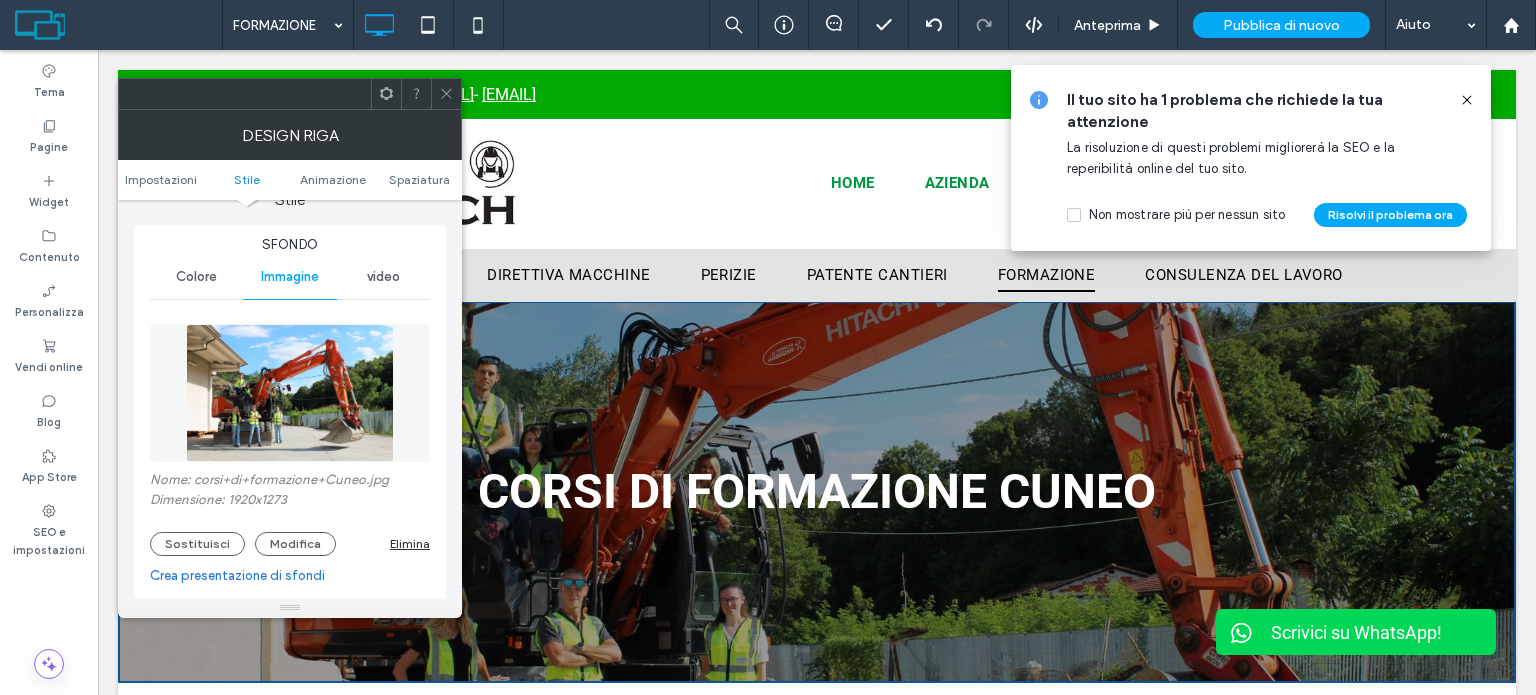 click 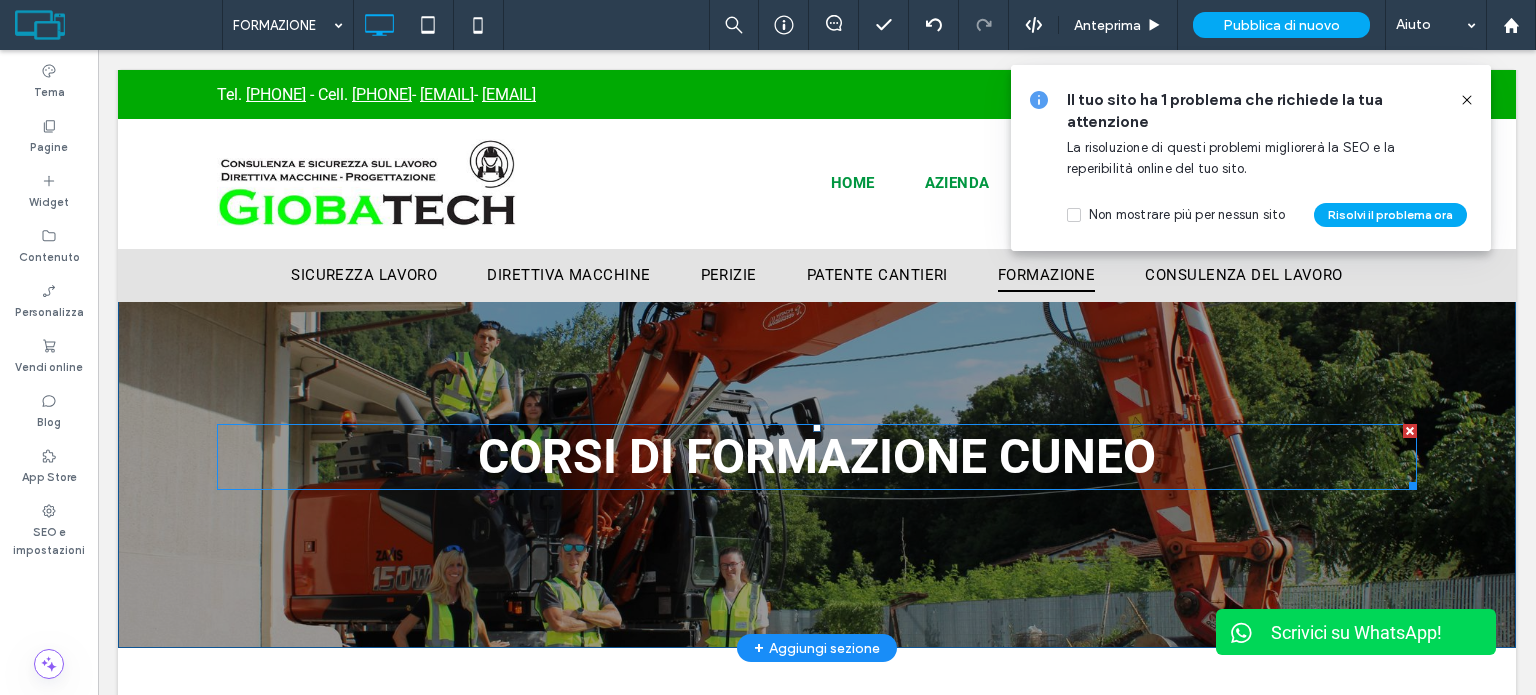 scroll, scrollTop: 0, scrollLeft: 0, axis: both 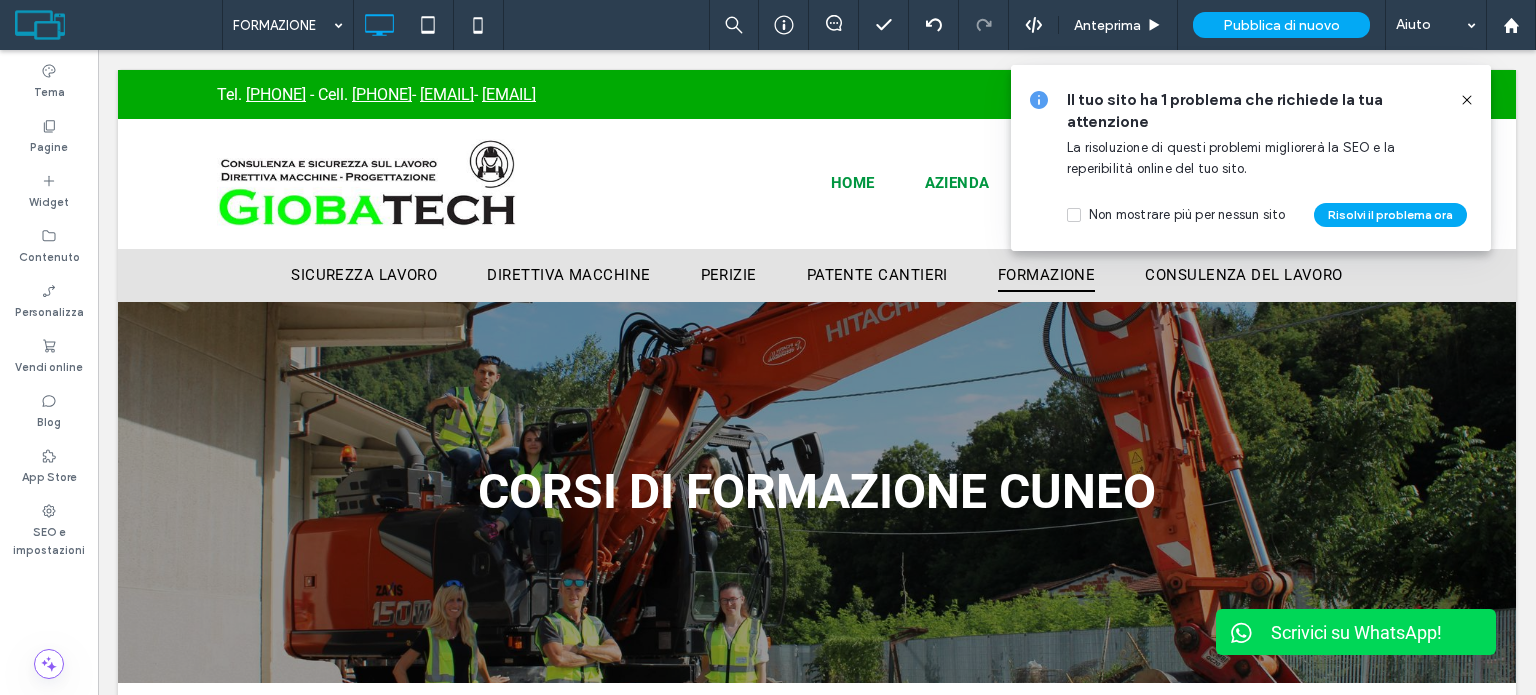 click 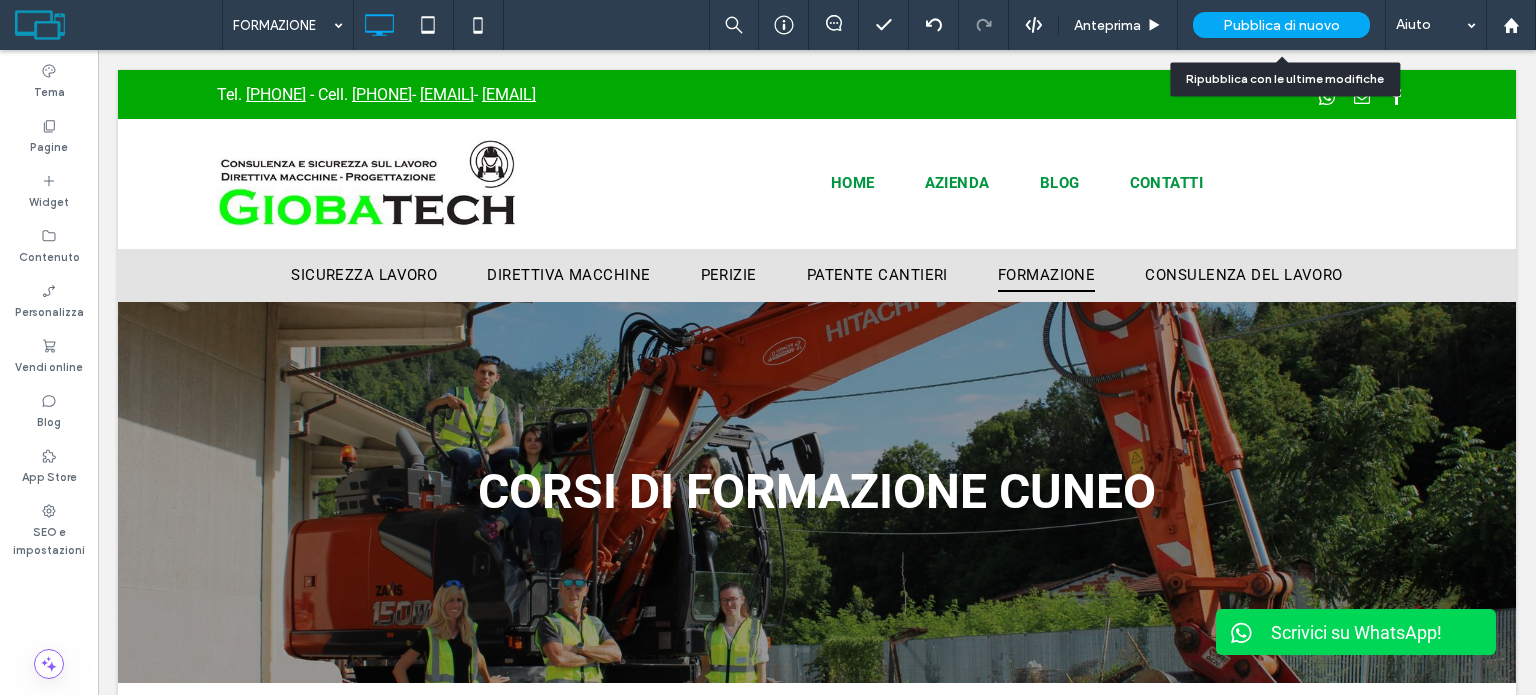 click on "Pubblica di nuovo" at bounding box center (1281, 25) 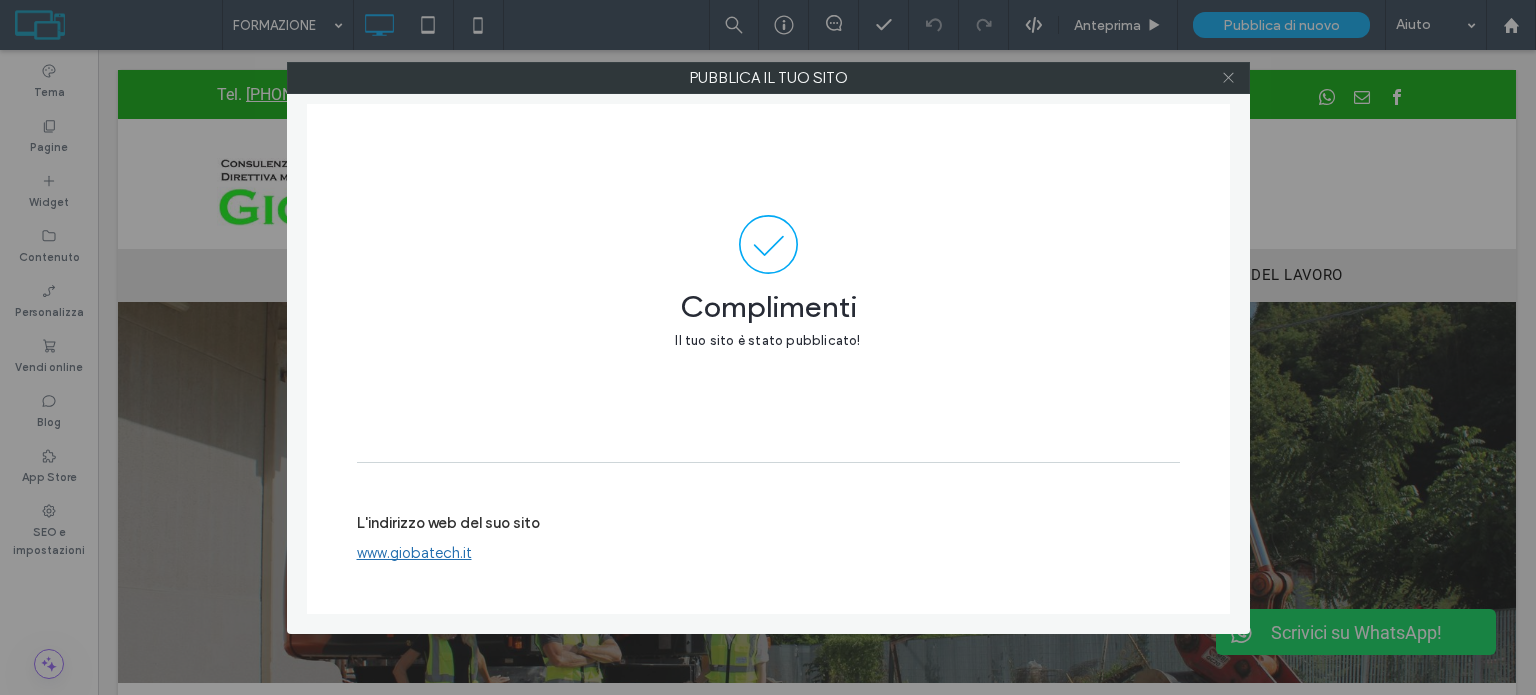 click at bounding box center (1228, 78) 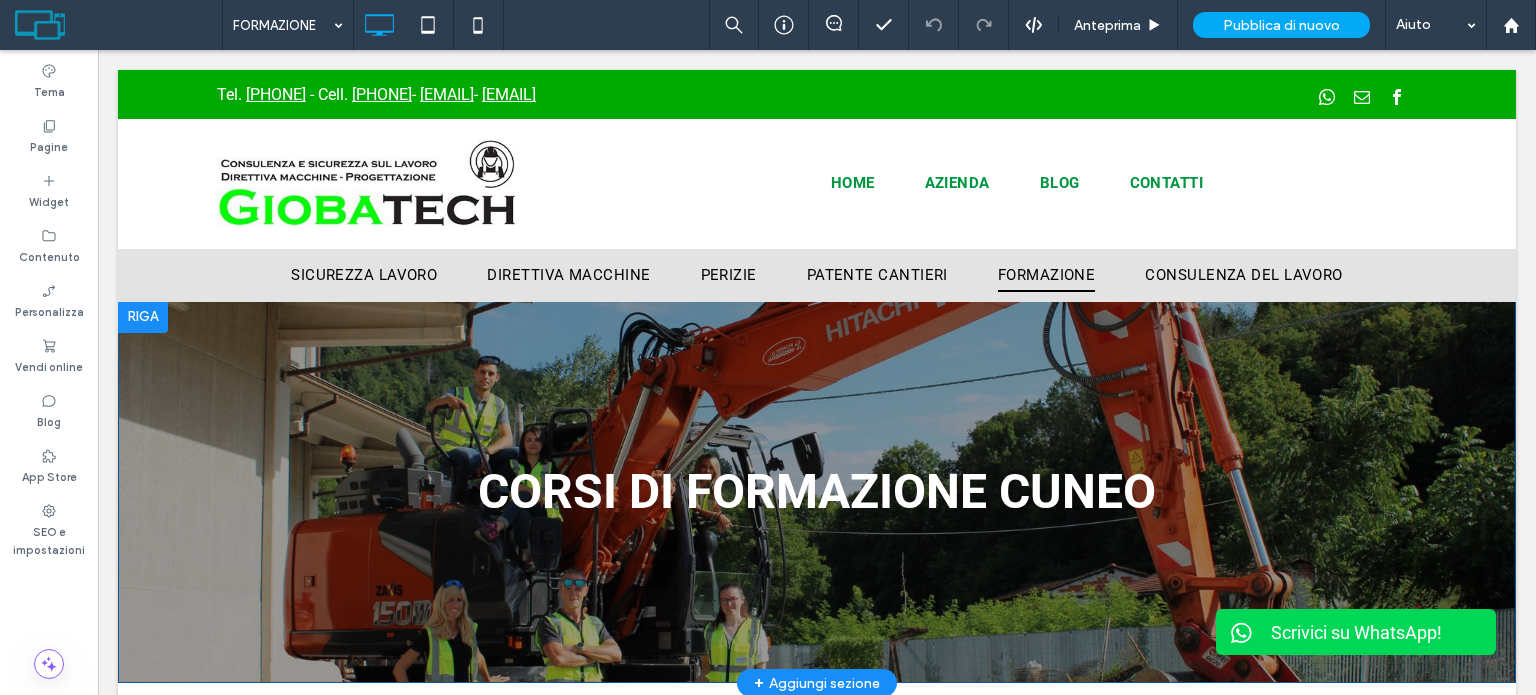 click on "CORSI DI FORMAZIONE CUNEO
Click To Paste
Riga + Aggiungi sezione" at bounding box center [817, 492] 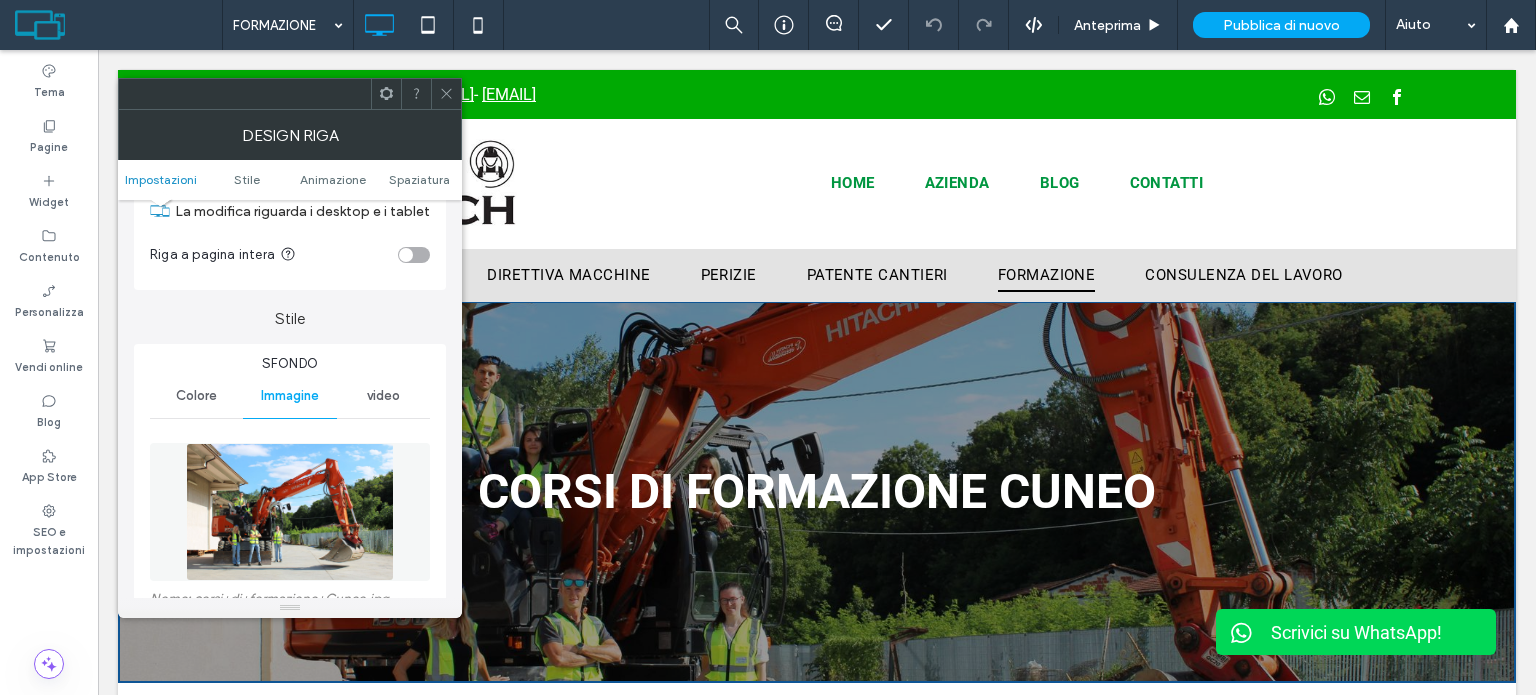 scroll, scrollTop: 200, scrollLeft: 0, axis: vertical 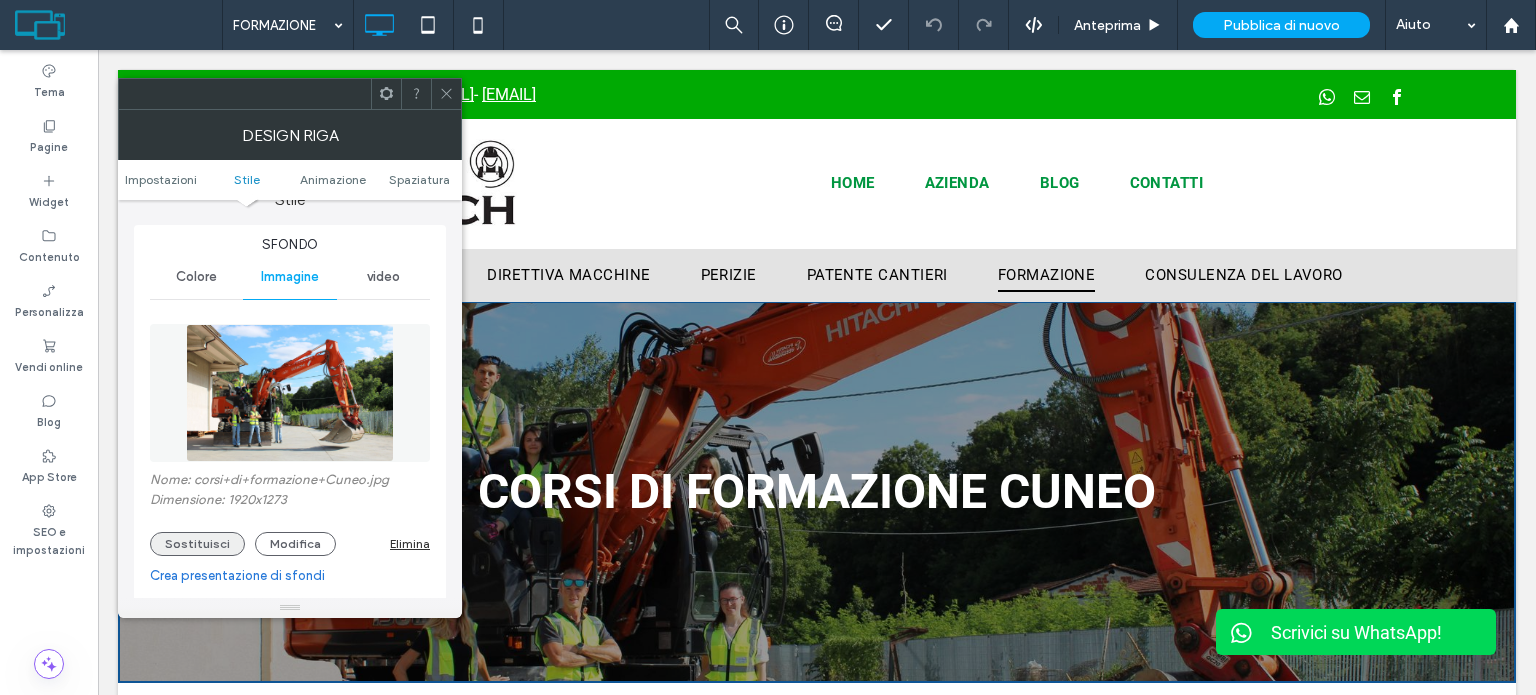 click on "Sostituisci" at bounding box center (197, 544) 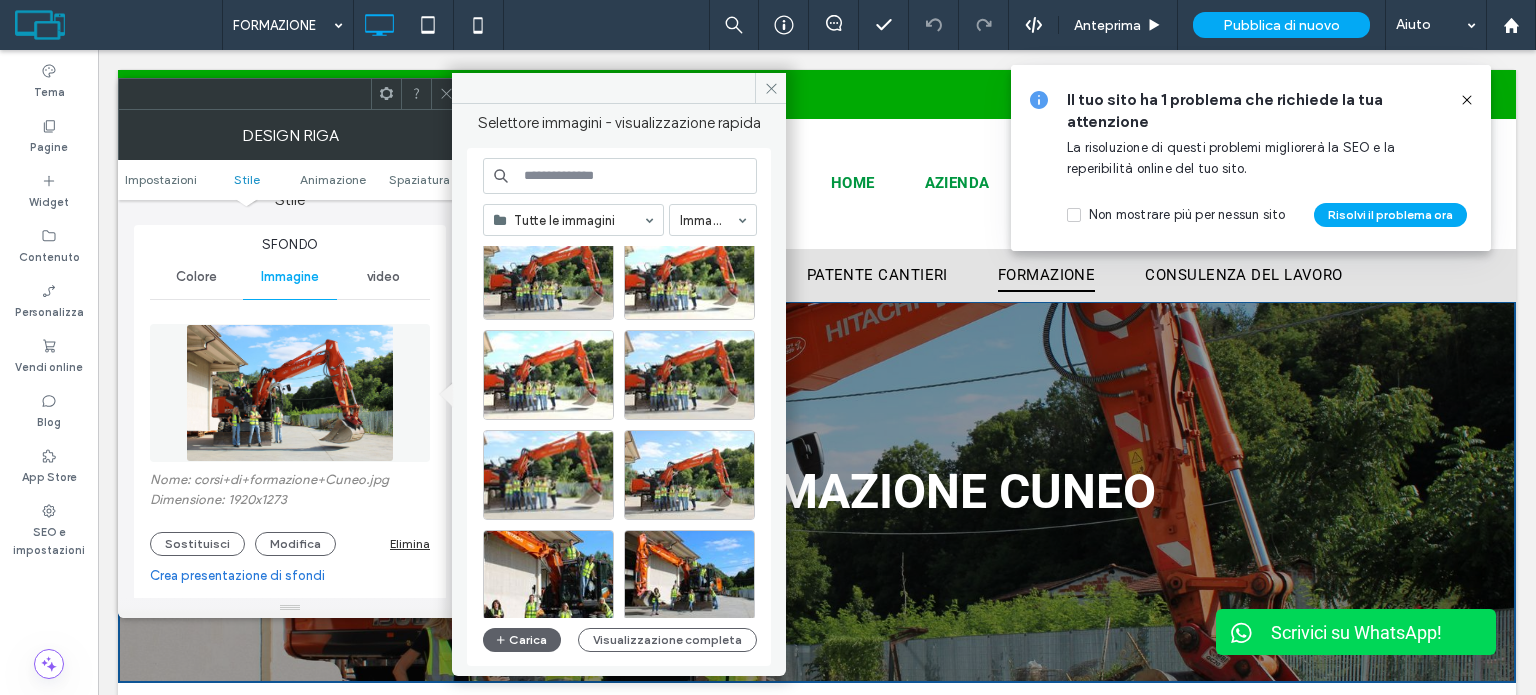 scroll, scrollTop: 300, scrollLeft: 0, axis: vertical 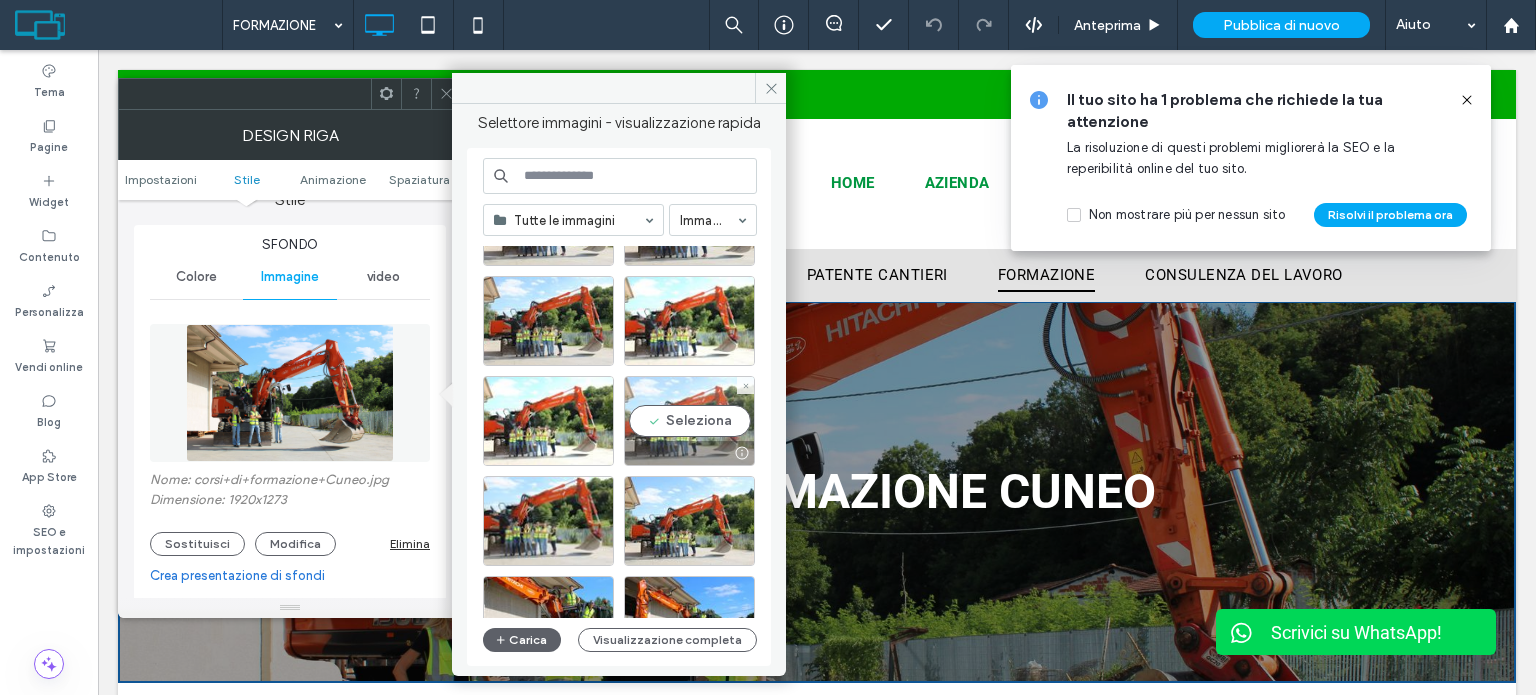 click on "Seleziona" at bounding box center (689, 421) 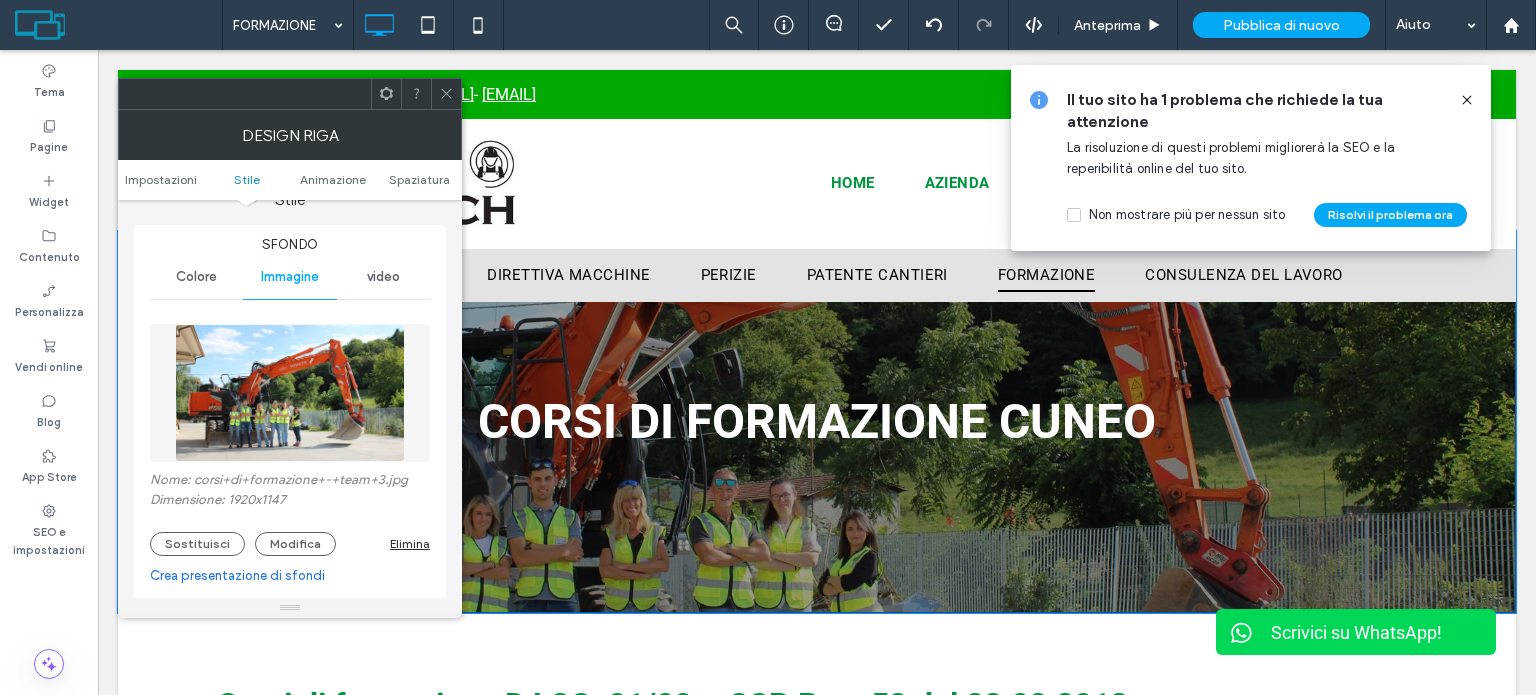 scroll, scrollTop: 100, scrollLeft: 0, axis: vertical 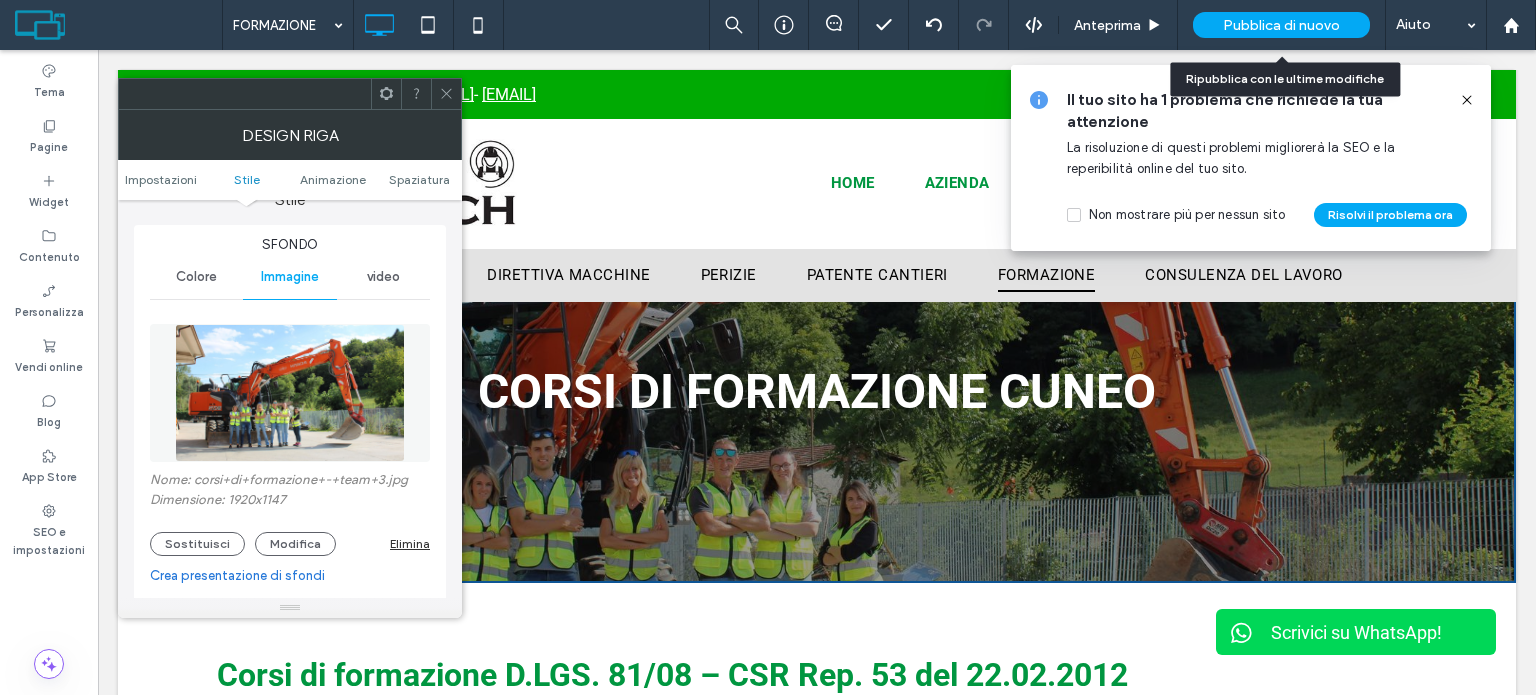 click on "Pubblica di nuovo" at bounding box center (1281, 25) 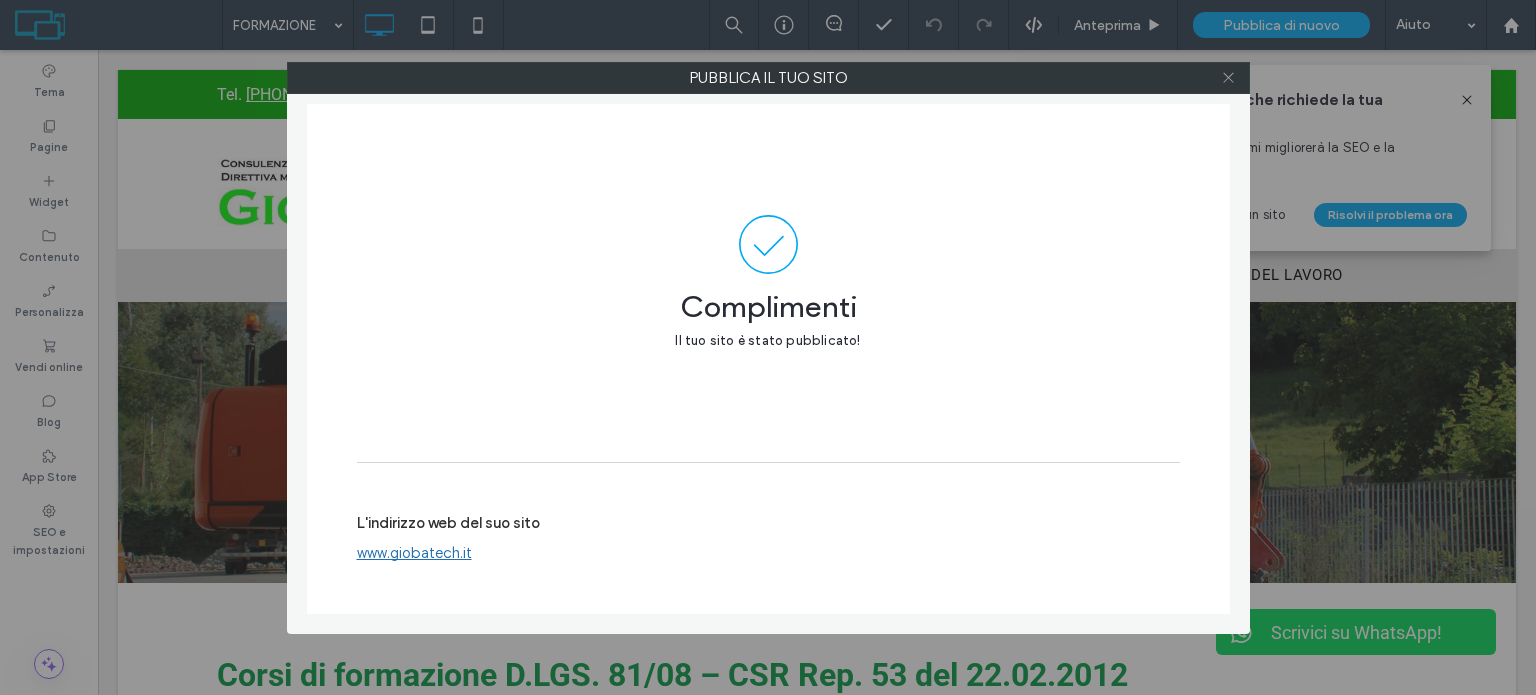 click 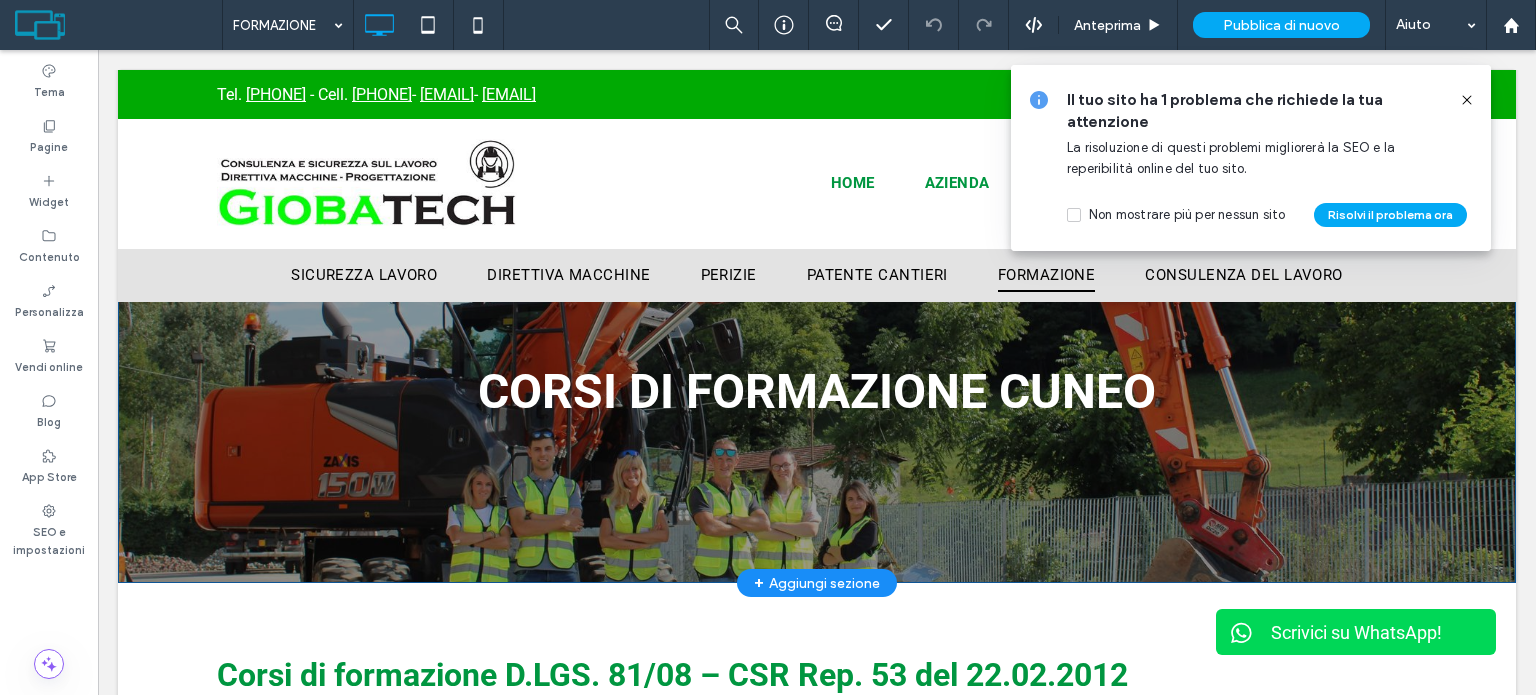 click on "CORSI DI FORMAZIONE CUNEO
Click To Paste
Riga + Aggiungi sezione" at bounding box center [817, 392] 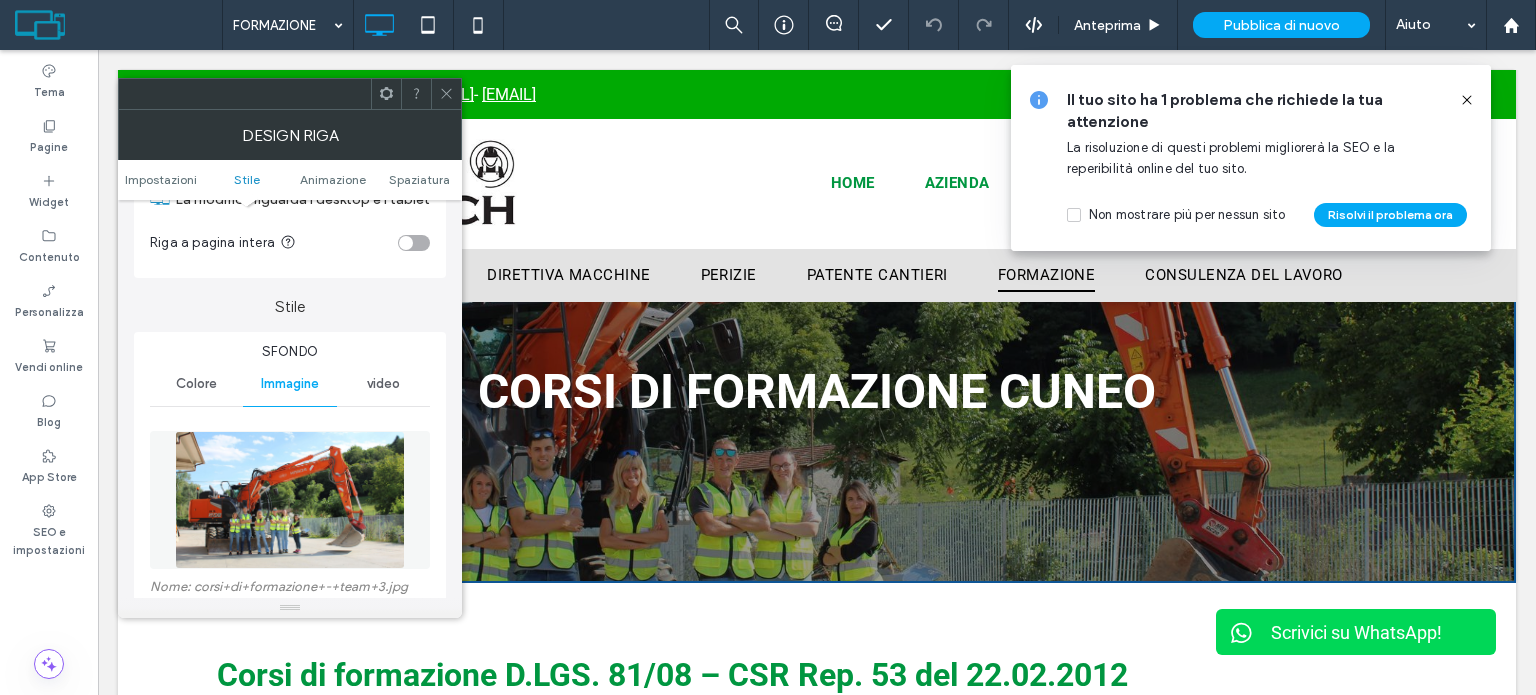 scroll, scrollTop: 200, scrollLeft: 0, axis: vertical 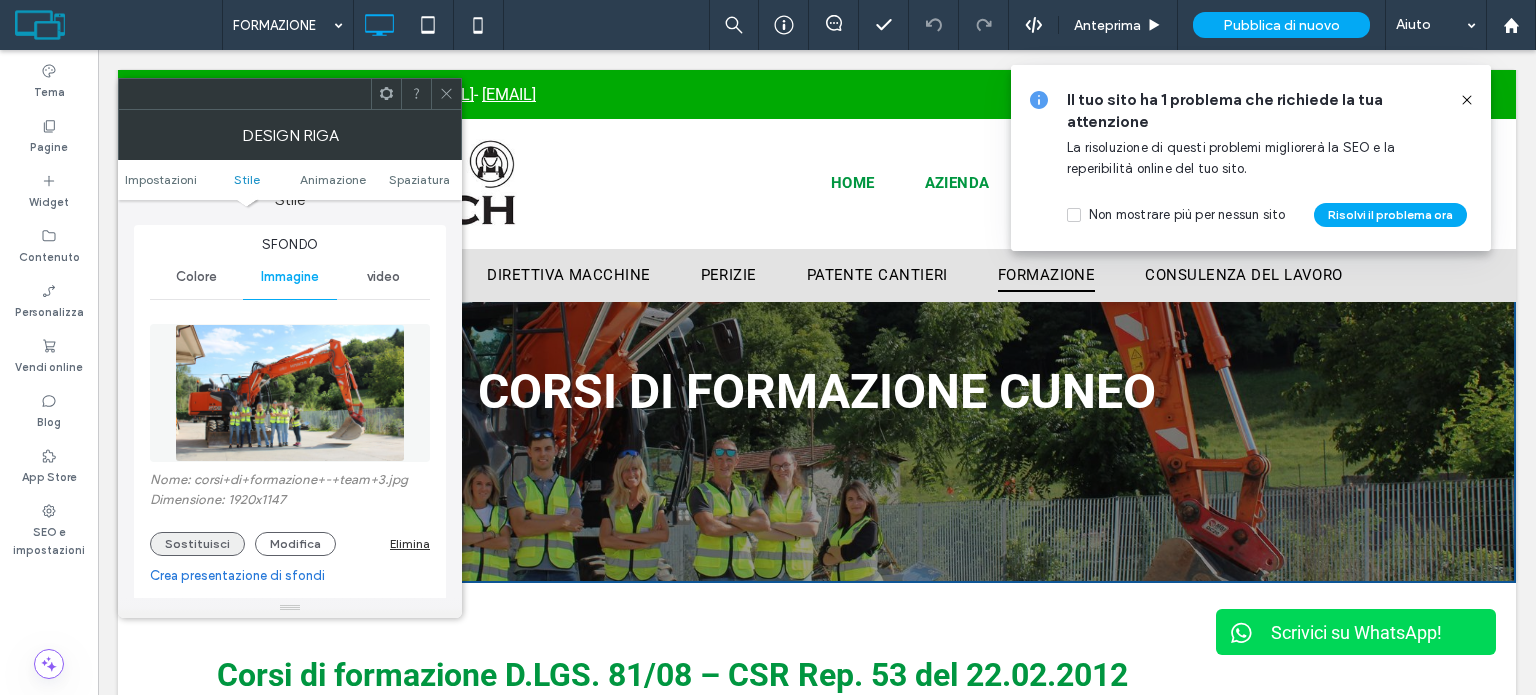 click on "Sostituisci" at bounding box center (197, 544) 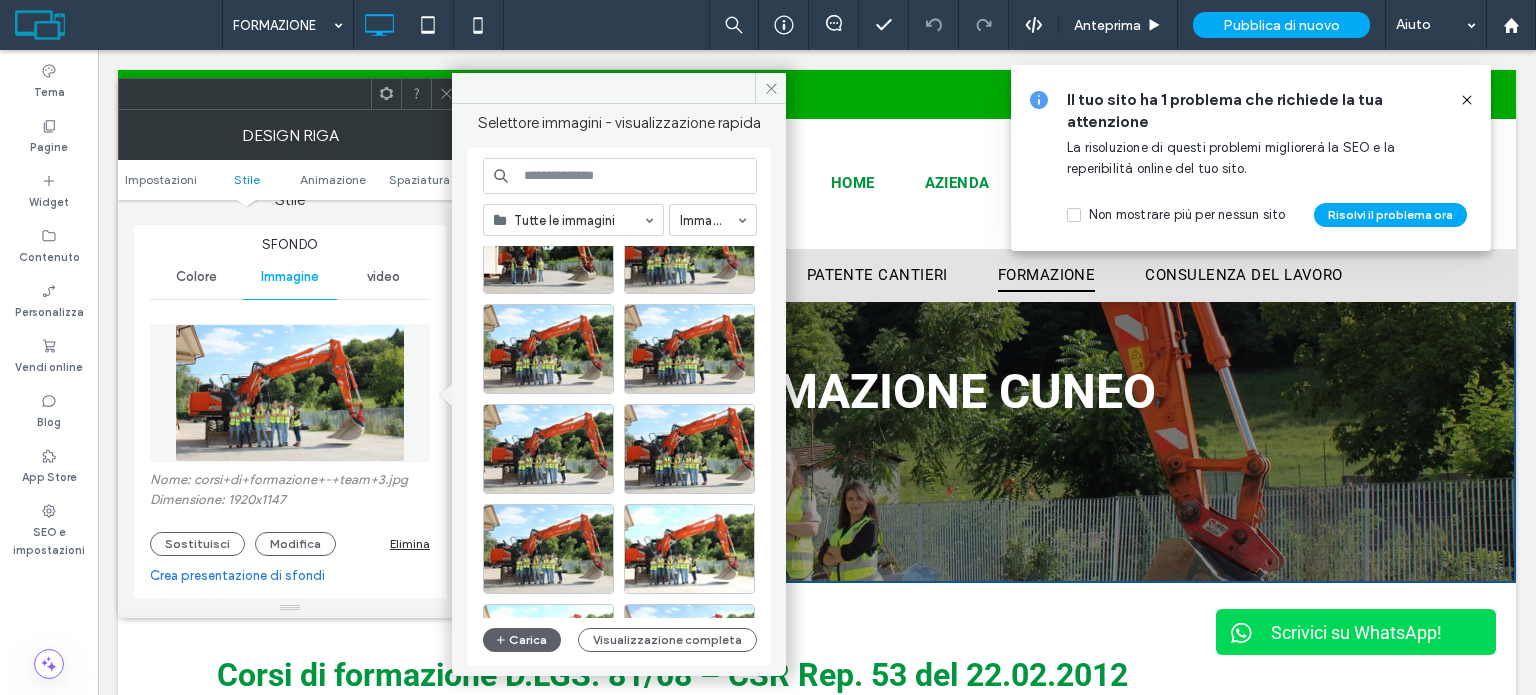 scroll, scrollTop: 100, scrollLeft: 0, axis: vertical 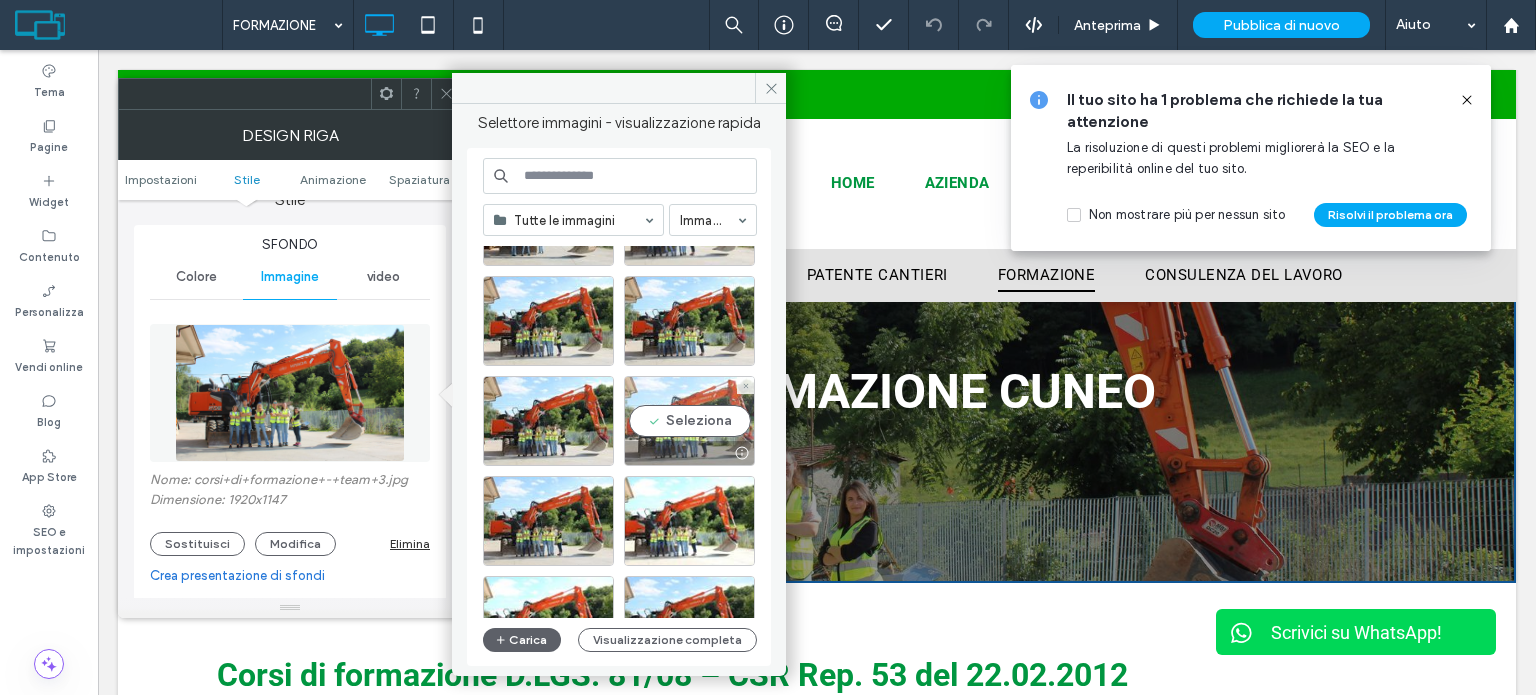 click on "Seleziona" at bounding box center (689, 421) 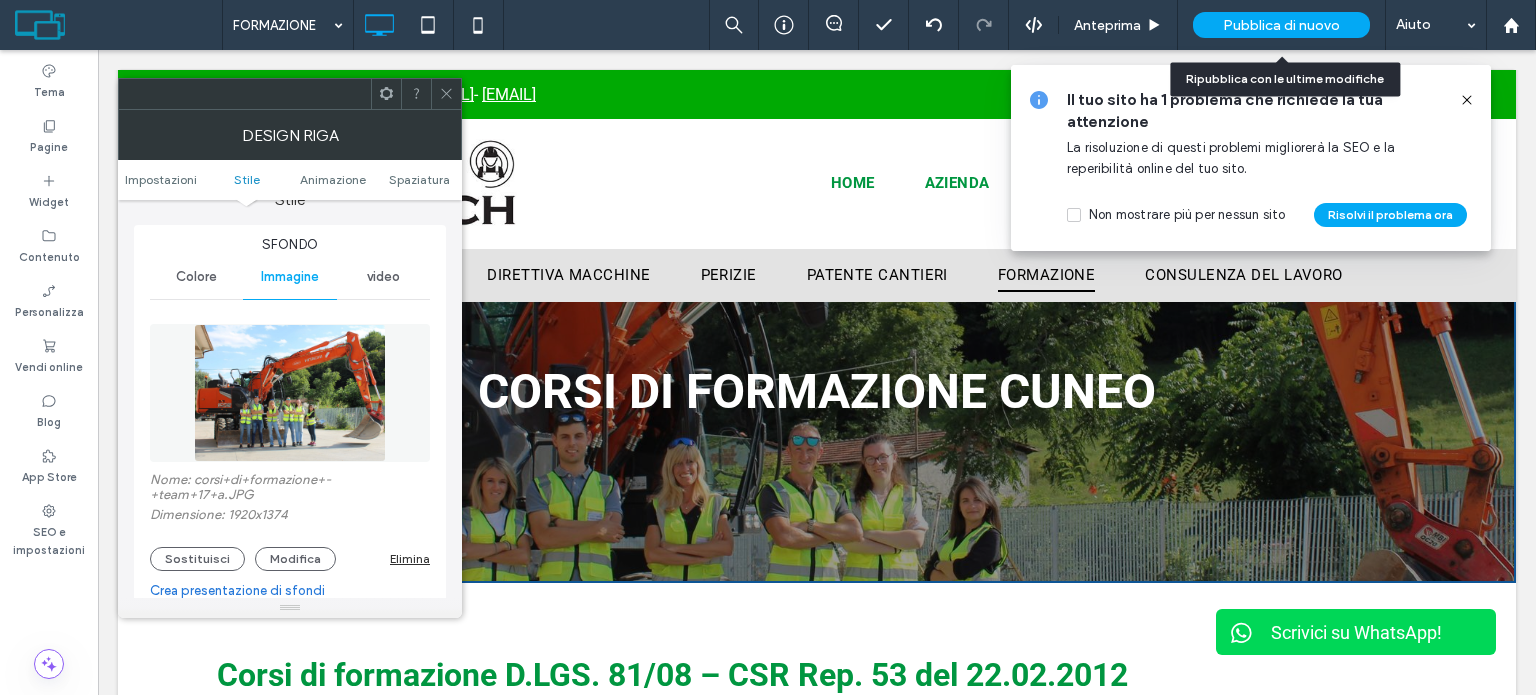 click on "Pubblica di nuovo" at bounding box center (1281, 25) 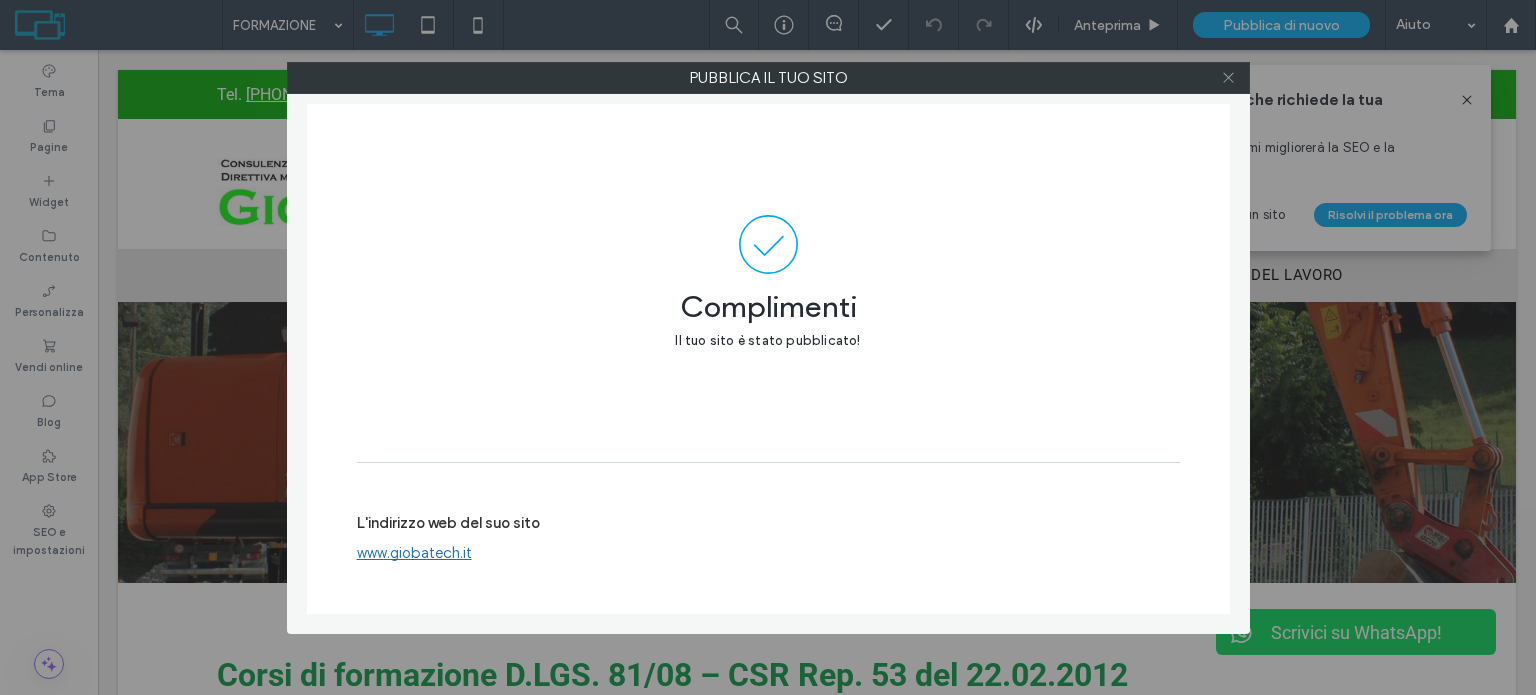 click 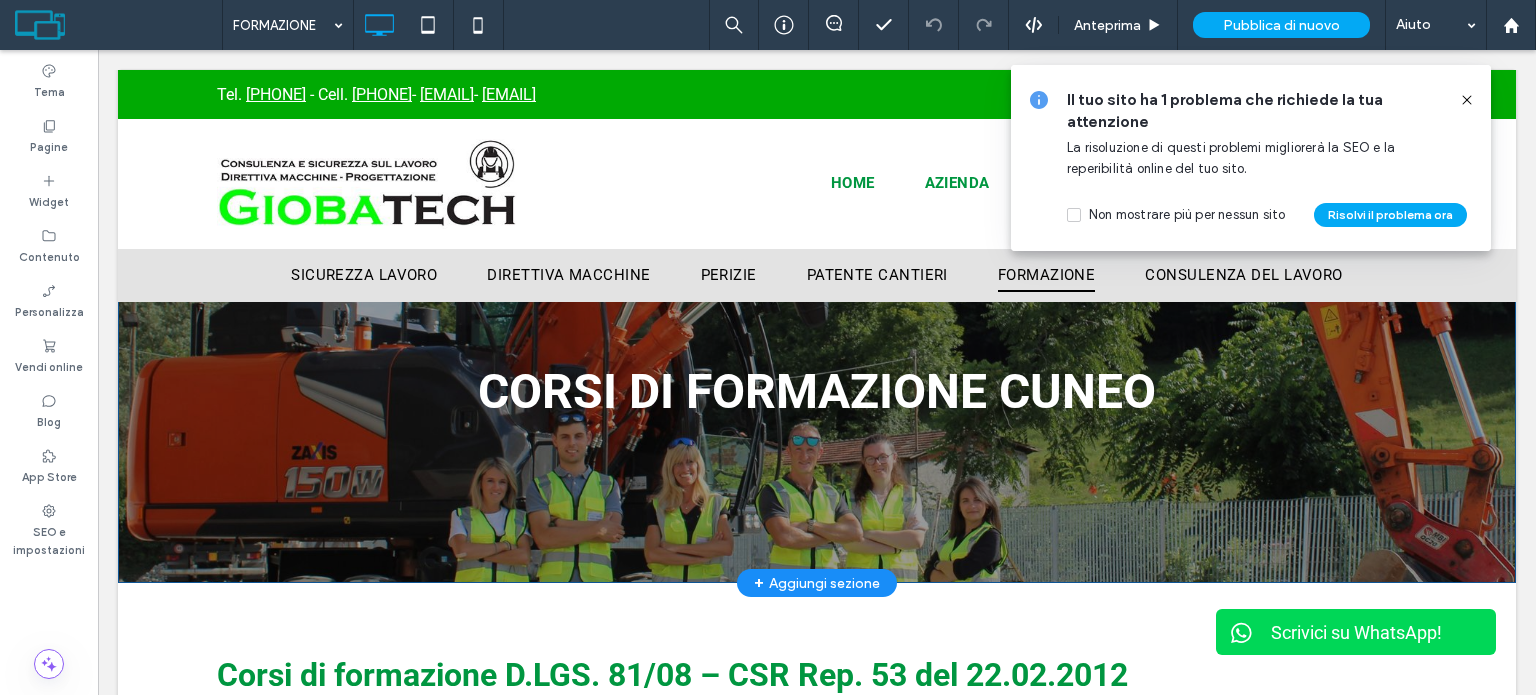 click on "CORSI DI FORMAZIONE CUNEO
Click To Paste
Riga + Aggiungi sezione" at bounding box center [817, 392] 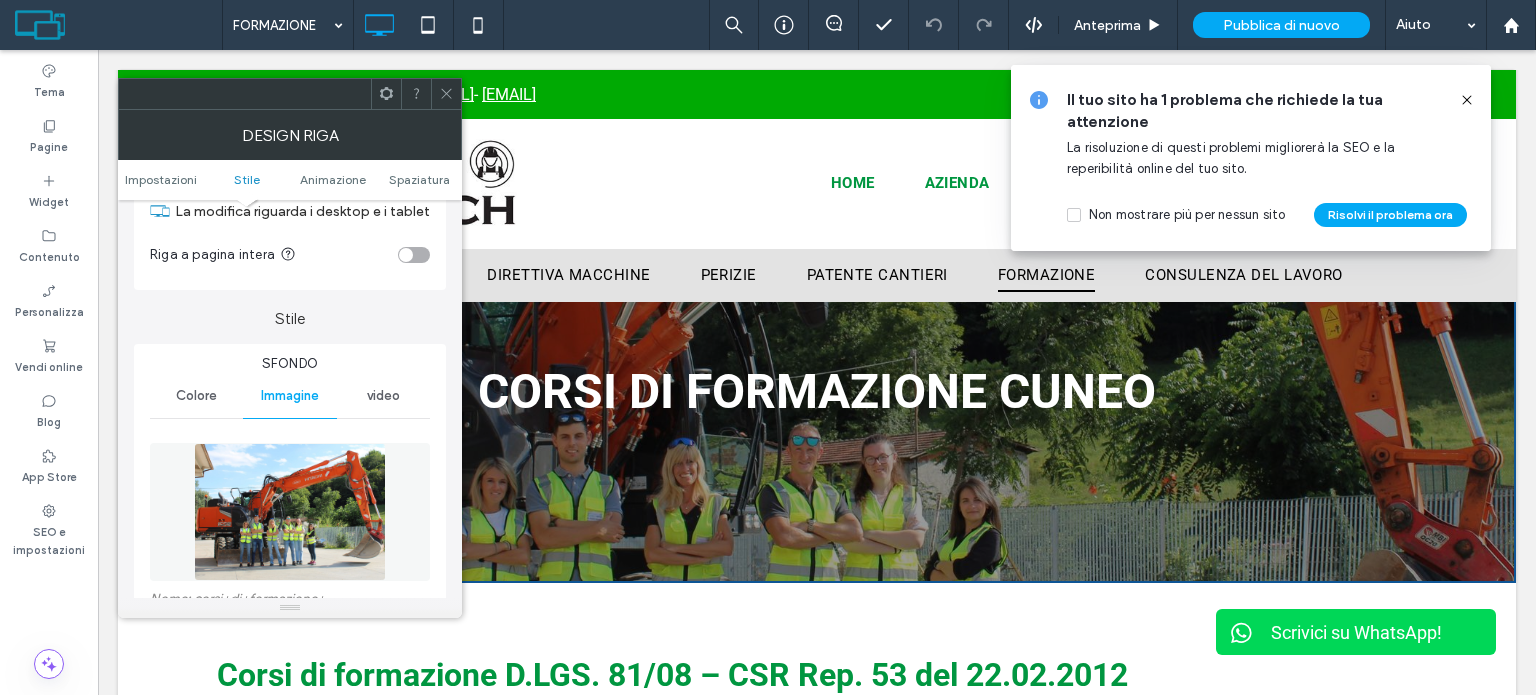 scroll, scrollTop: 200, scrollLeft: 0, axis: vertical 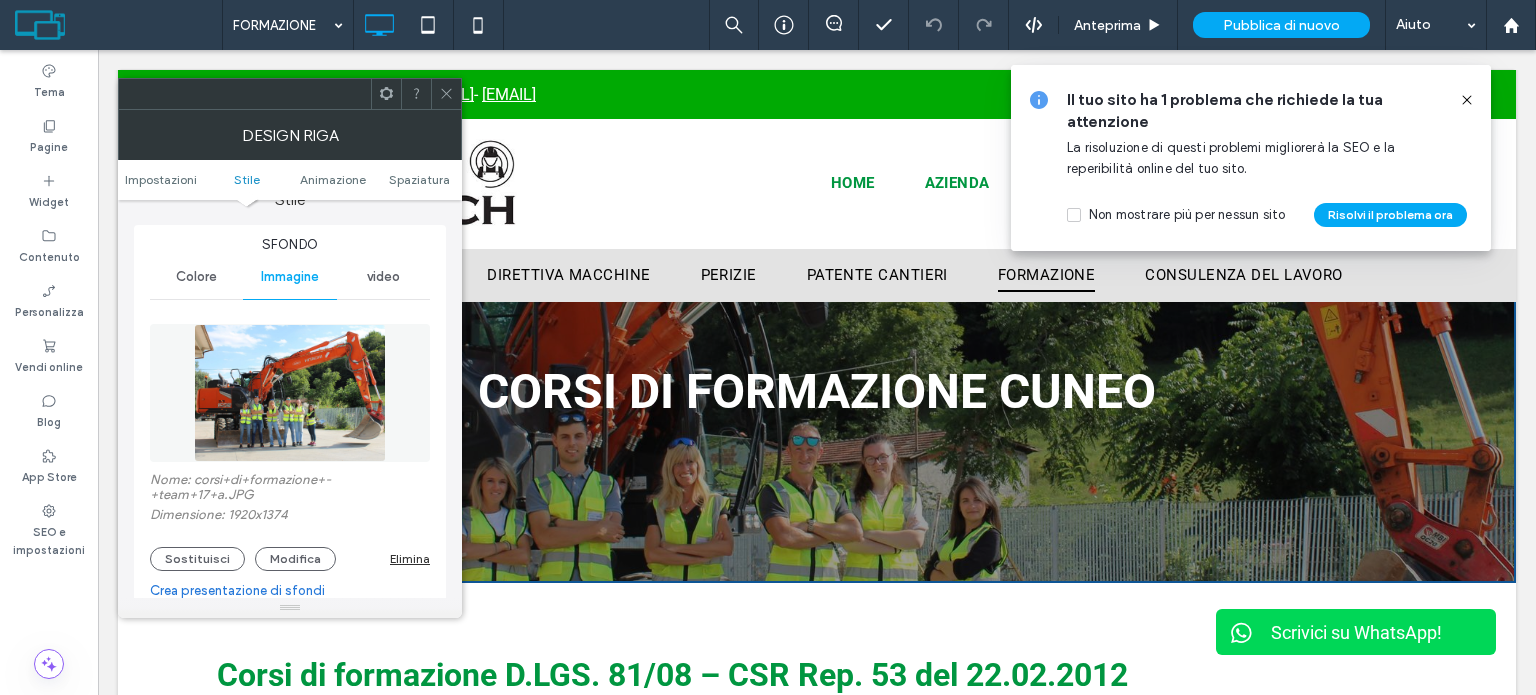 click at bounding box center (290, 393) 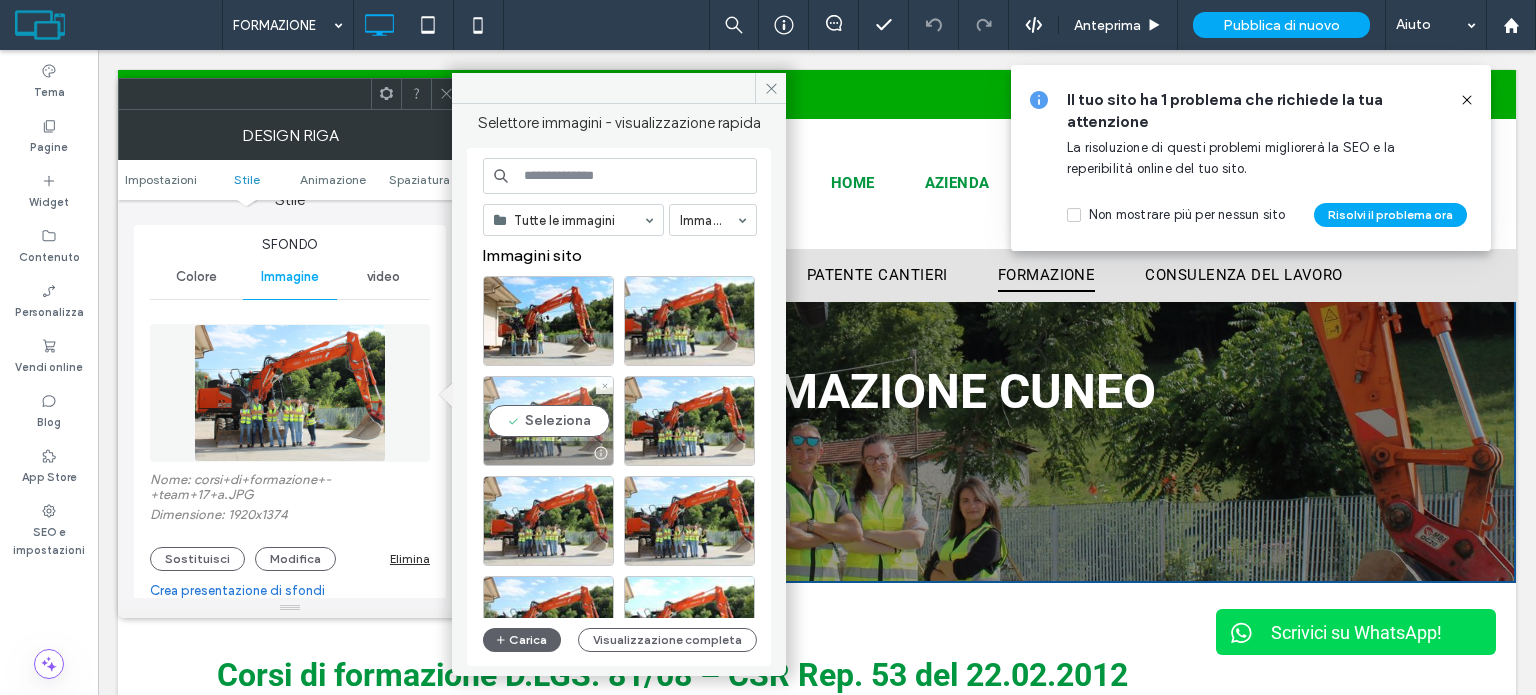 click on "Seleziona" at bounding box center (548, 421) 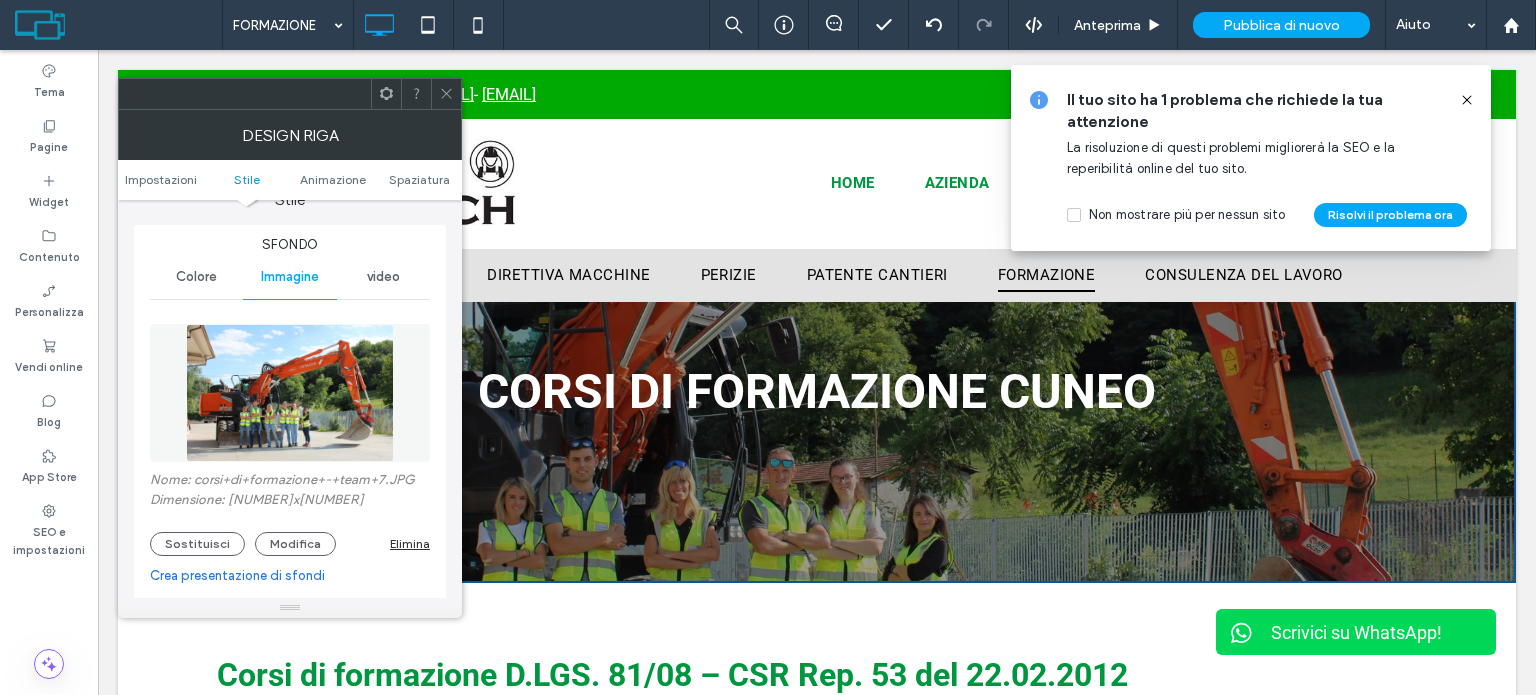 click at bounding box center [290, 393] 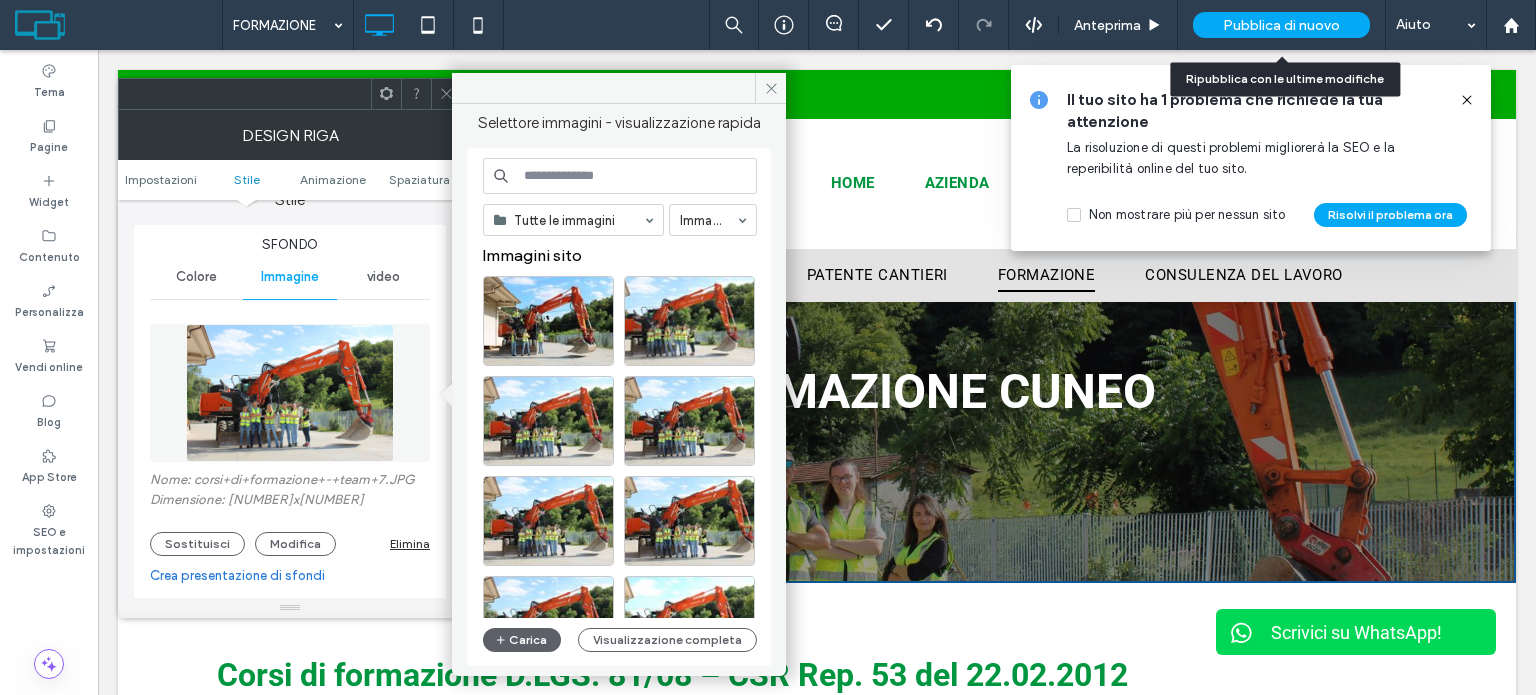 click on "Pubblica di nuovo" at bounding box center (1281, 25) 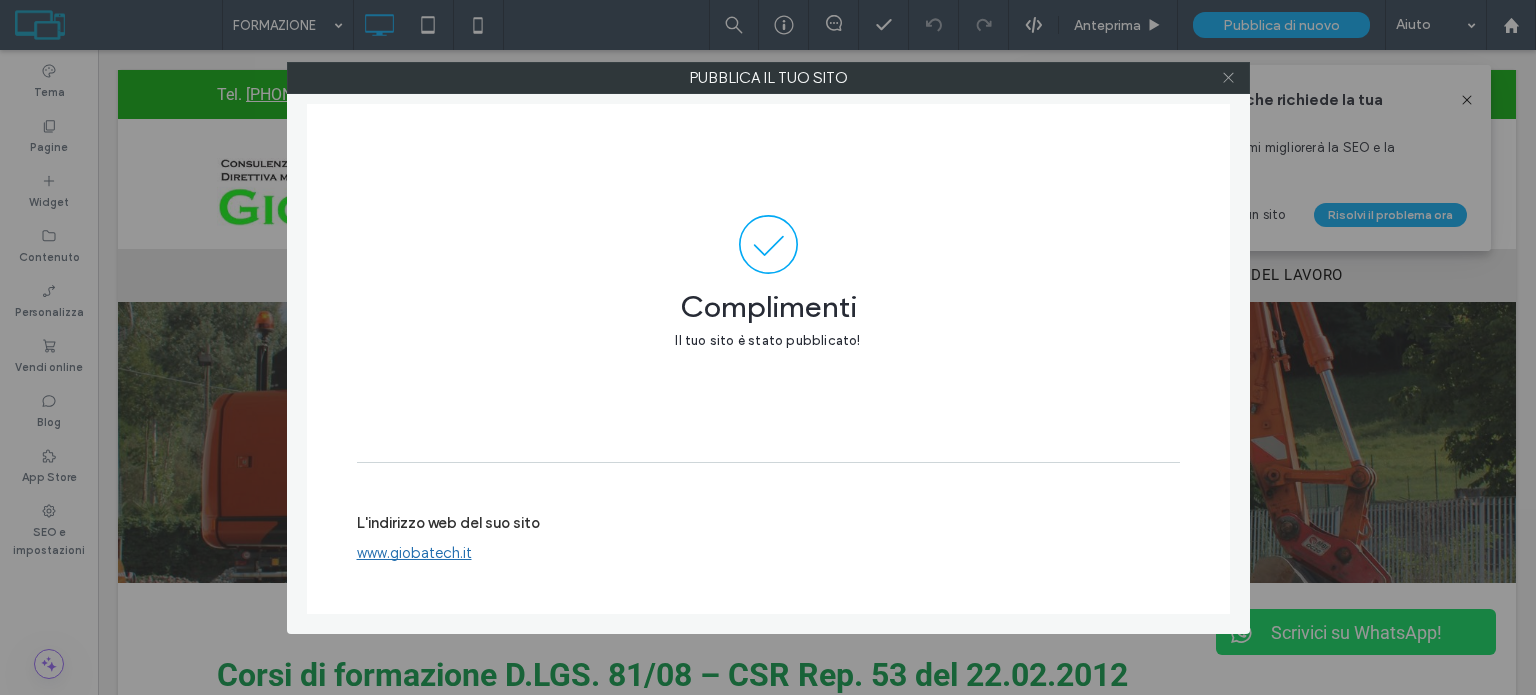 click 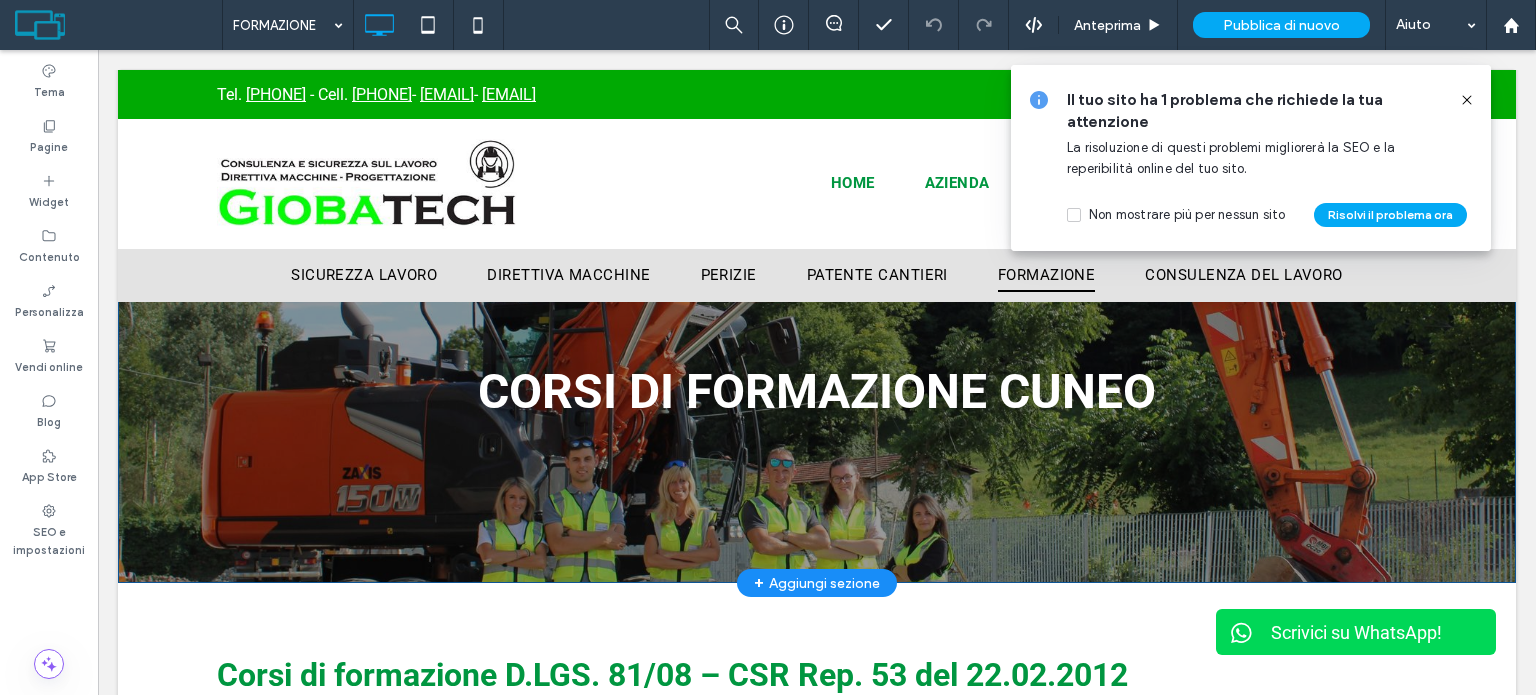 click on "CORSI DI FORMAZIONE CUNEO
Click To Paste
Riga + Aggiungi sezione" at bounding box center [817, 392] 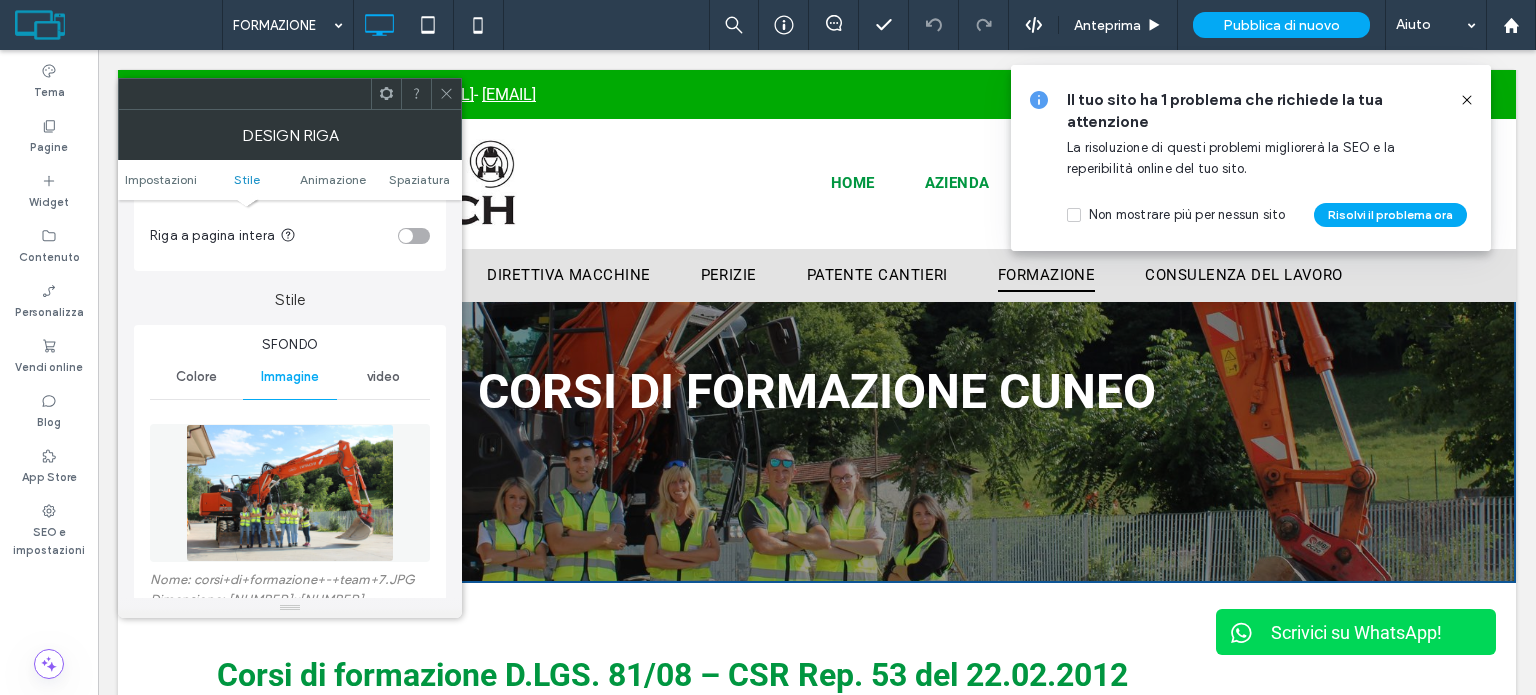 scroll, scrollTop: 200, scrollLeft: 0, axis: vertical 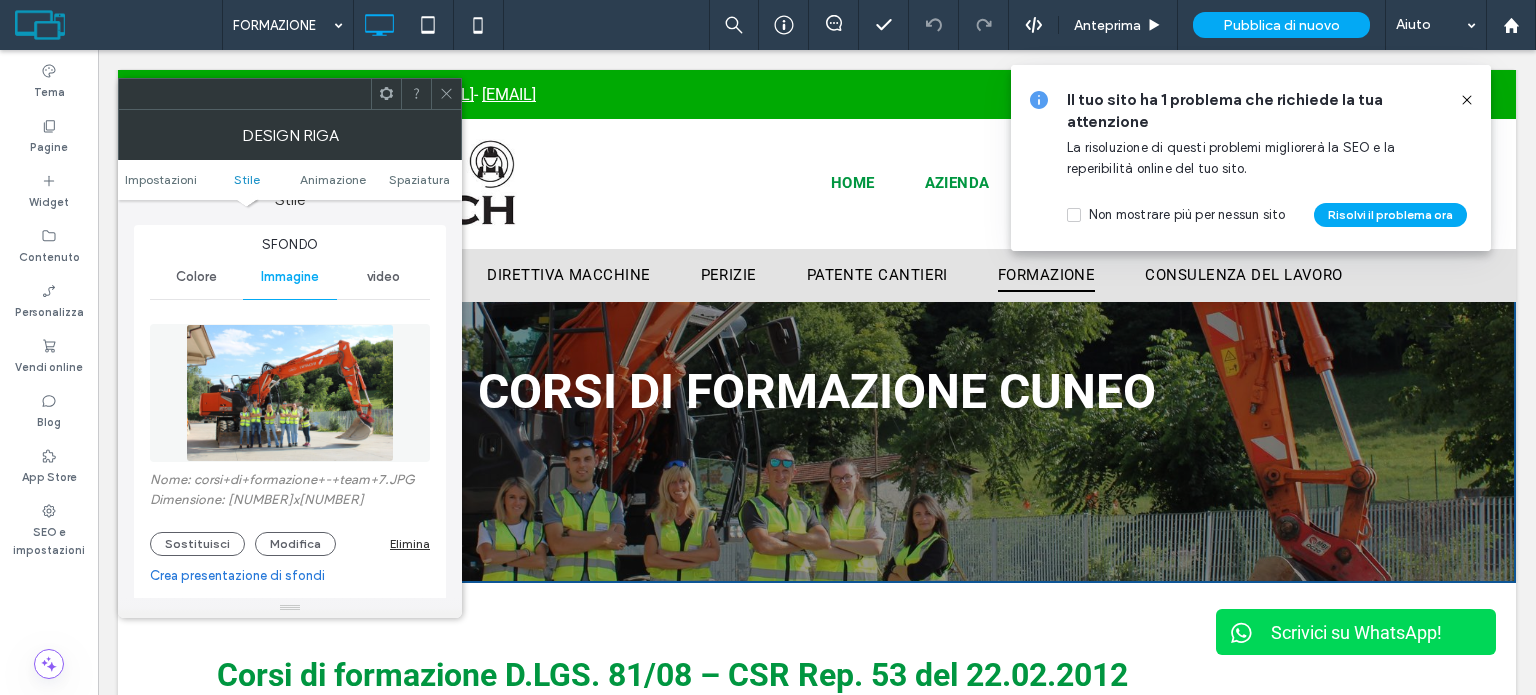 click at bounding box center [290, 393] 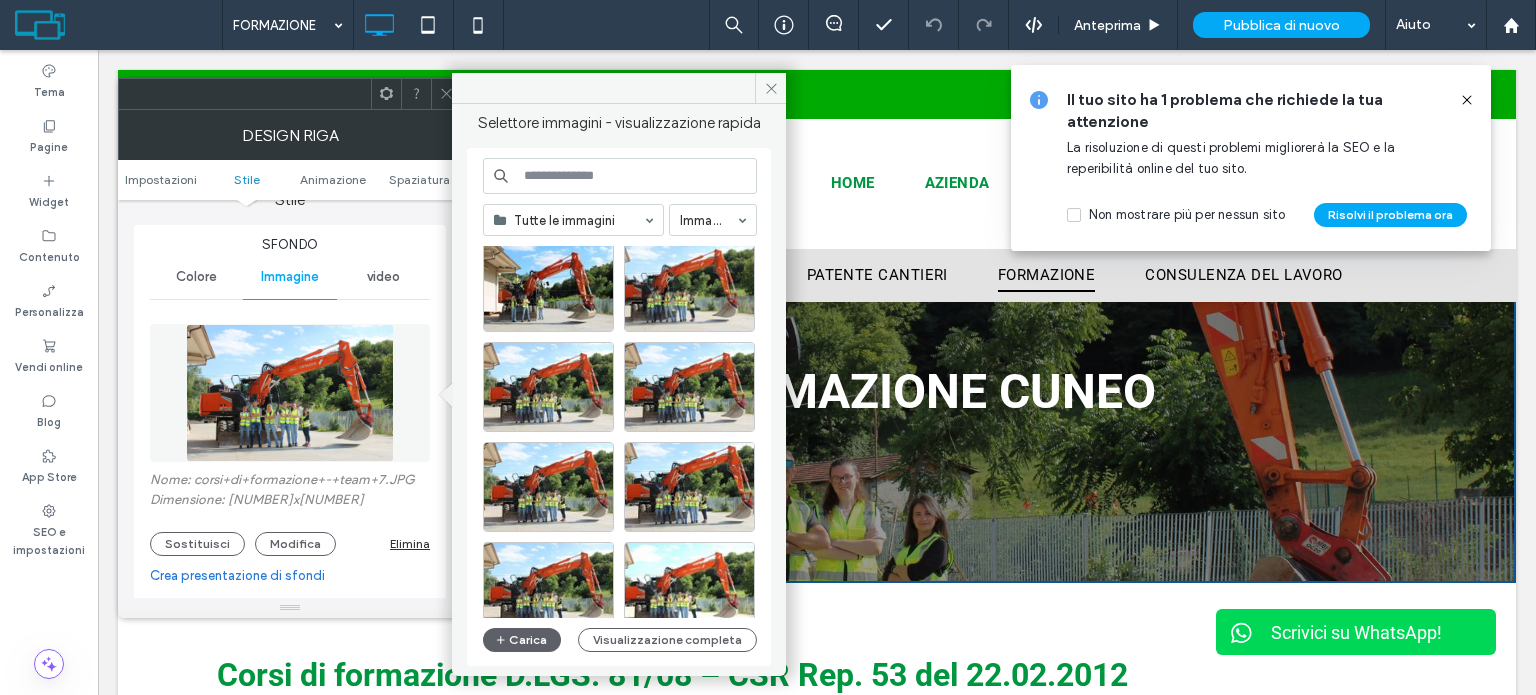 scroll, scrollTop: 0, scrollLeft: 0, axis: both 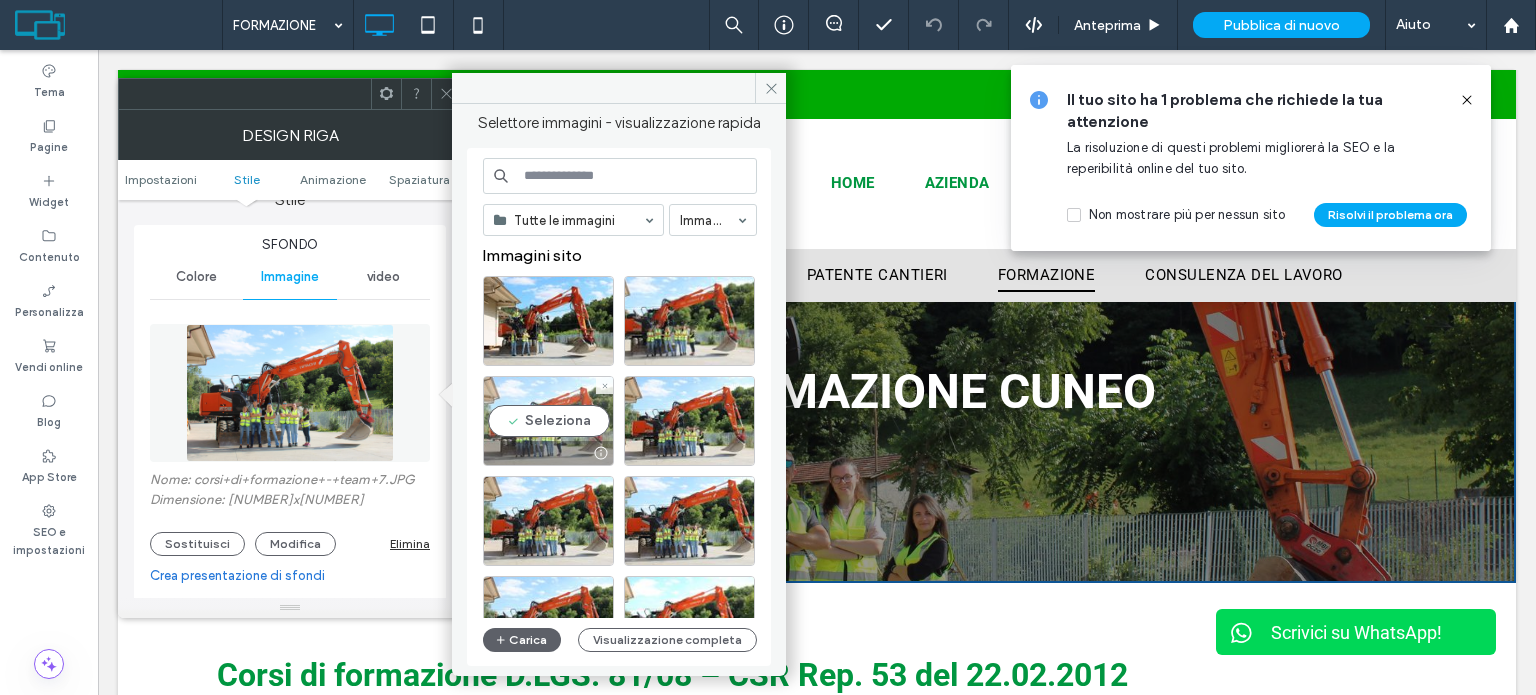 click on "Seleziona" at bounding box center (548, 421) 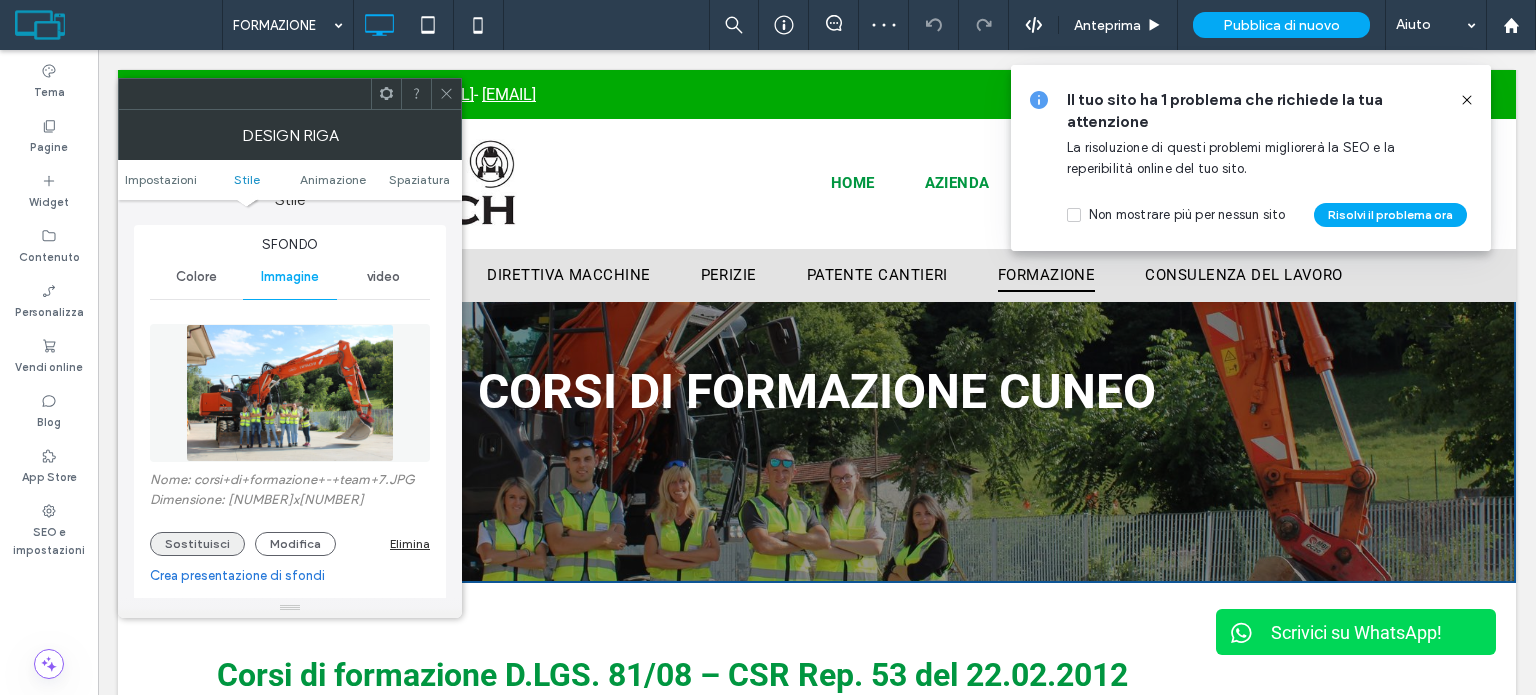 click on "Sostituisci" at bounding box center [197, 544] 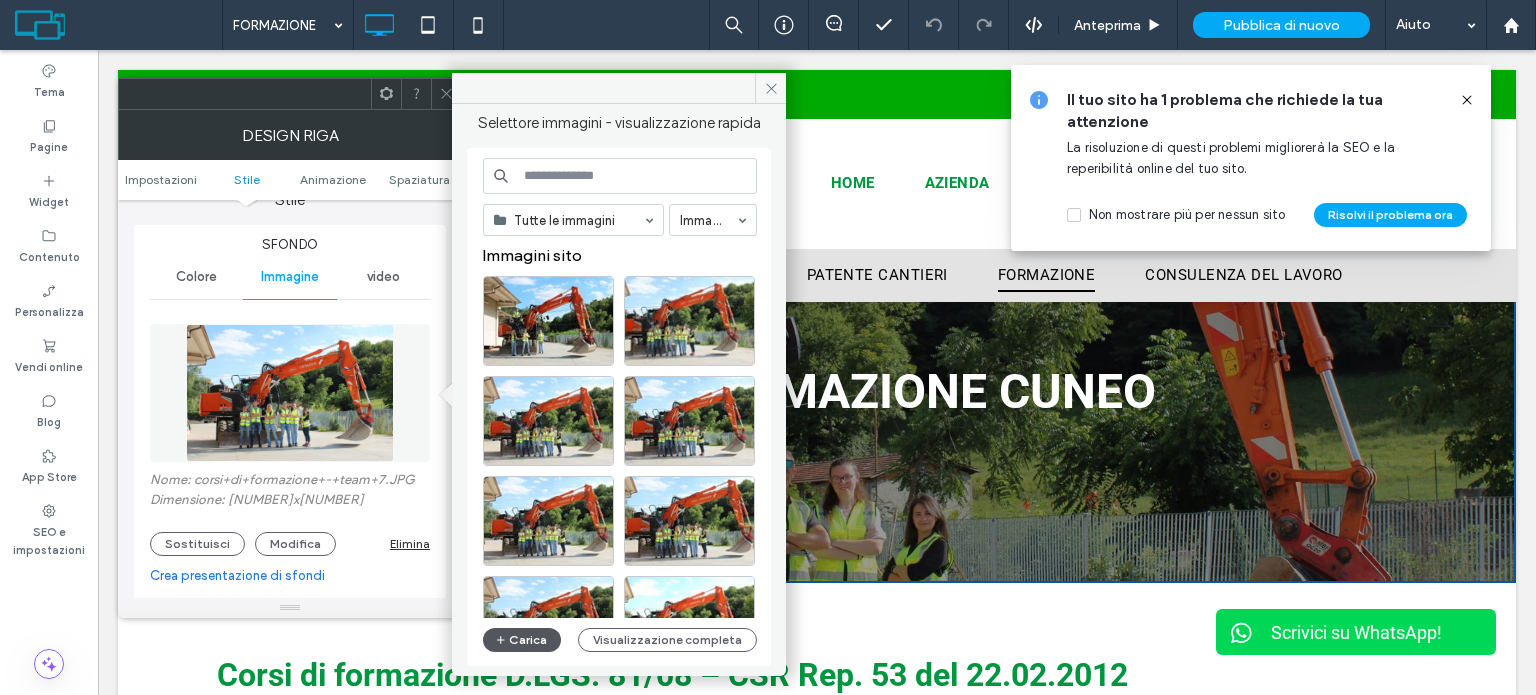 click on "Carica" at bounding box center (522, 640) 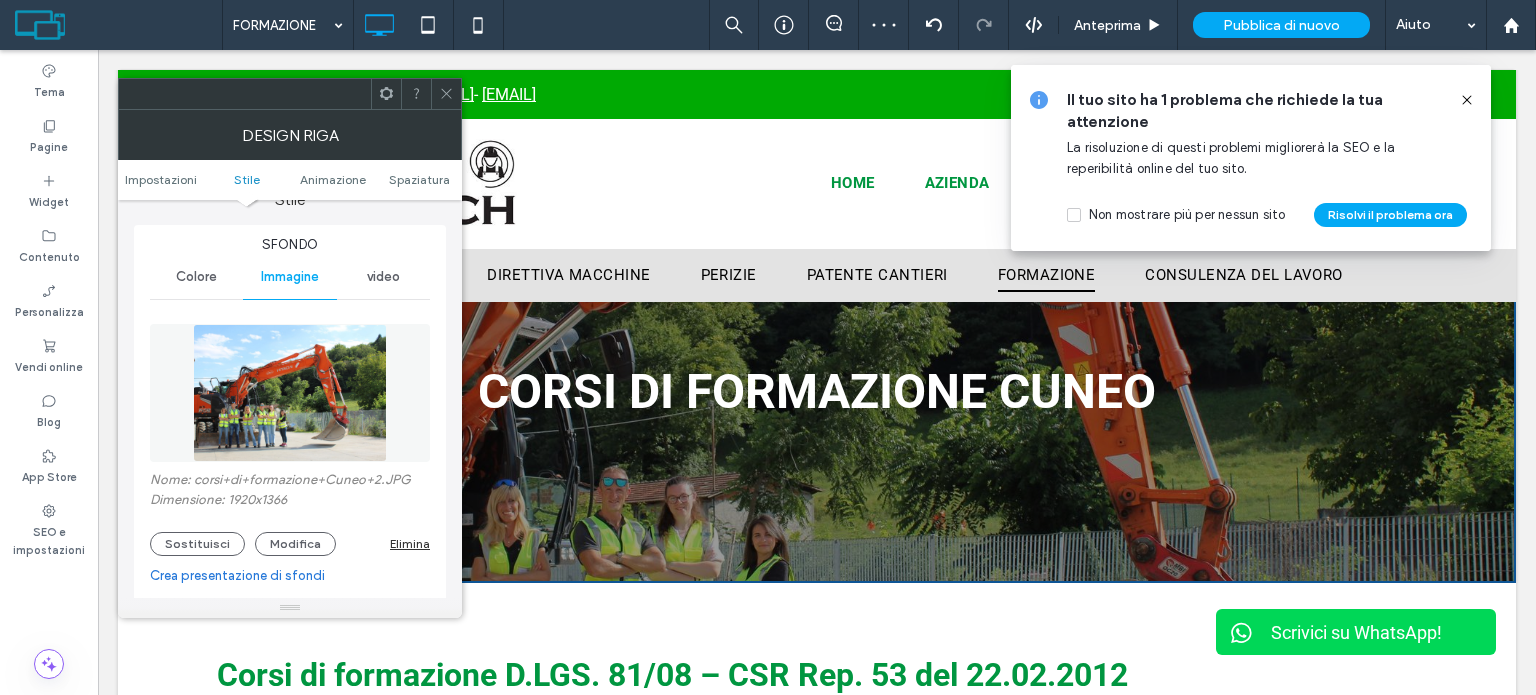 click 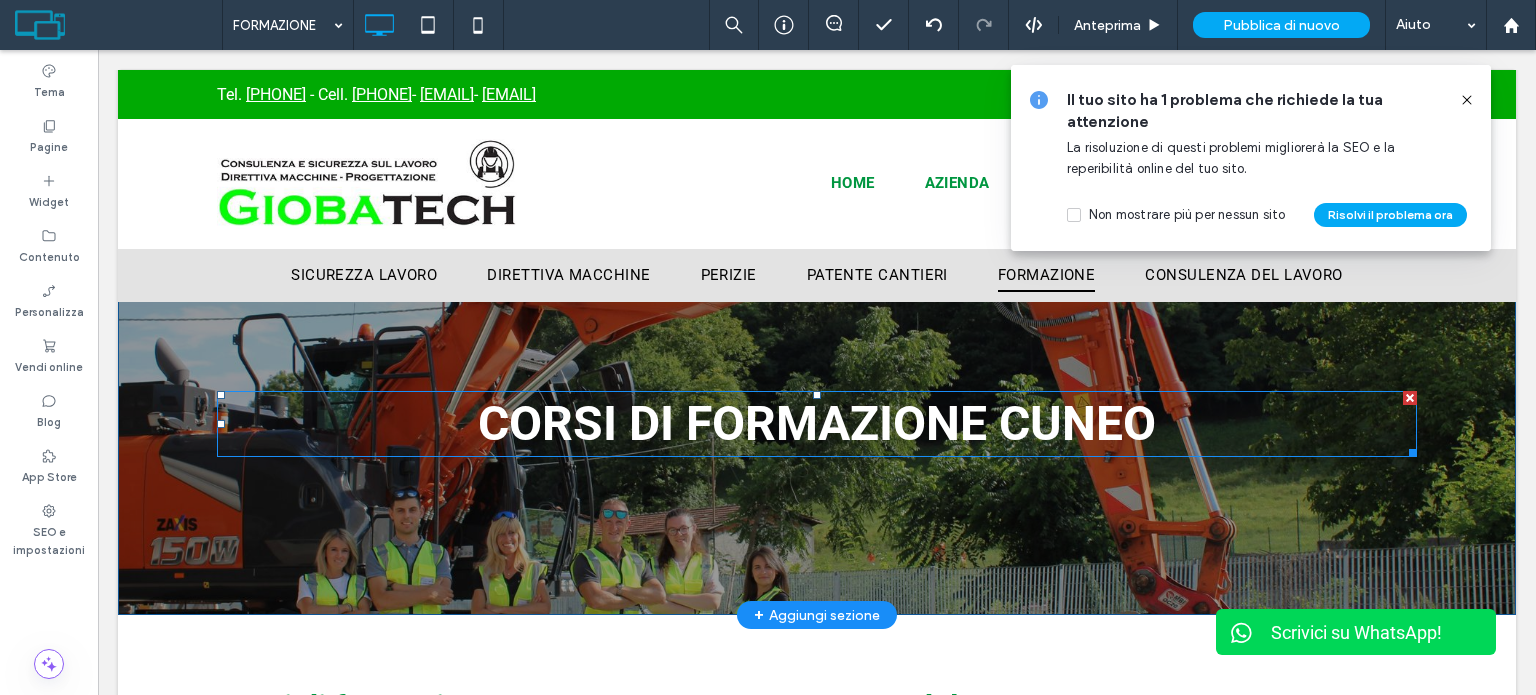 scroll, scrollTop: 100, scrollLeft: 0, axis: vertical 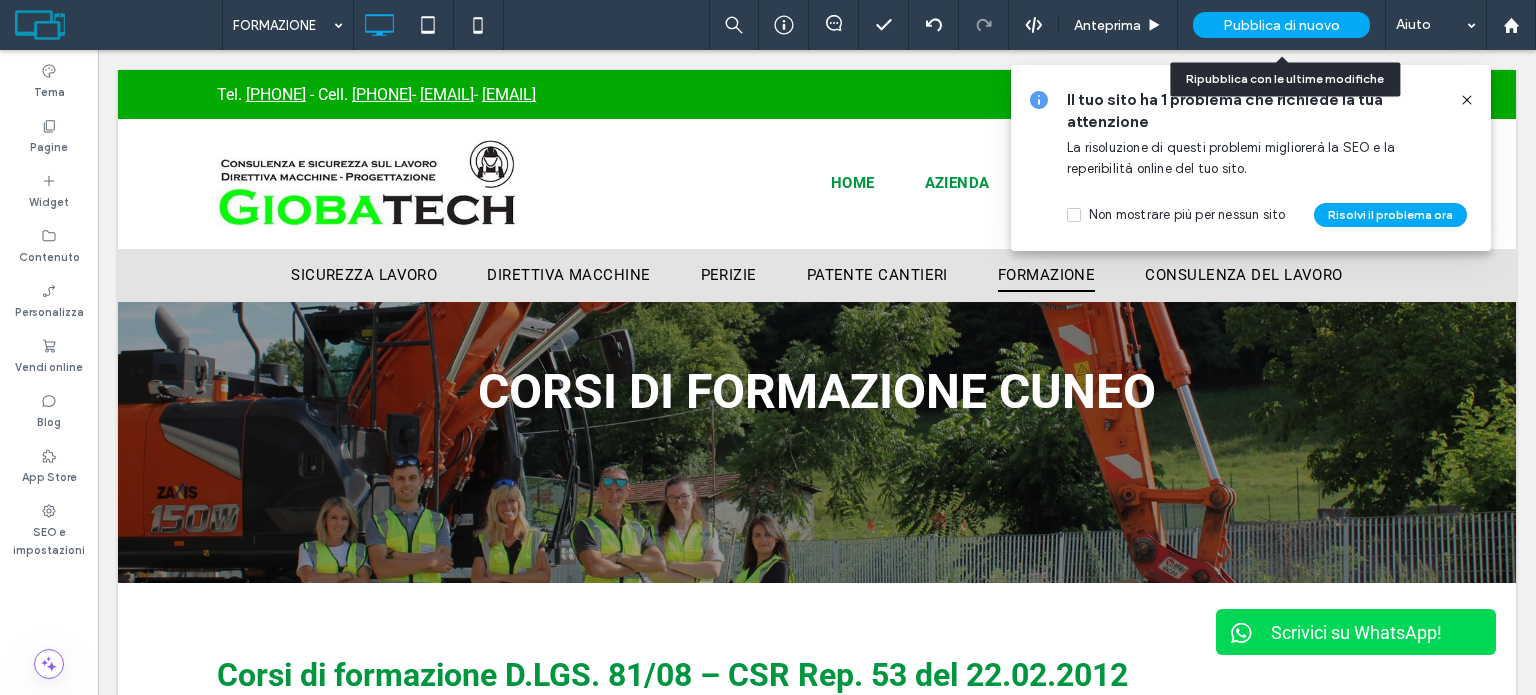 click on "Pubblica di nuovo" at bounding box center (1281, 25) 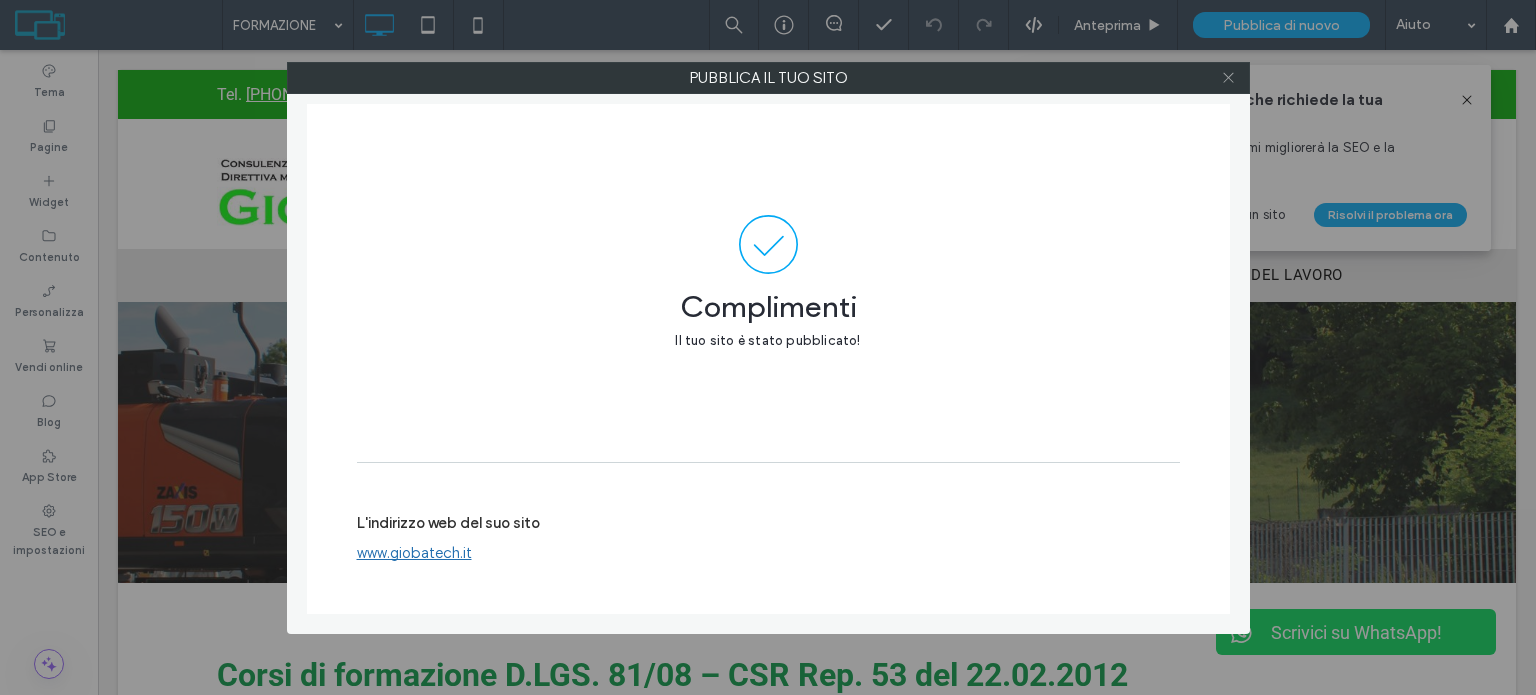 click 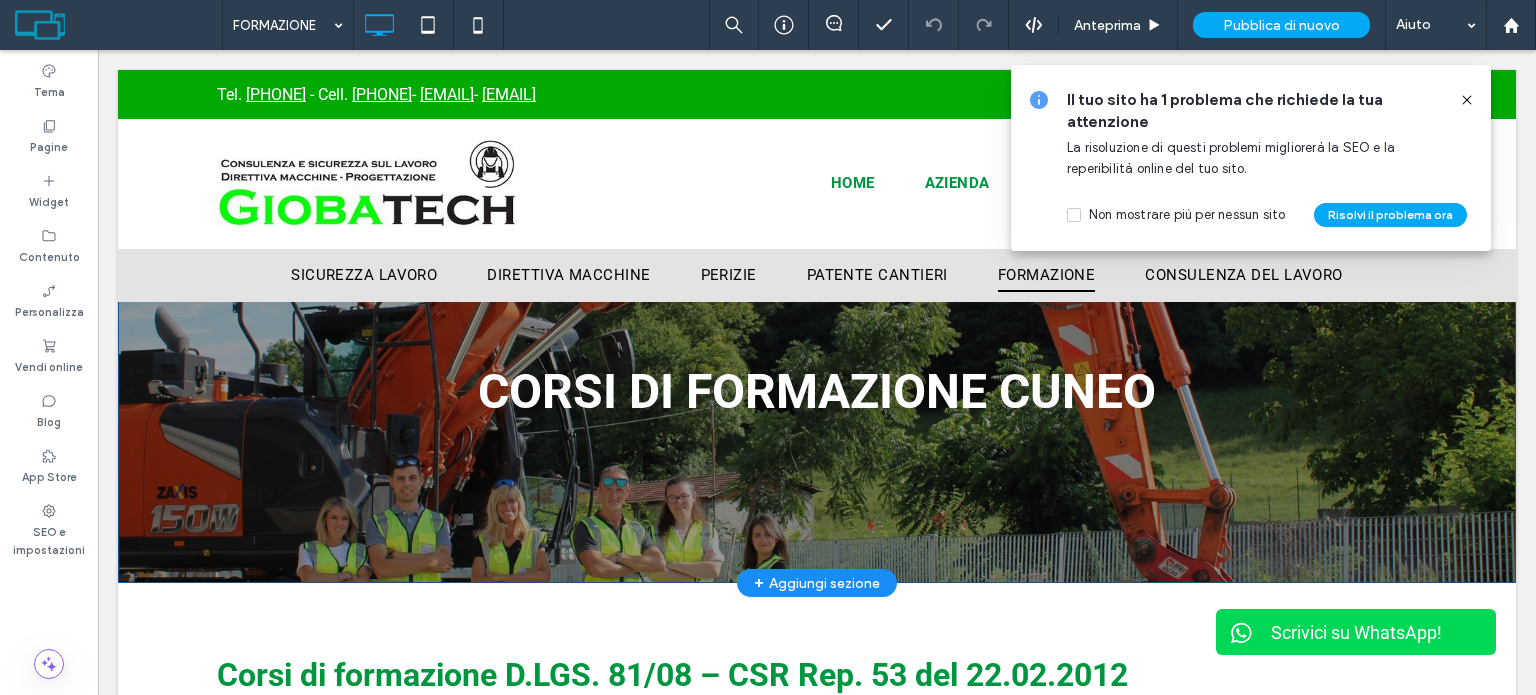 click on "CORSI DI FORMAZIONE CUNEO
Click To Paste
Riga + Aggiungi sezione" at bounding box center (817, 392) 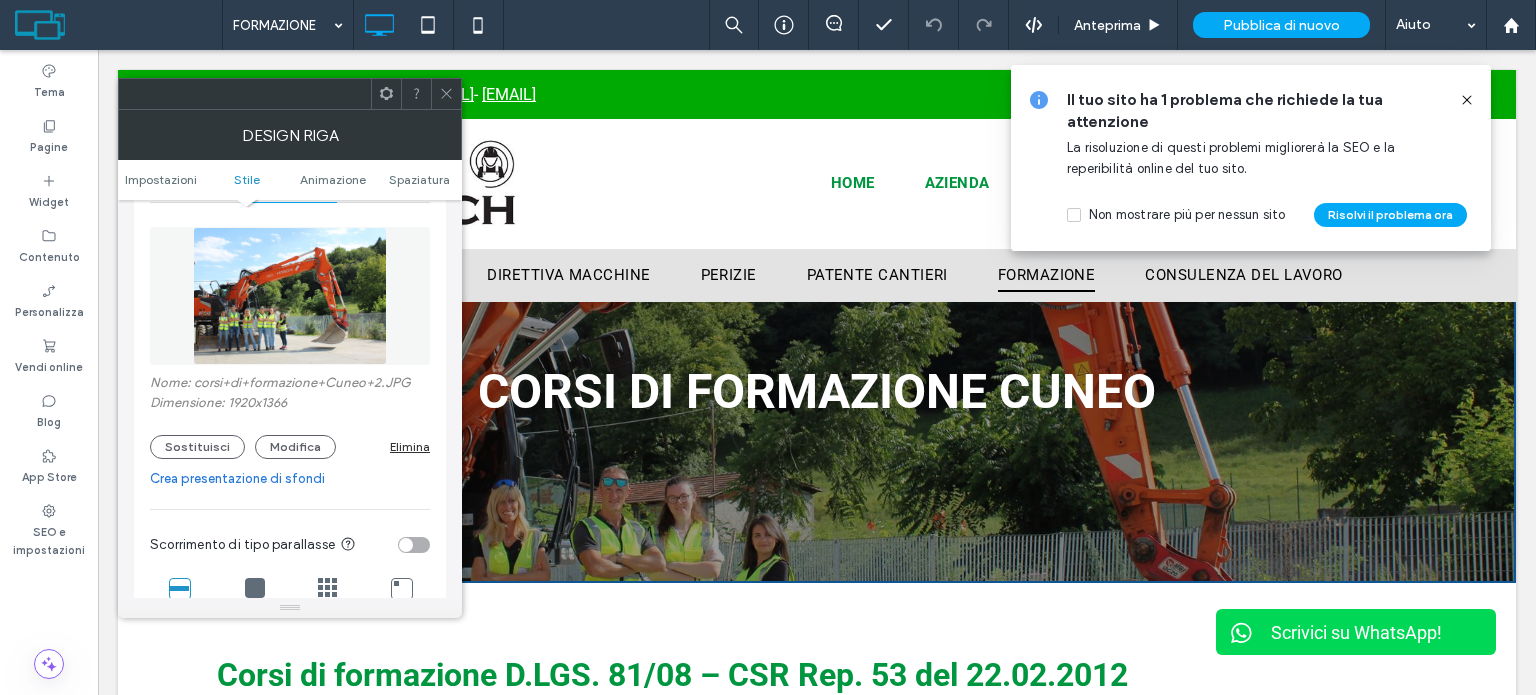 scroll, scrollTop: 300, scrollLeft: 0, axis: vertical 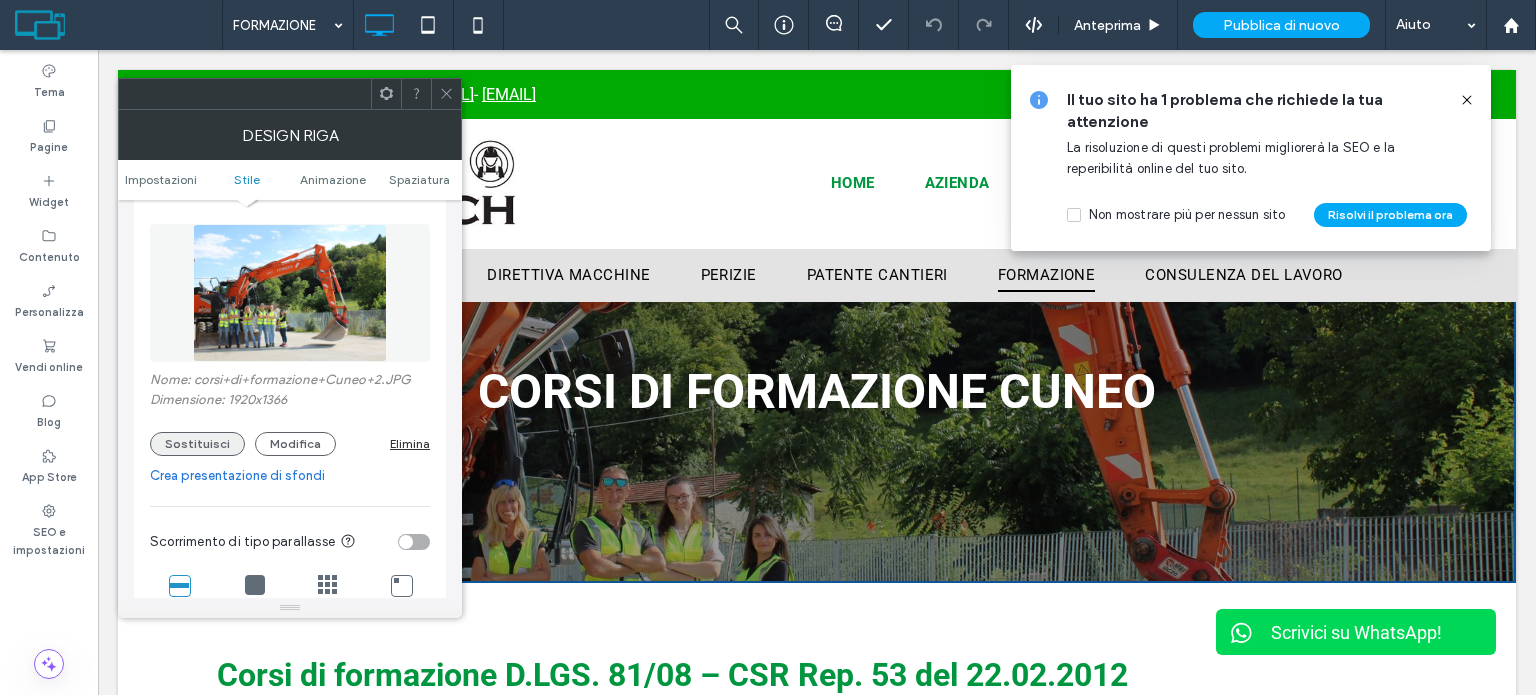click on "Sostituisci" at bounding box center (197, 444) 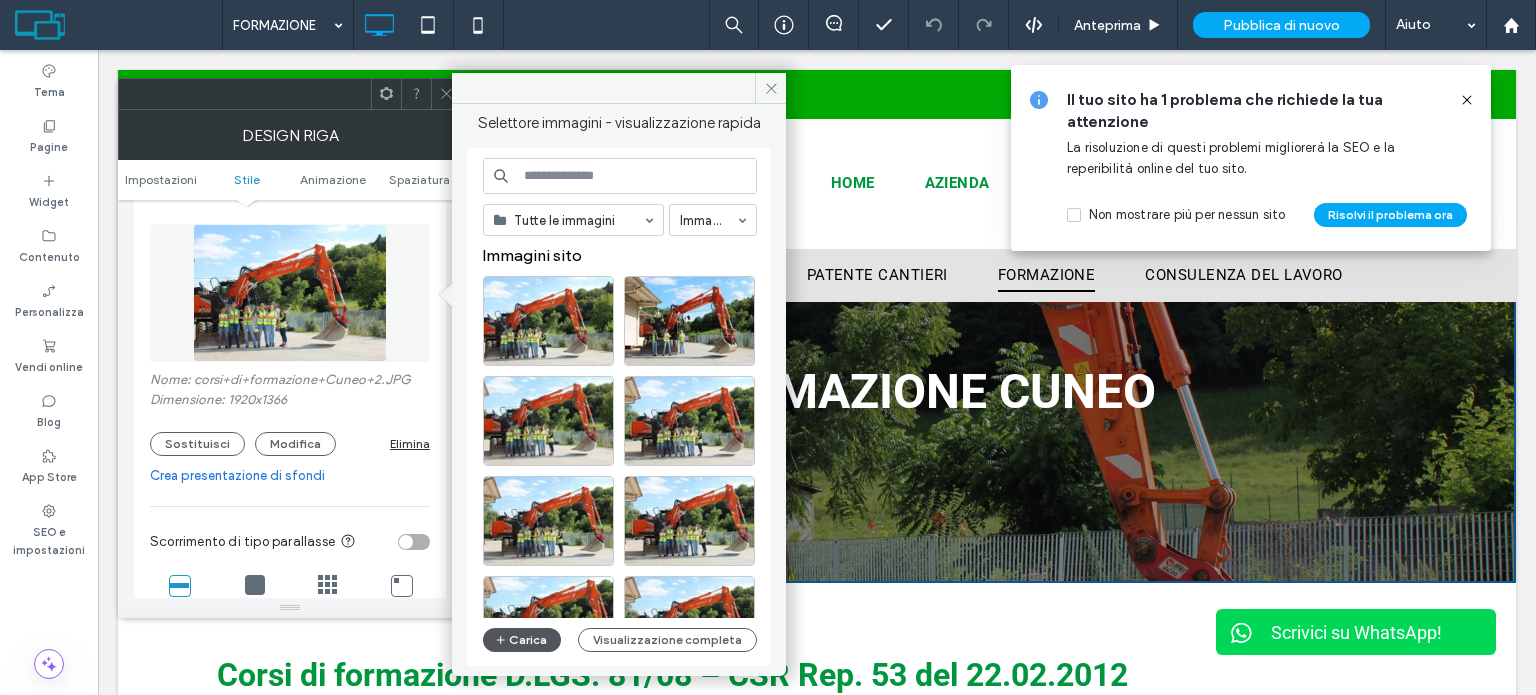 click on "Carica" at bounding box center (522, 640) 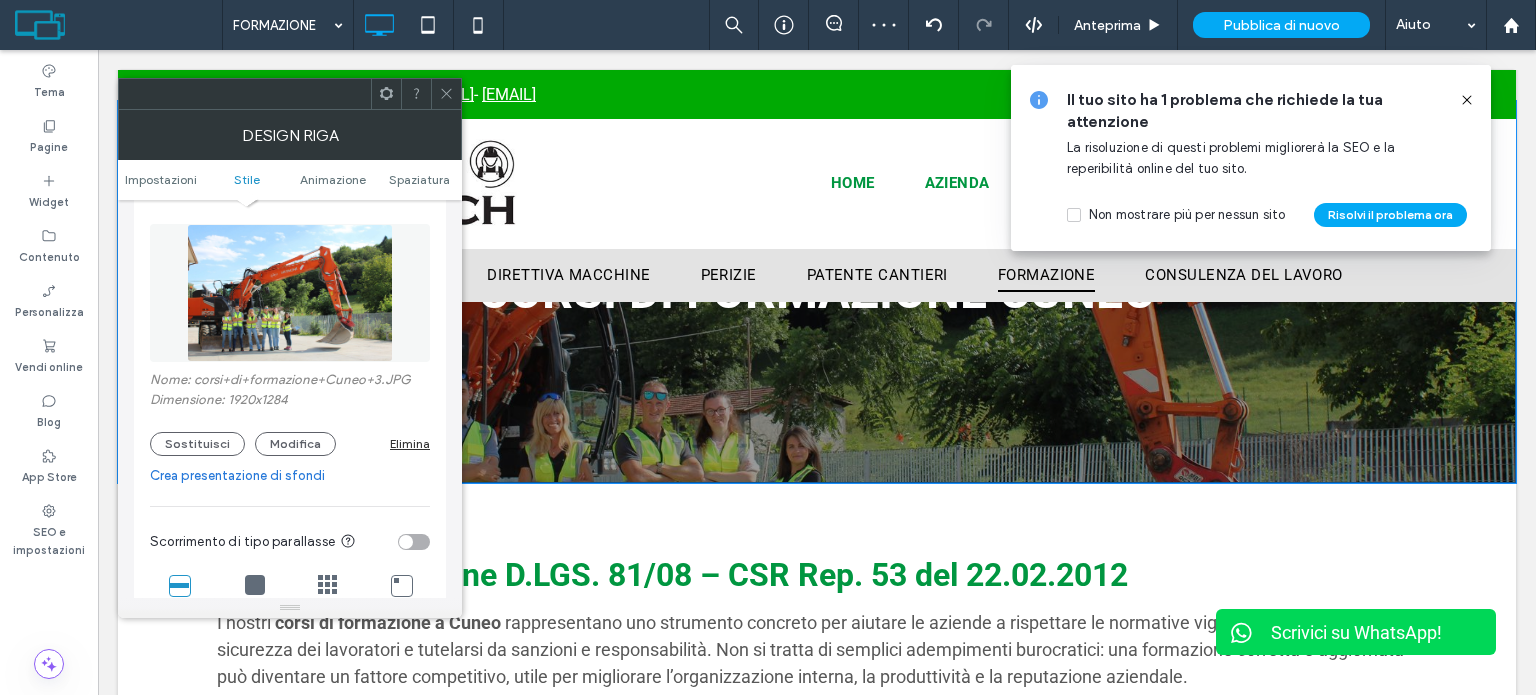 scroll, scrollTop: 0, scrollLeft: 0, axis: both 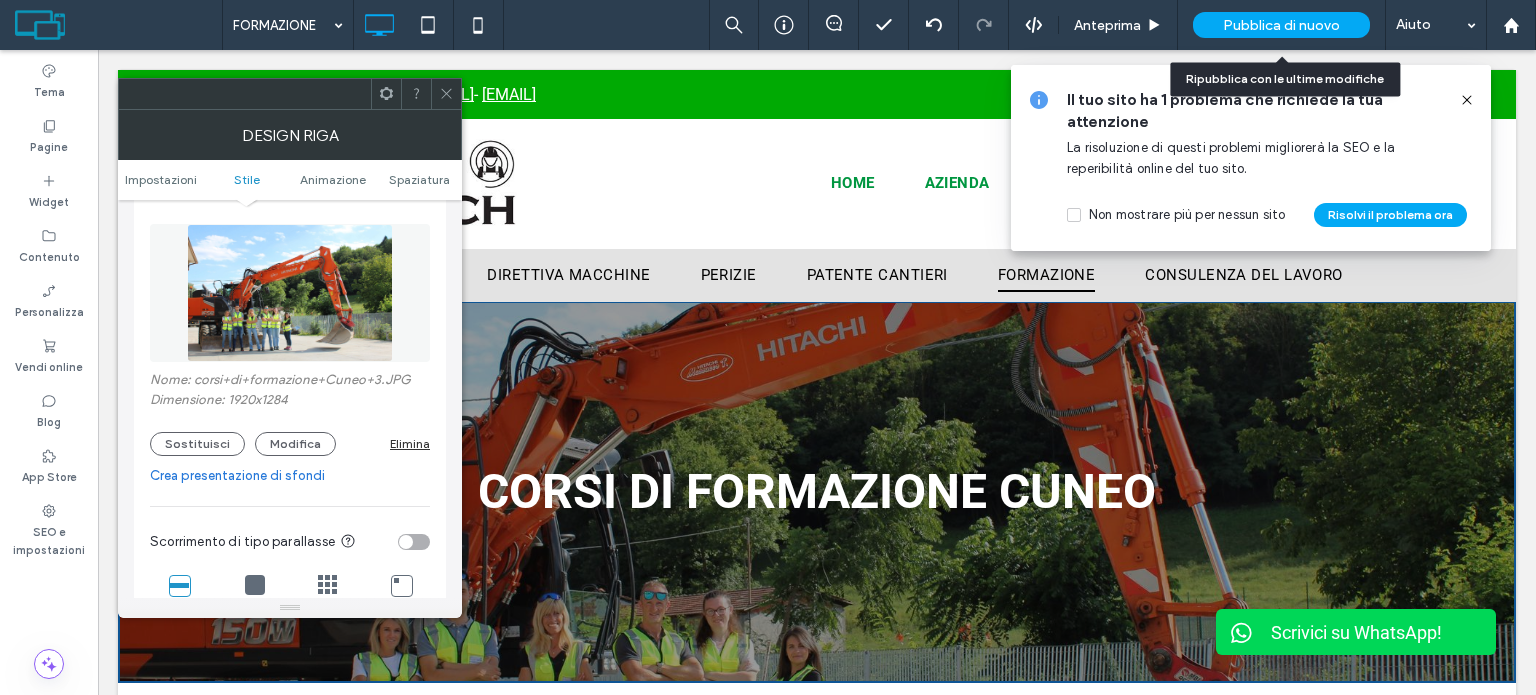 click on "Pubblica di nuovo" at bounding box center [1281, 25] 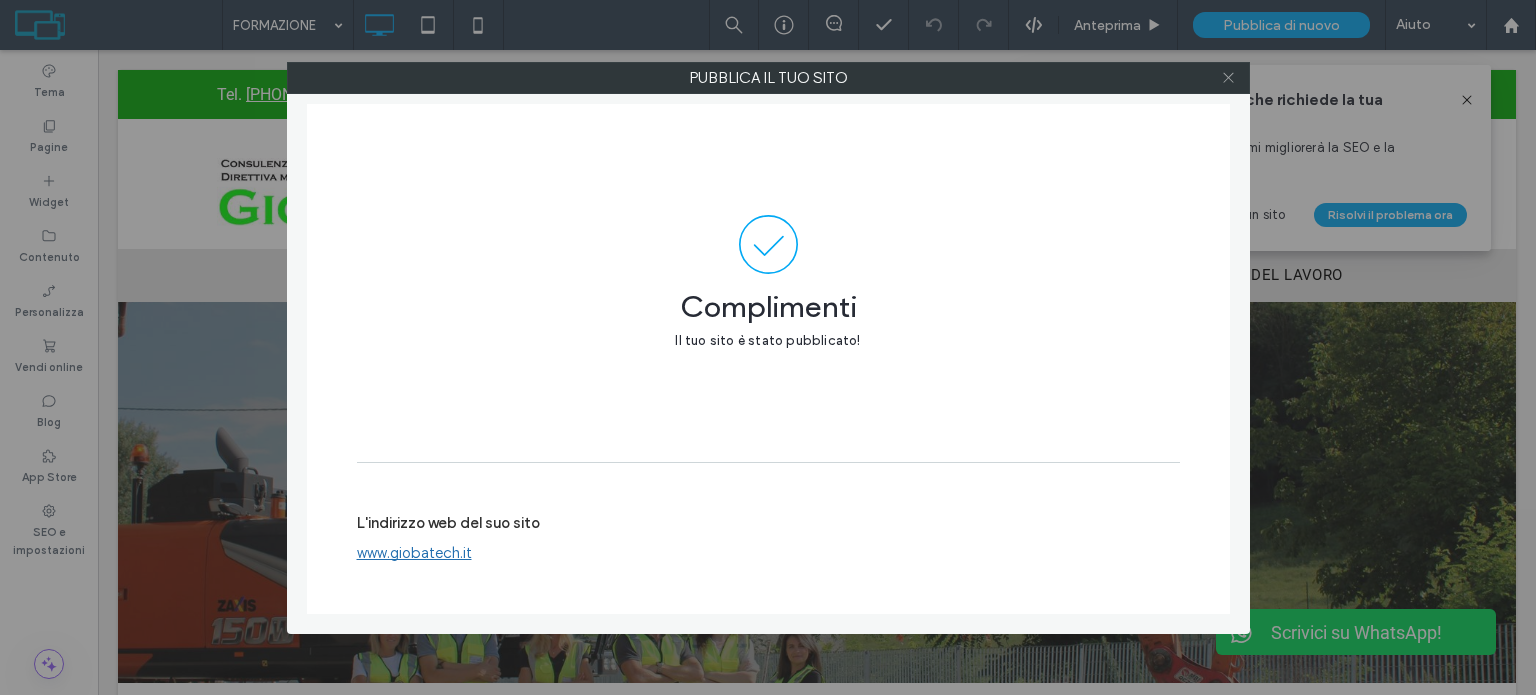 click 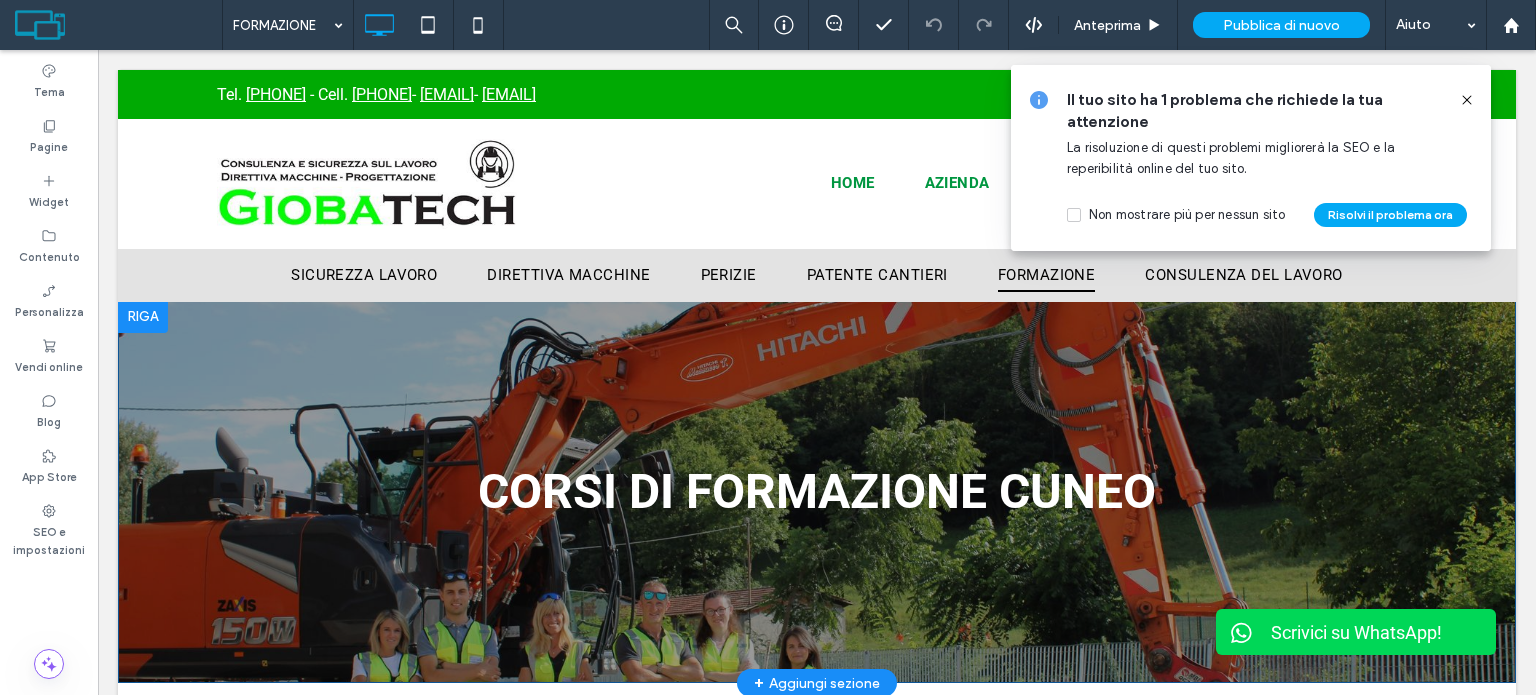 click on "CORSI DI FORMAZIONE CUNEO
Click To Paste
Riga + Aggiungi sezione" at bounding box center (817, 492) 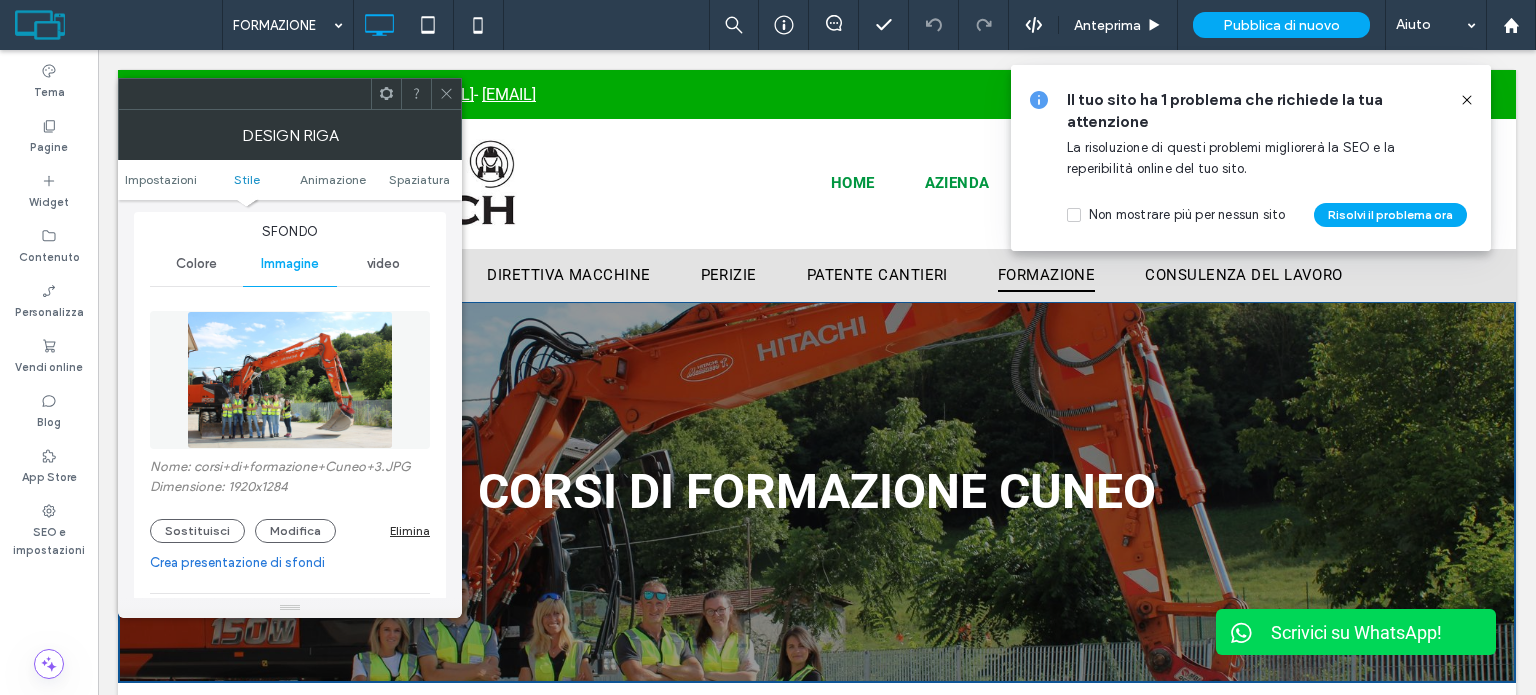 scroll, scrollTop: 300, scrollLeft: 0, axis: vertical 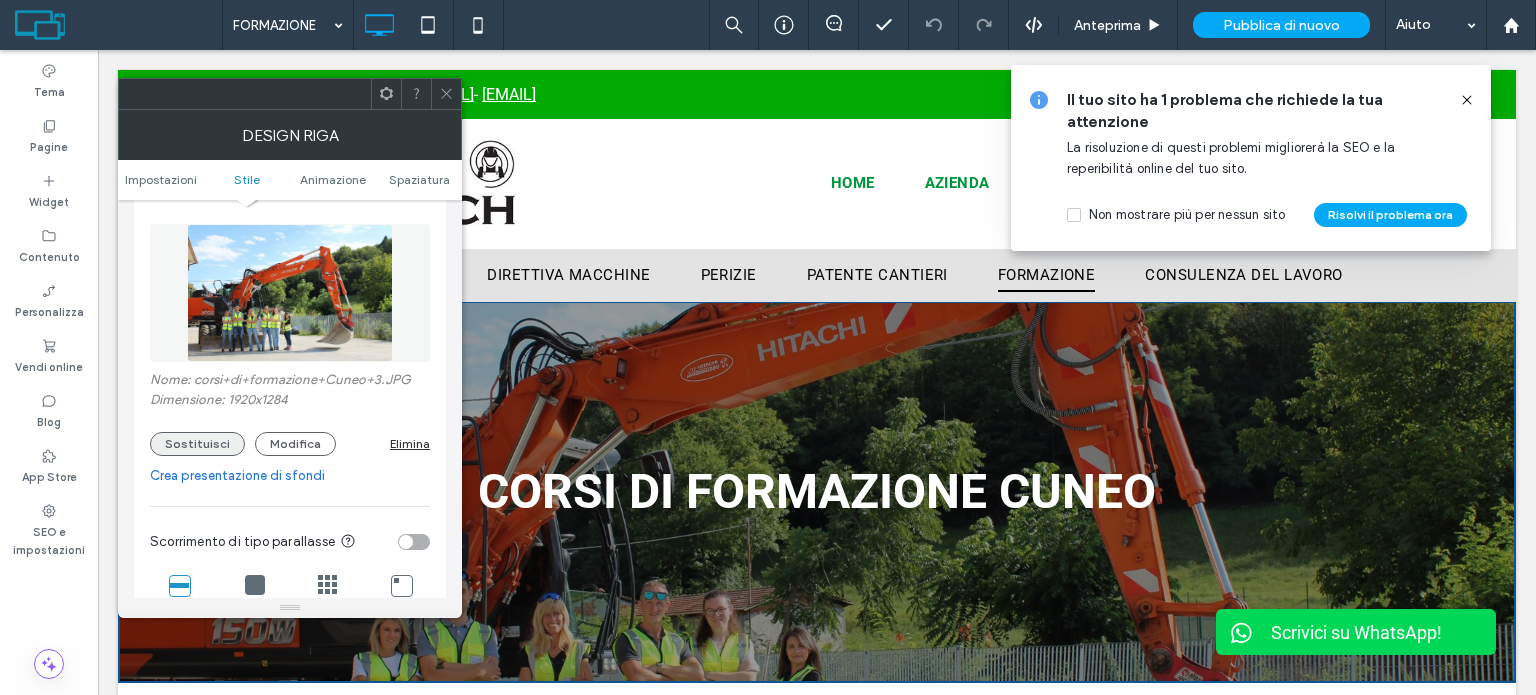 click on "Sostituisci" at bounding box center (197, 444) 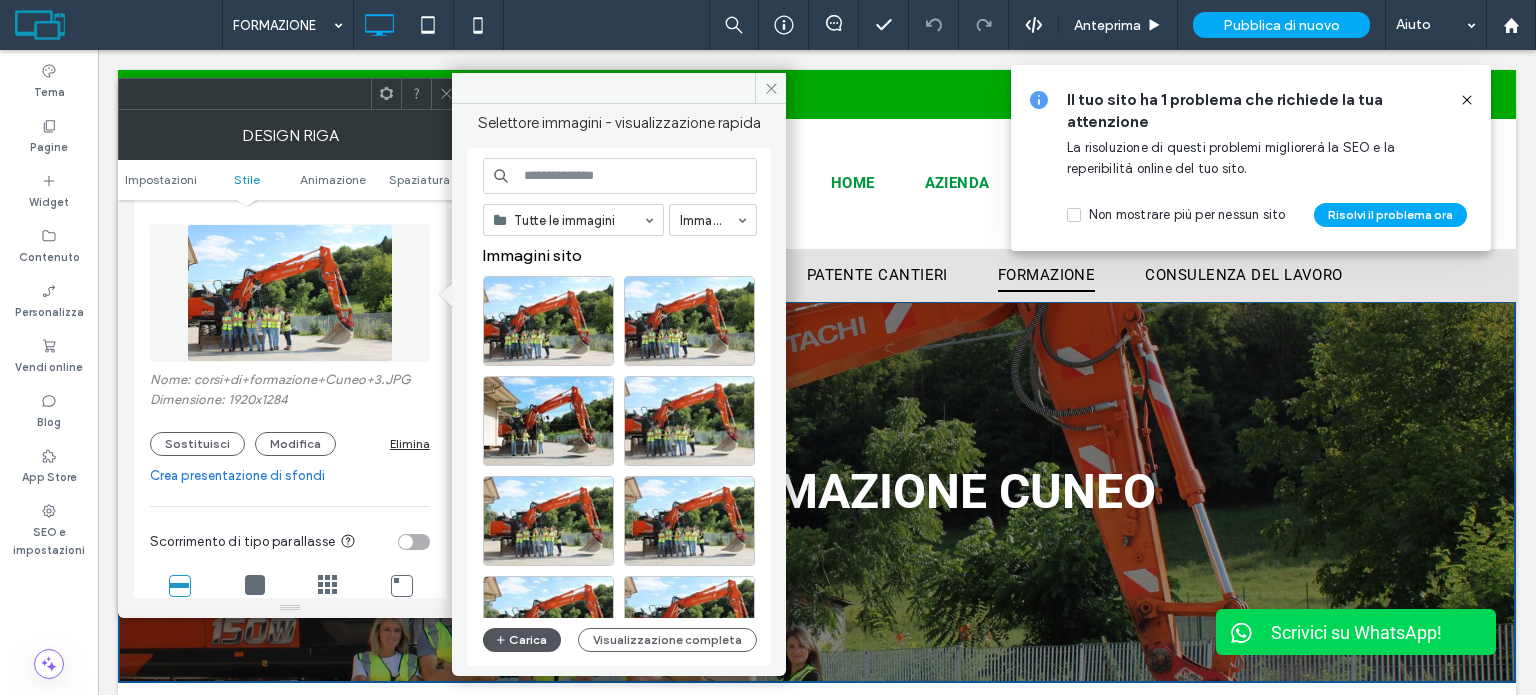 click on "Carica" at bounding box center (522, 640) 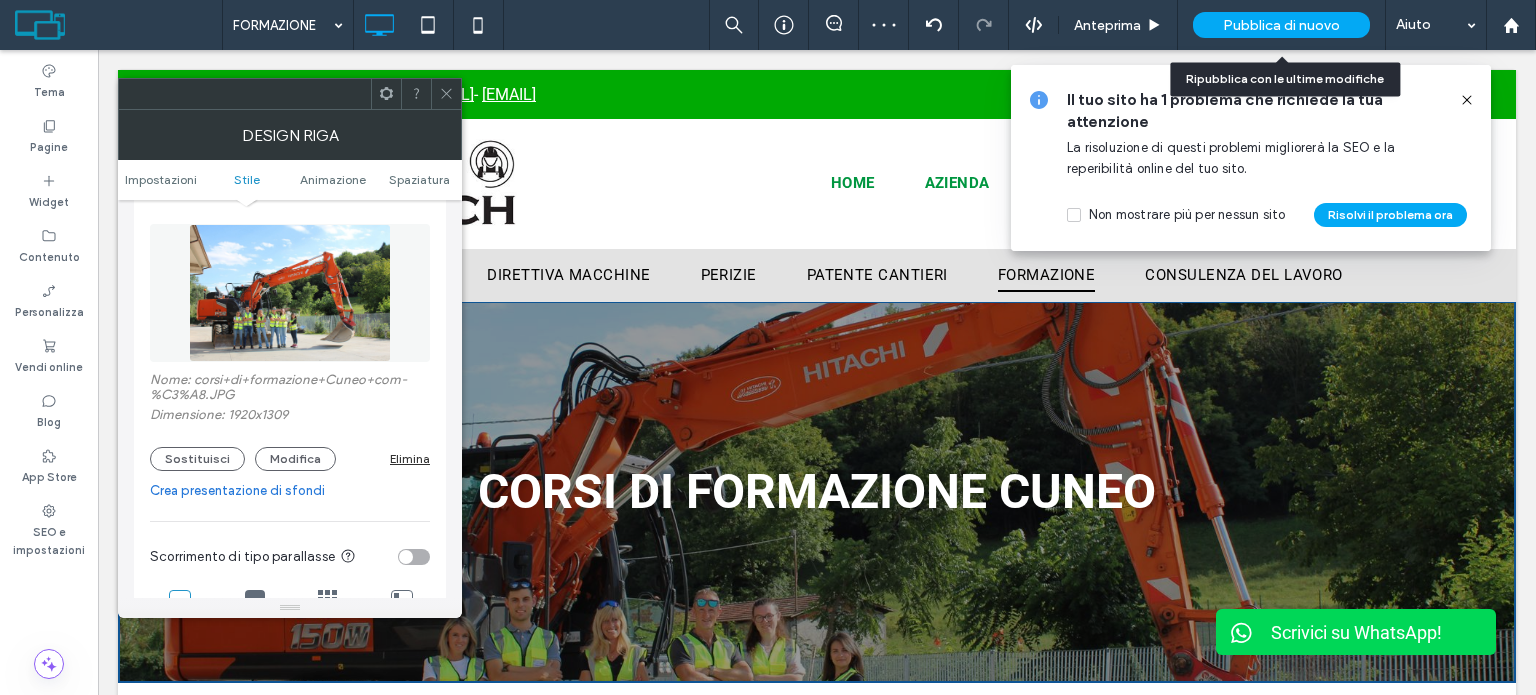 click on "Pubblica di nuovo" at bounding box center [1281, 25] 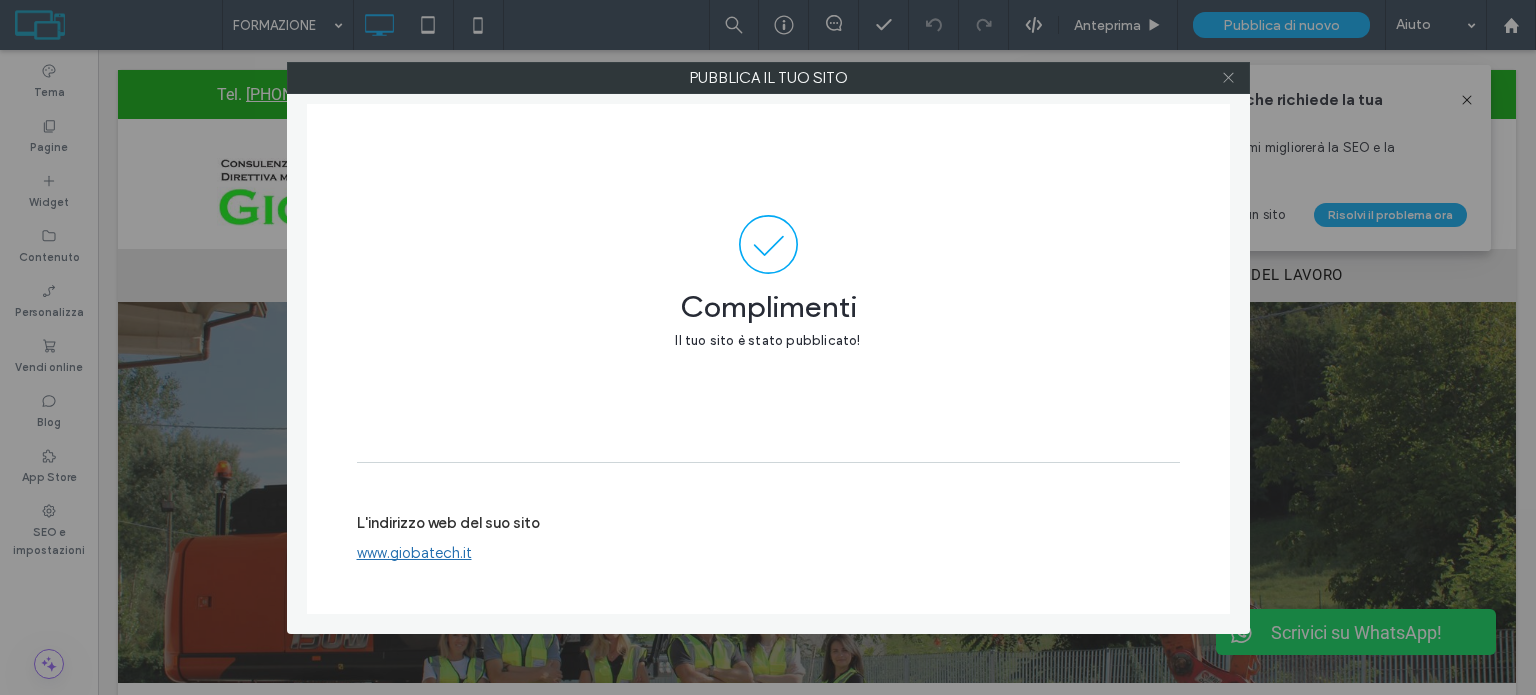 click 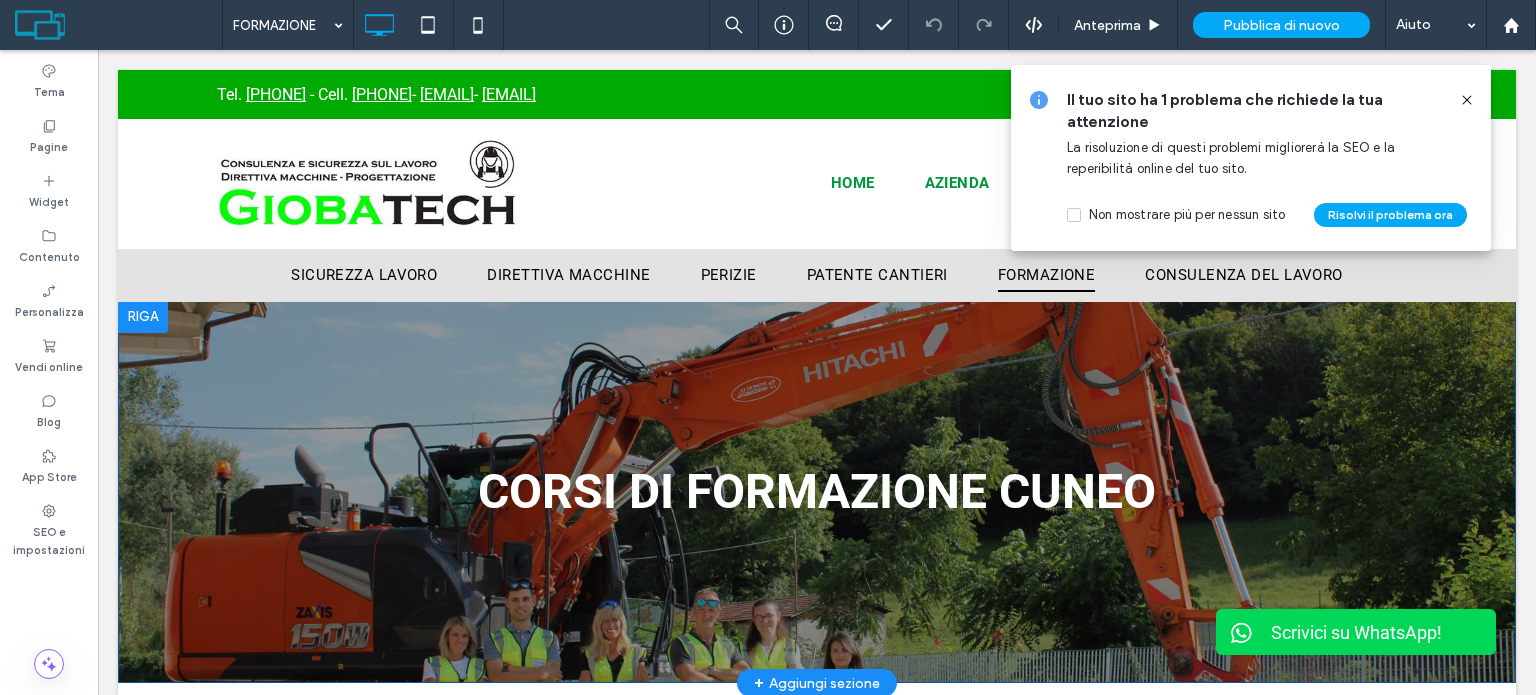 click on "CORSI DI FORMAZIONE CUNEO
Click To Paste
Riga + Aggiungi sezione" at bounding box center [817, 492] 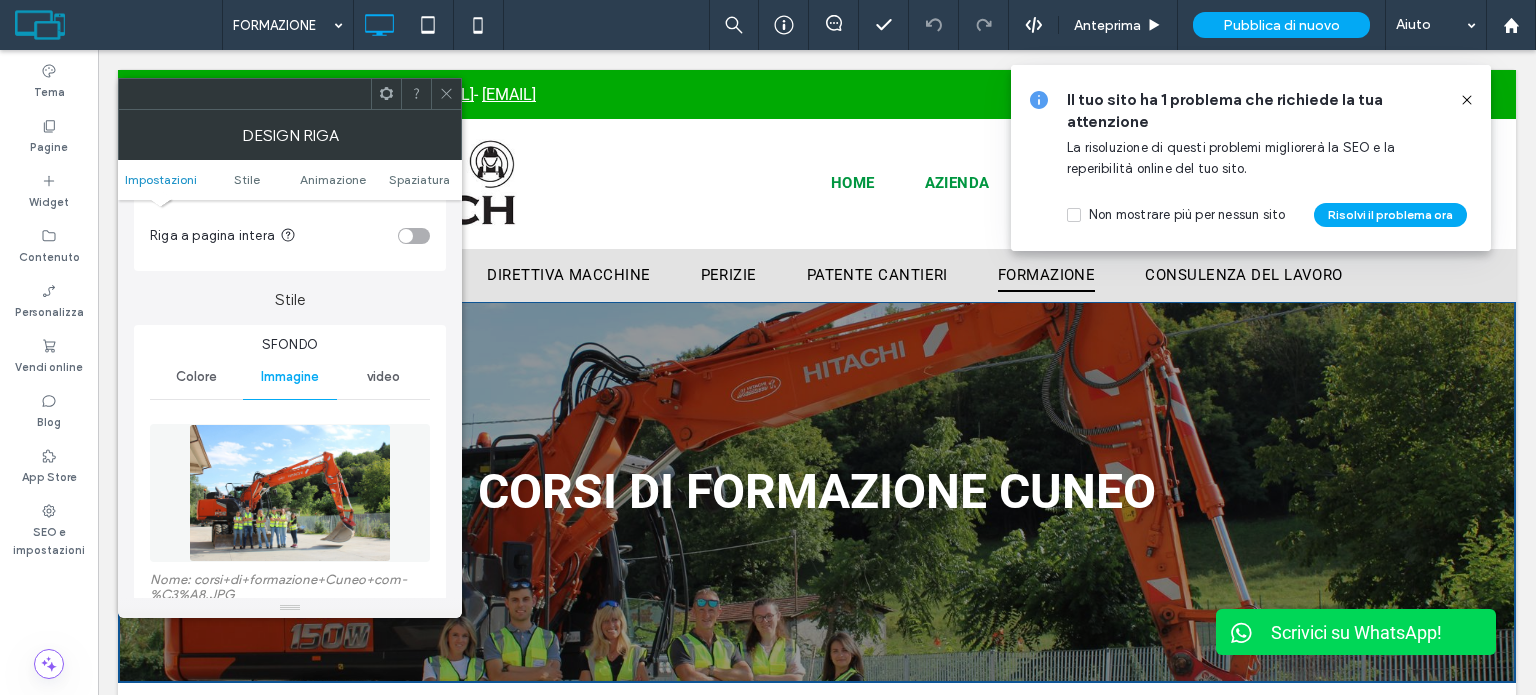 scroll, scrollTop: 200, scrollLeft: 0, axis: vertical 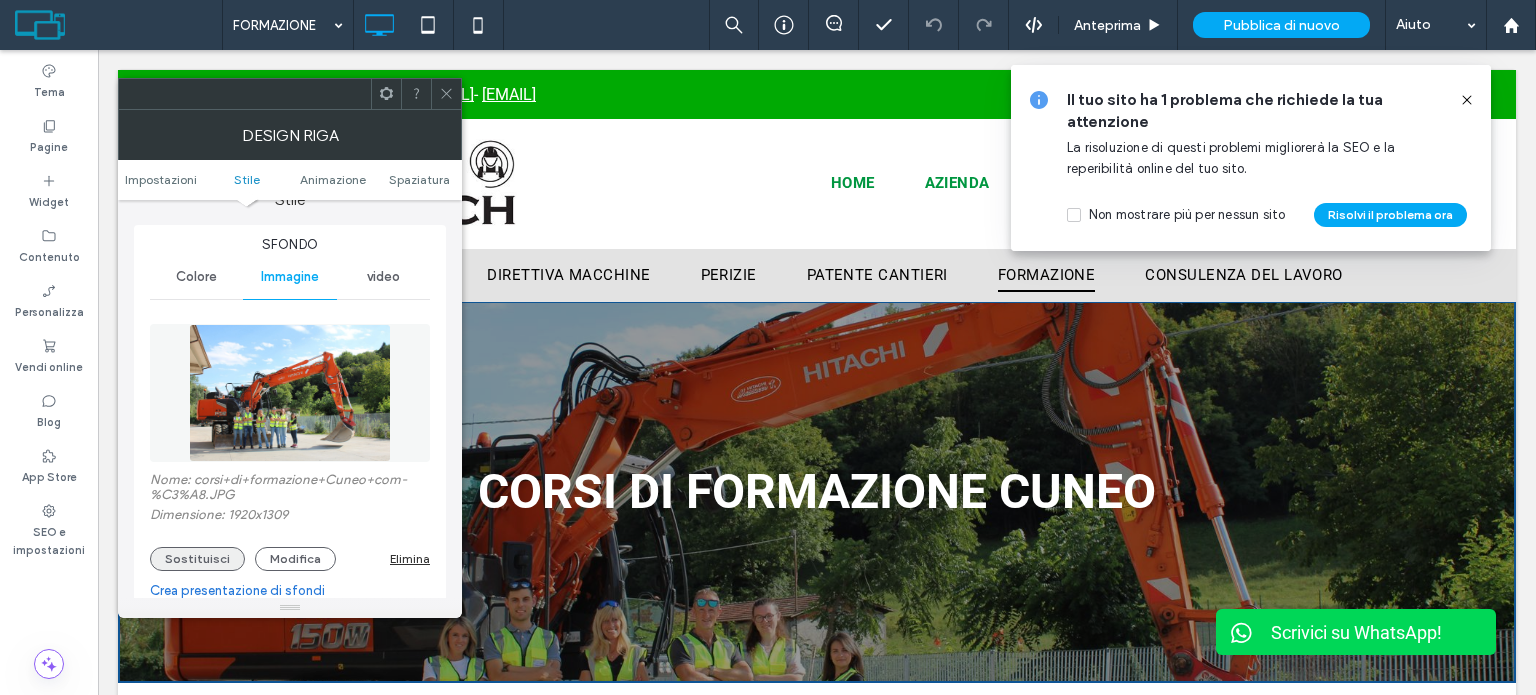 click on "Sostituisci" at bounding box center (197, 559) 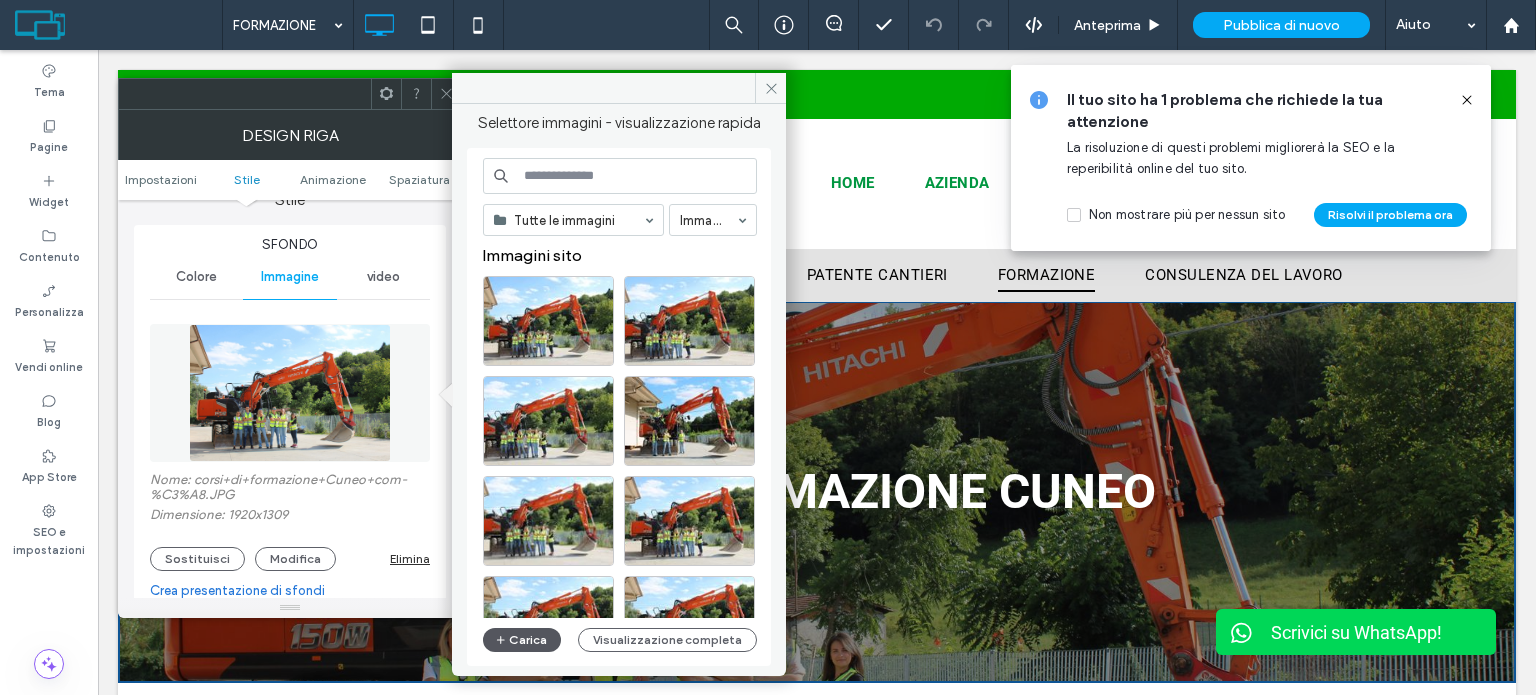 click on "Carica" at bounding box center (522, 640) 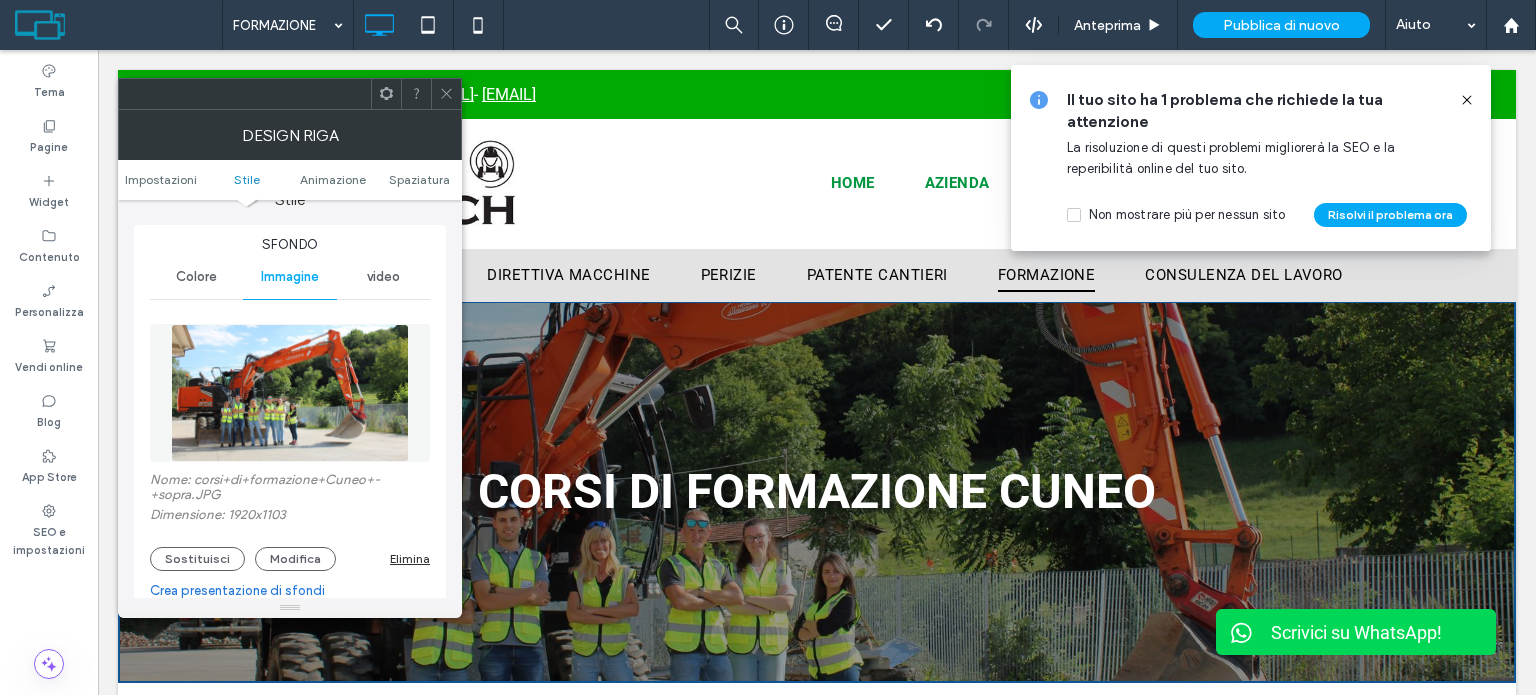click 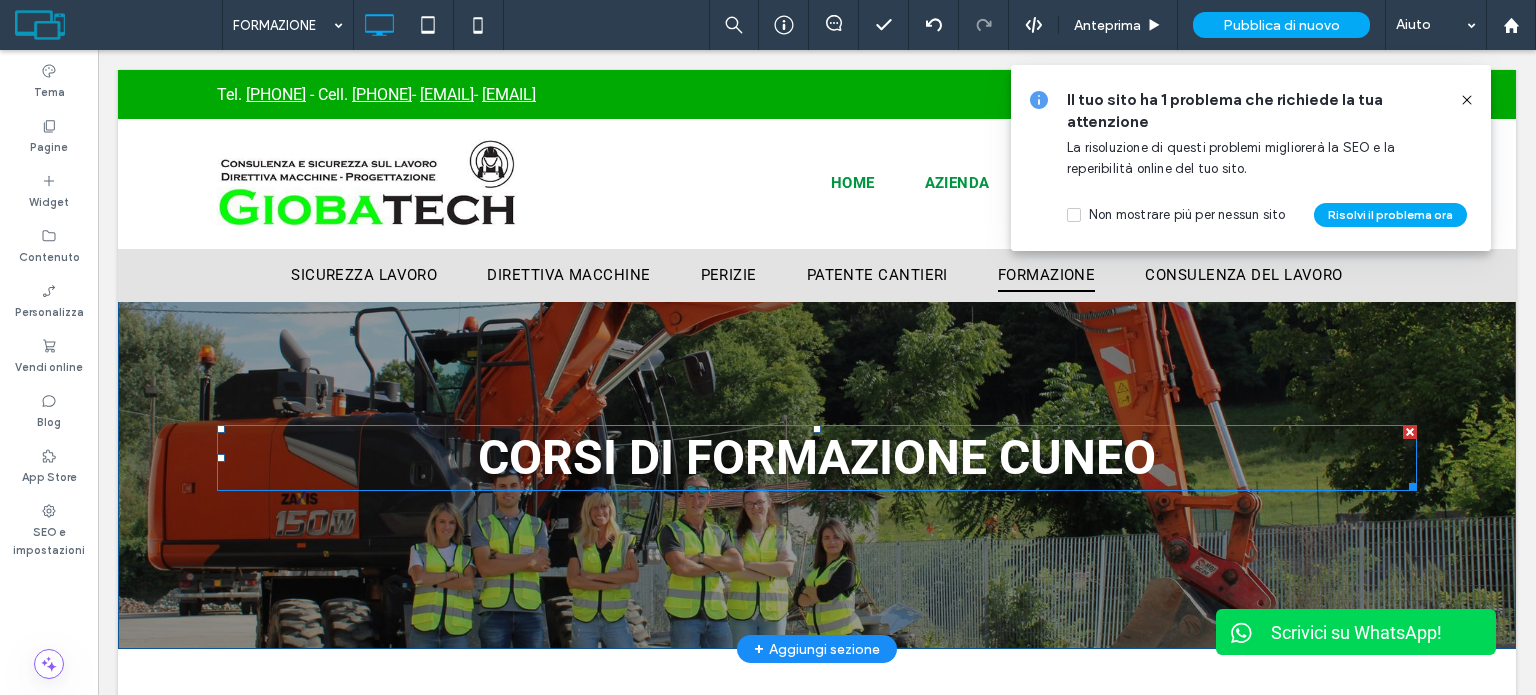 scroll, scrollTop: 0, scrollLeft: 0, axis: both 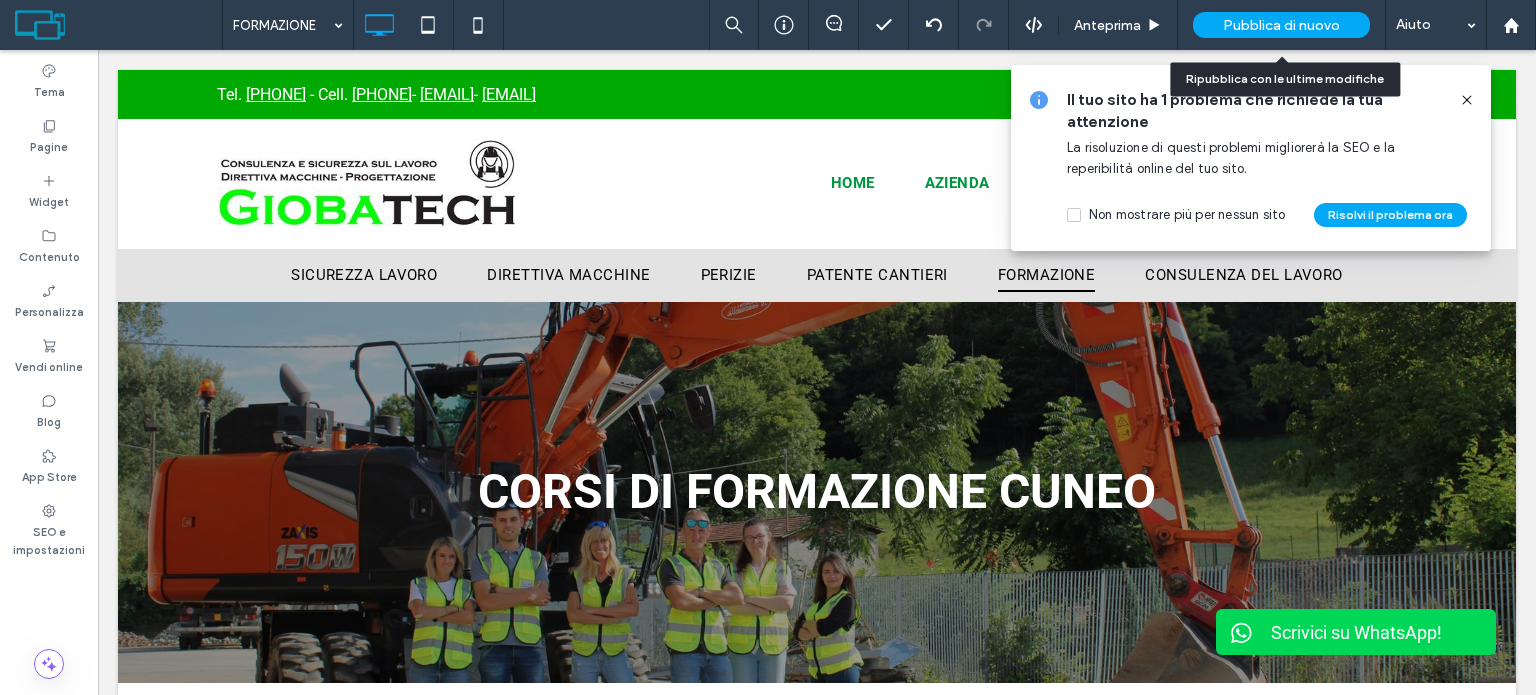 click on "Pubblica di nuovo" at bounding box center (1281, 25) 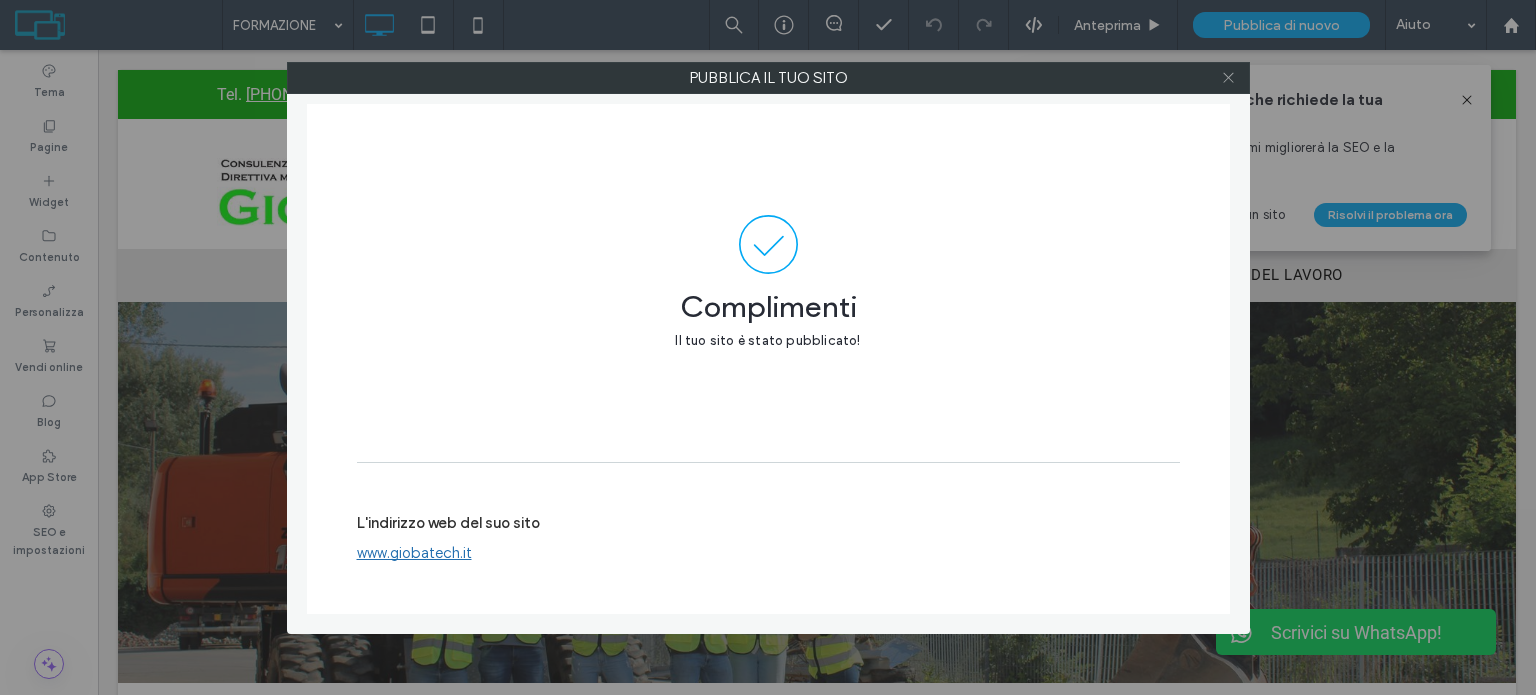 click 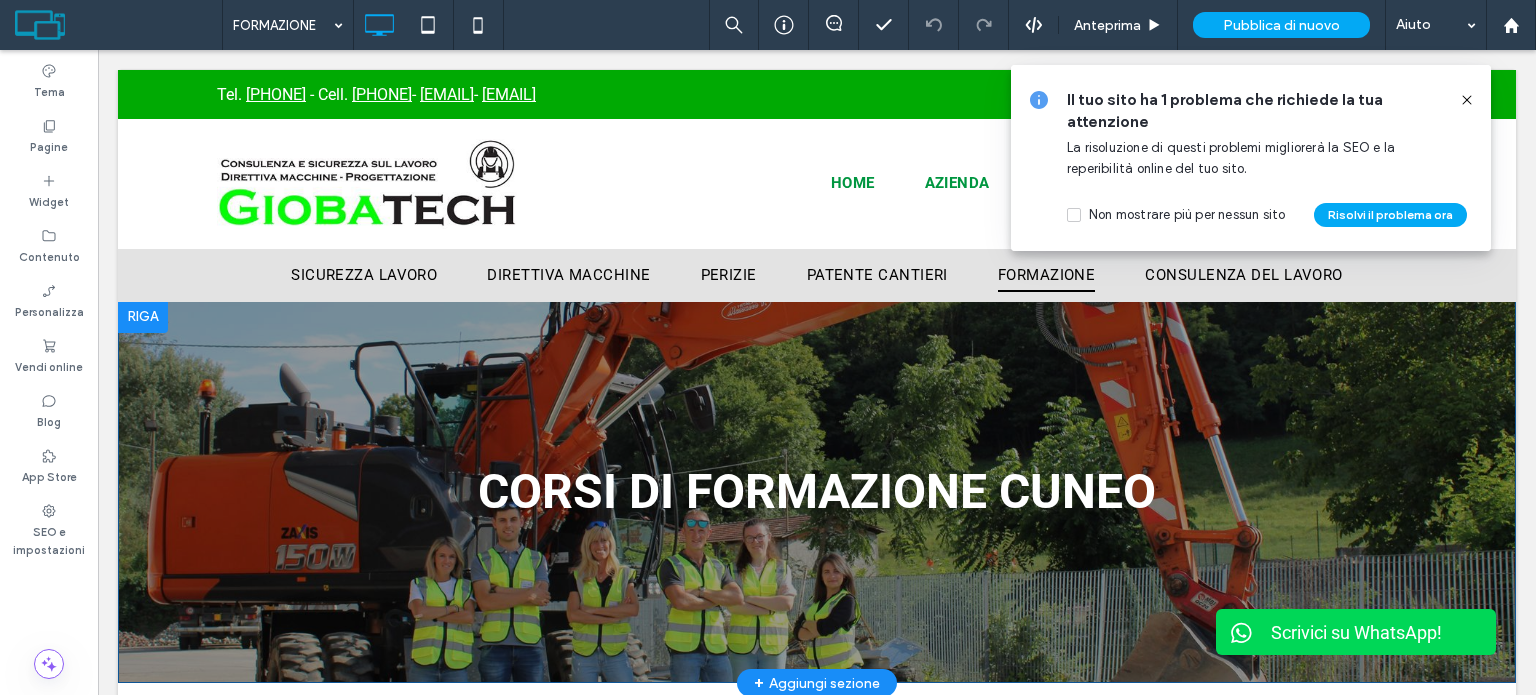click on "CORSI DI FORMAZIONE CUNEO
Click To Paste
Riga + Aggiungi sezione" at bounding box center [817, 492] 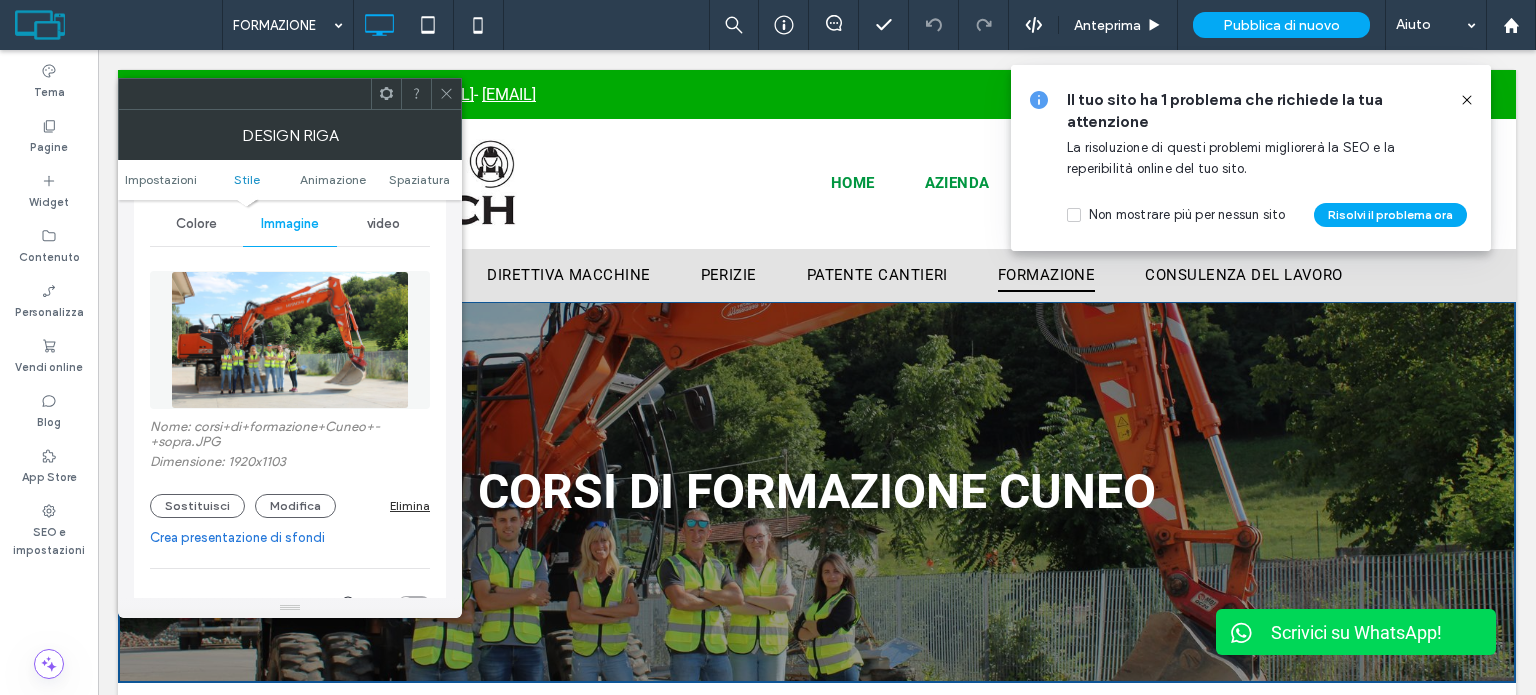 scroll, scrollTop: 300, scrollLeft: 0, axis: vertical 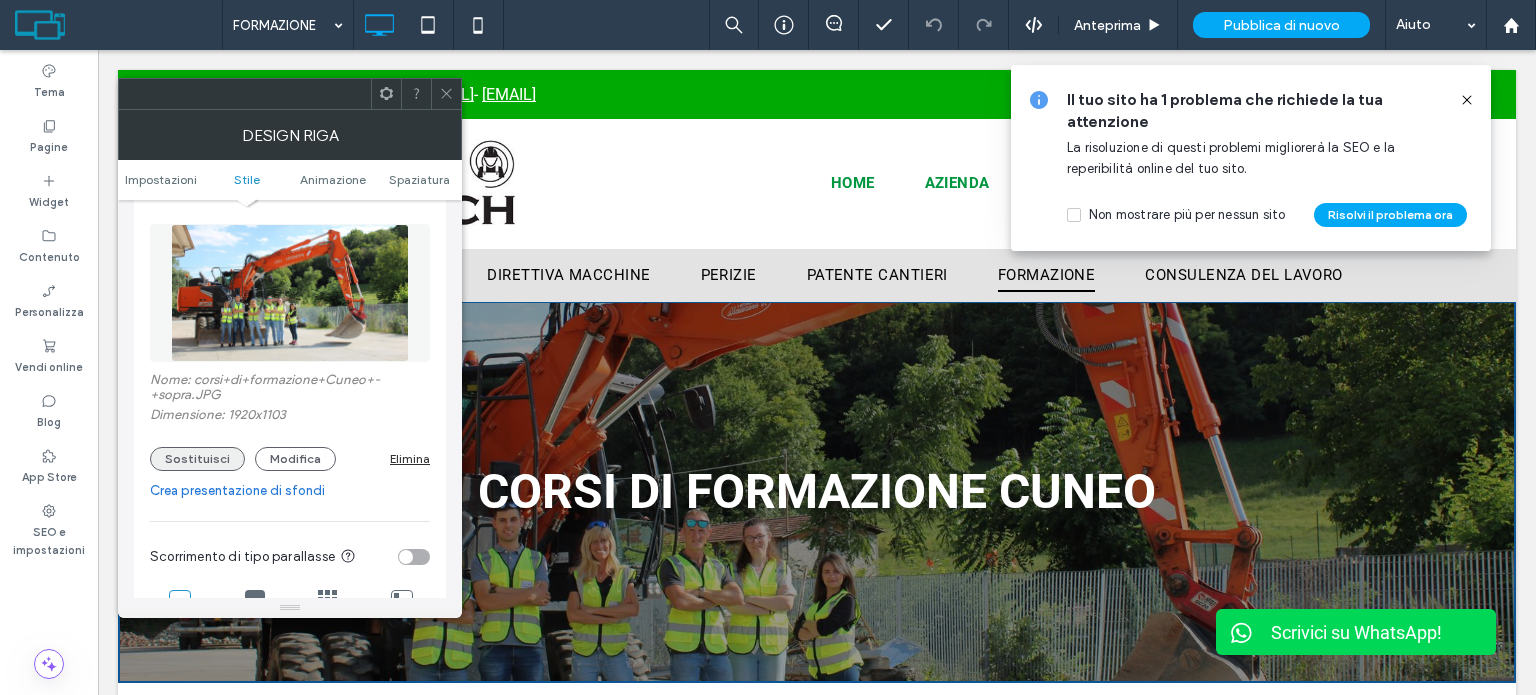 click on "Sostituisci" at bounding box center (197, 459) 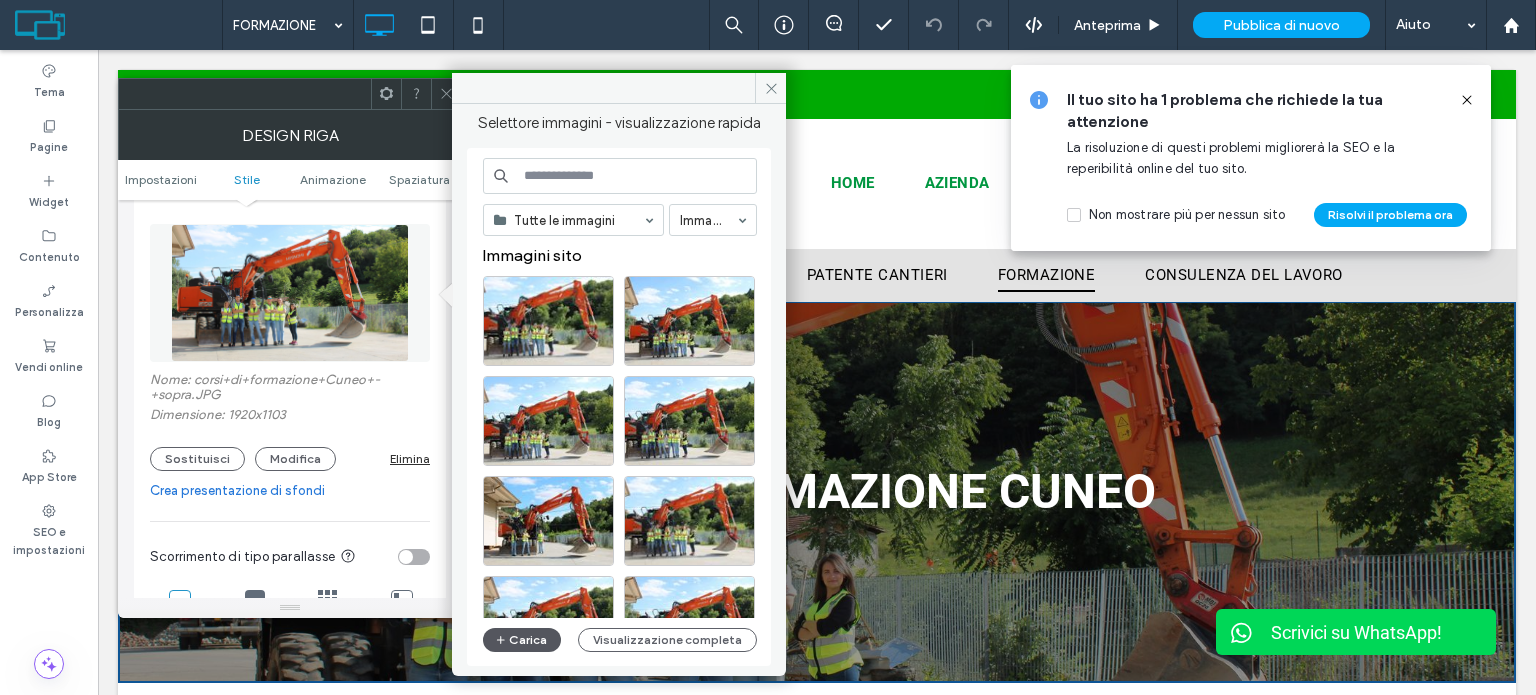 click on "Carica" at bounding box center (522, 640) 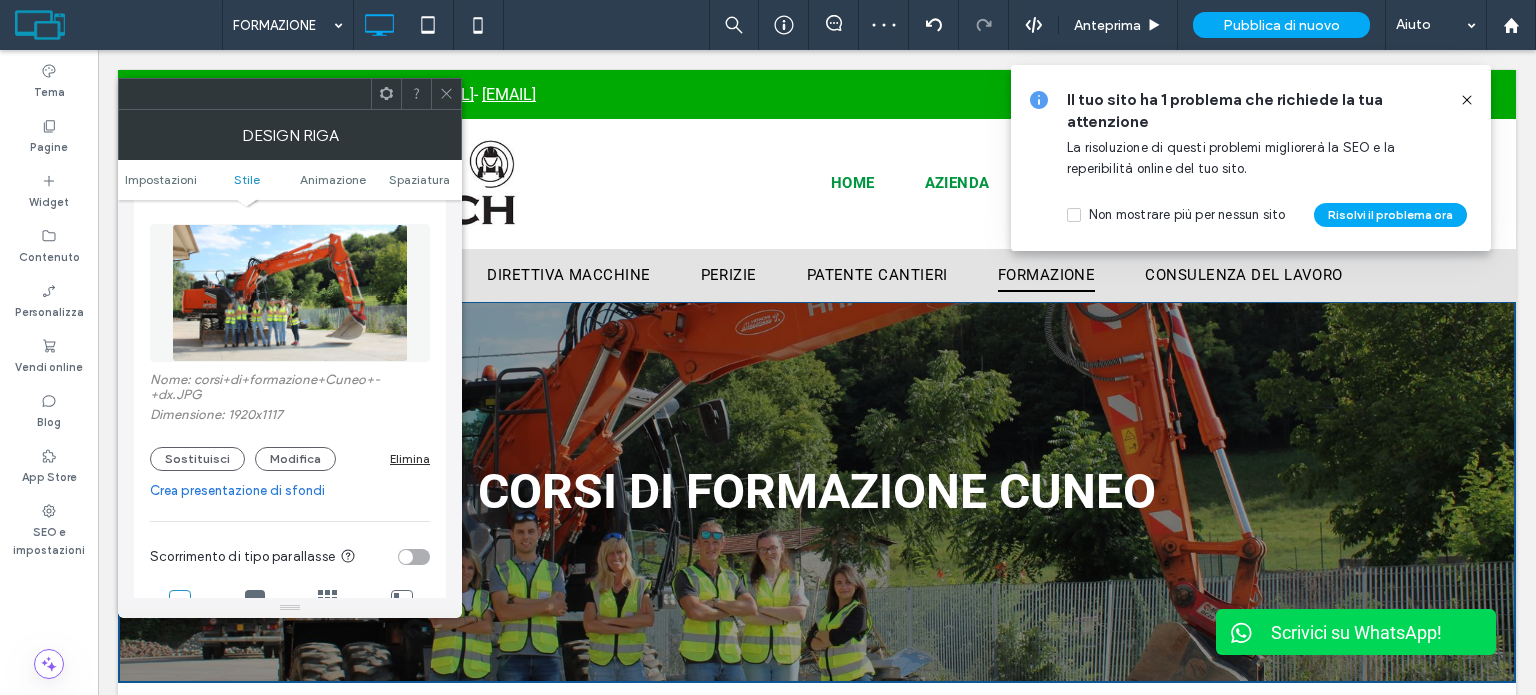click 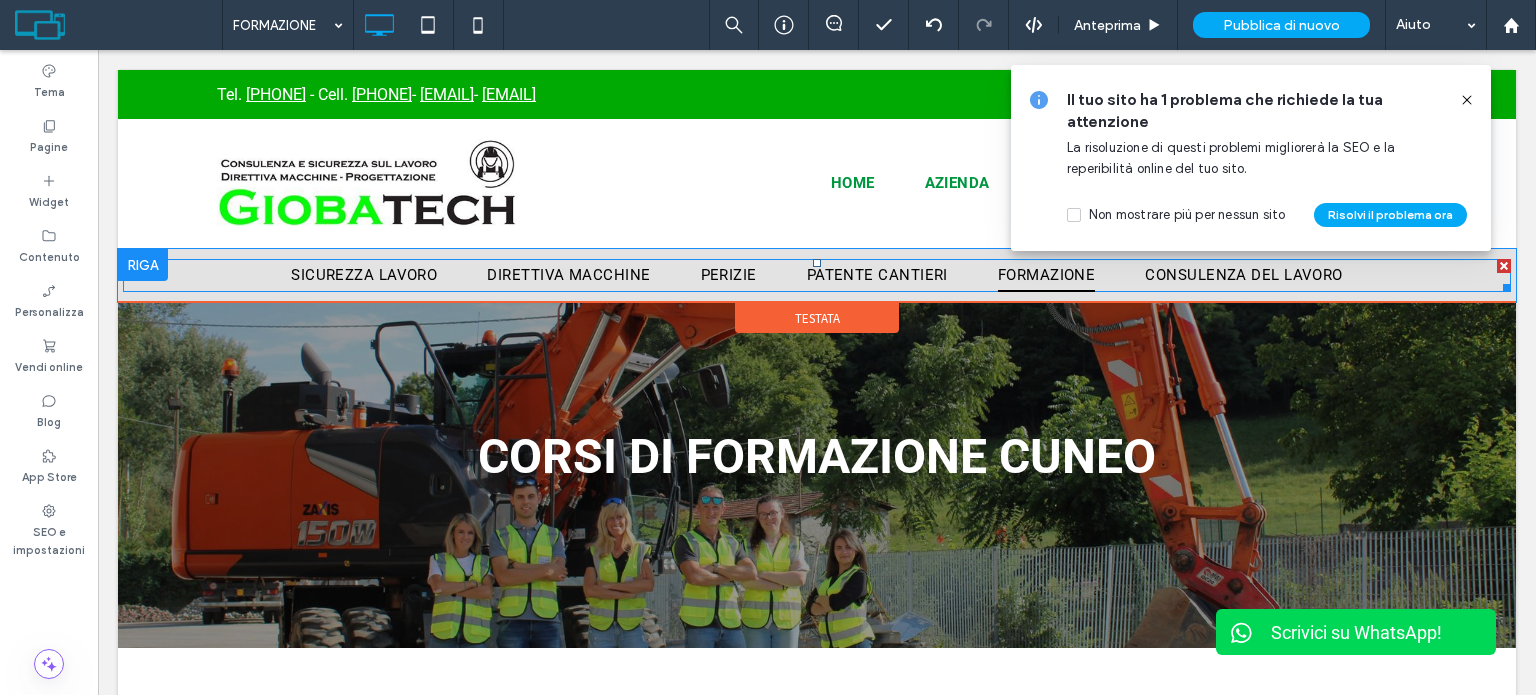 scroll, scrollTop: 0, scrollLeft: 0, axis: both 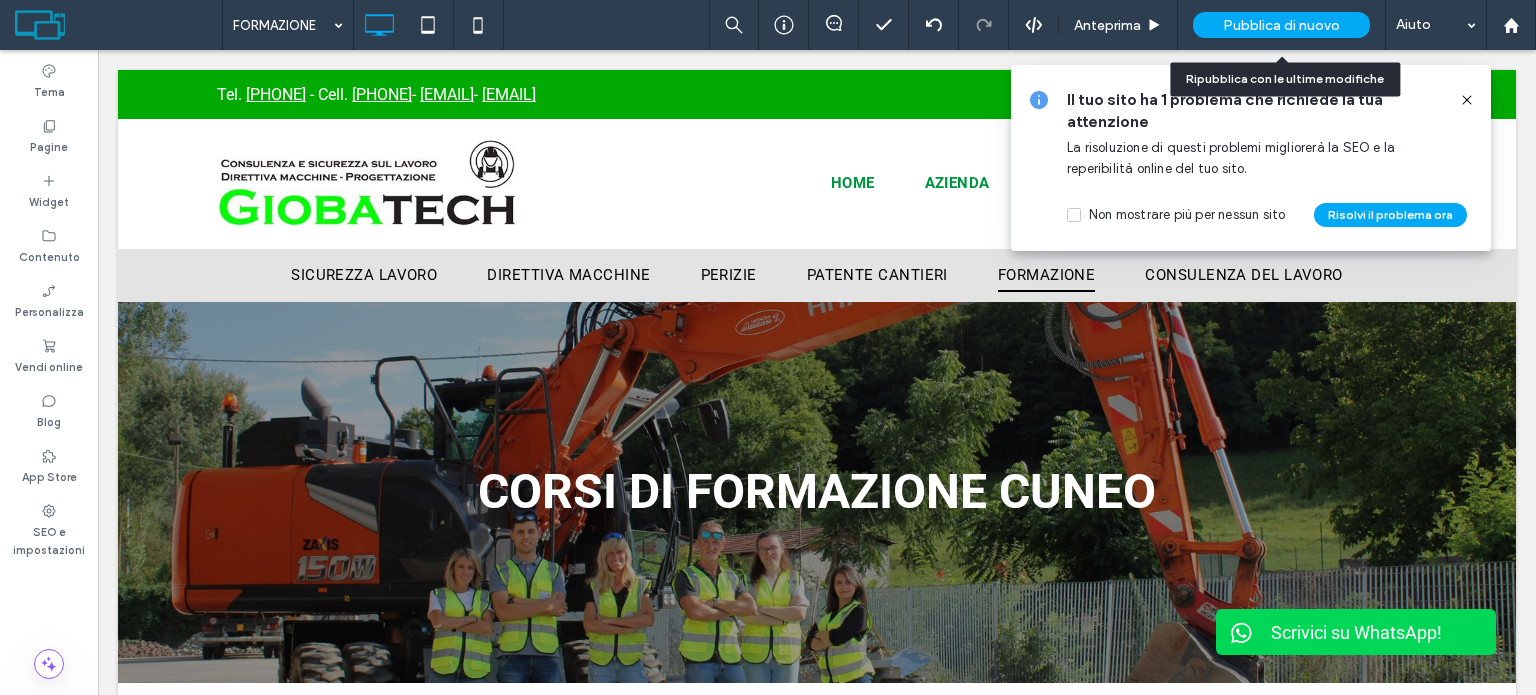 click on "Pubblica di nuovo" at bounding box center (1281, 25) 